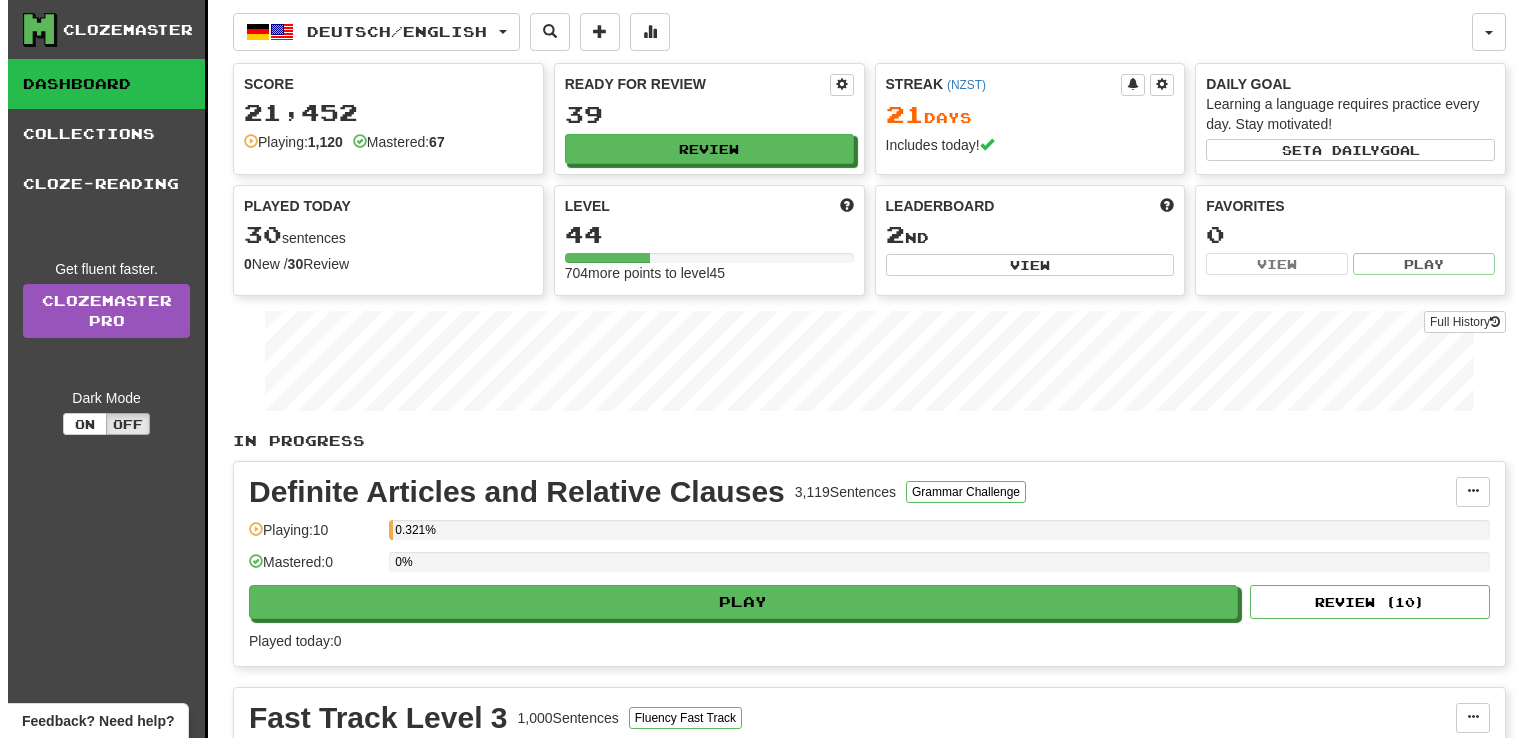 scroll, scrollTop: 464, scrollLeft: 0, axis: vertical 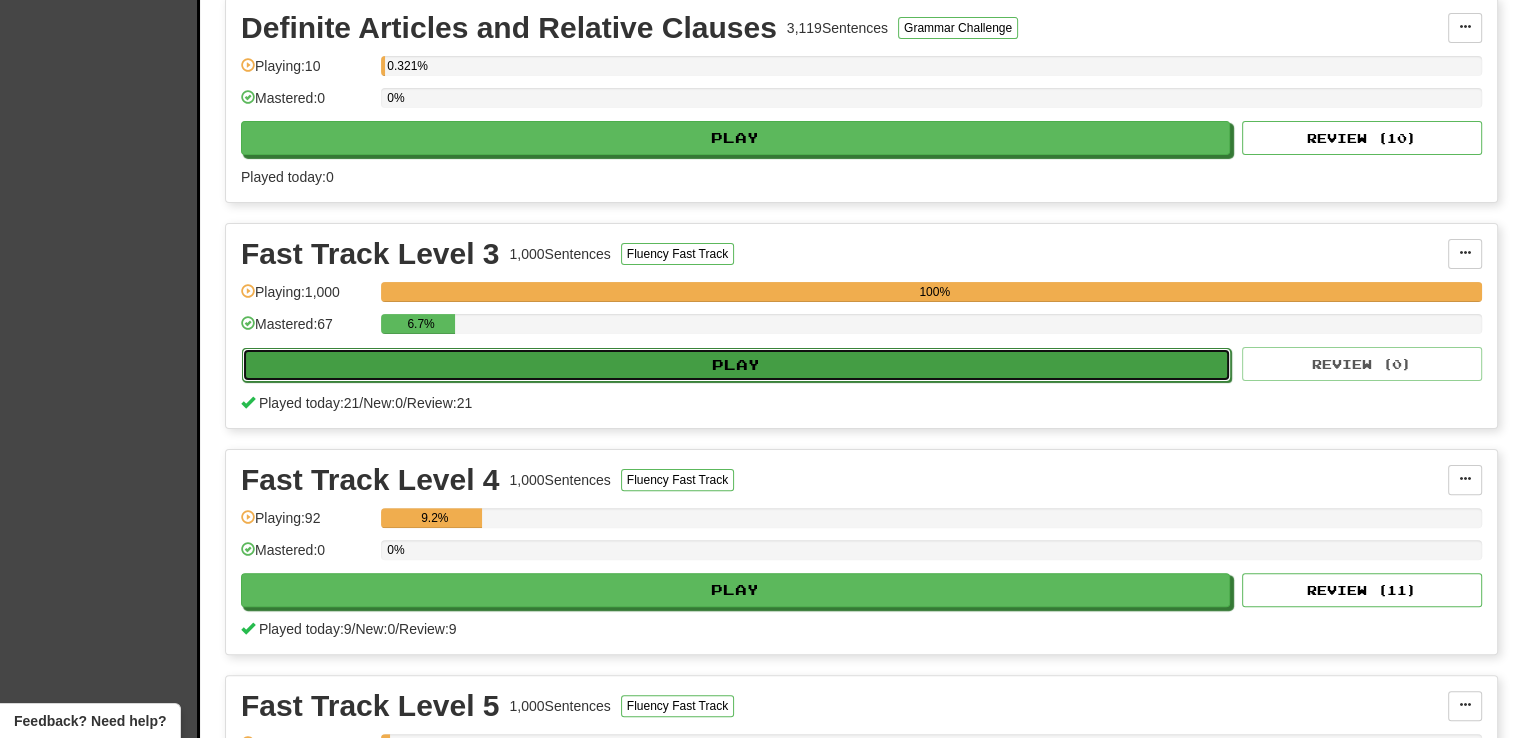 click on "Play" at bounding box center [736, 365] 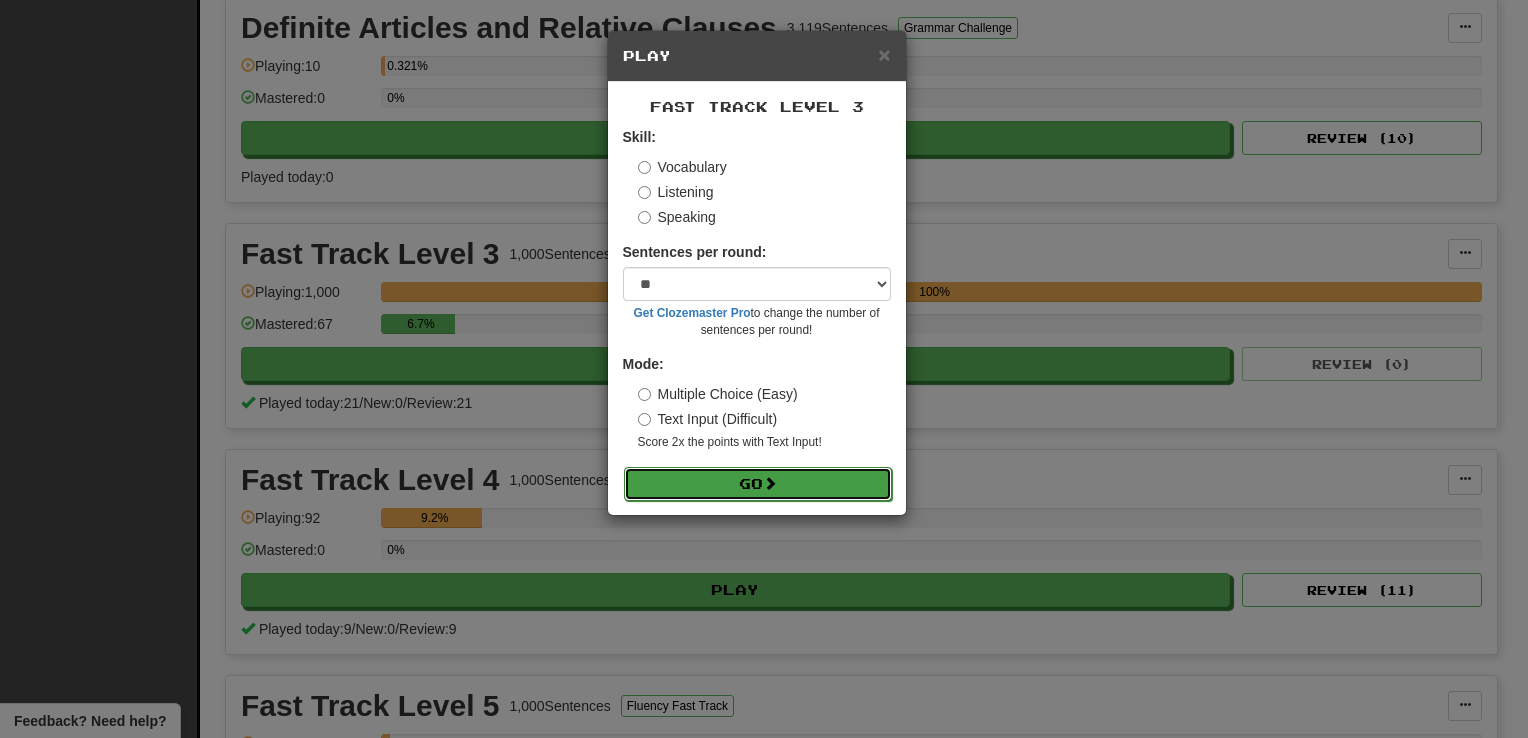 click on "Go" at bounding box center [758, 484] 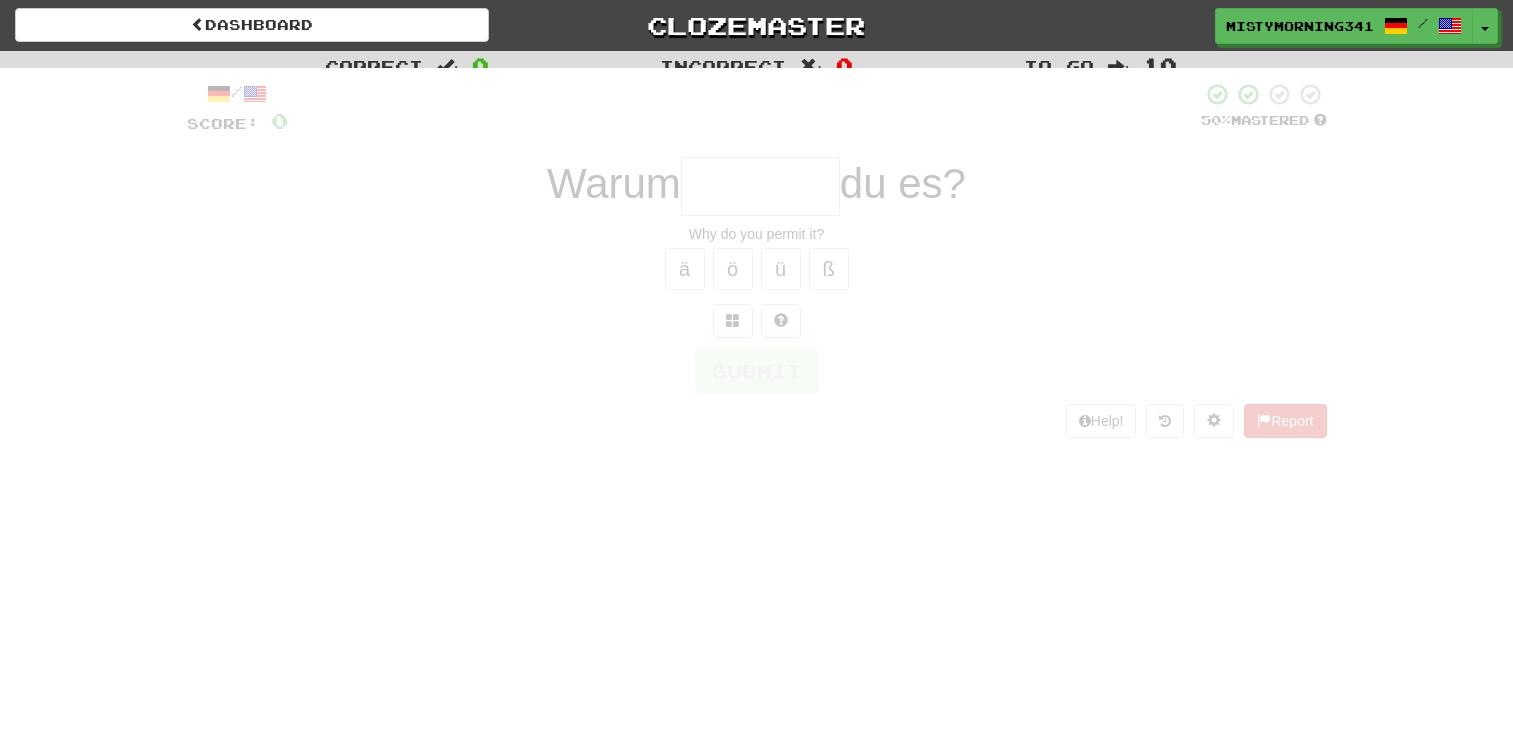 scroll, scrollTop: 0, scrollLeft: 0, axis: both 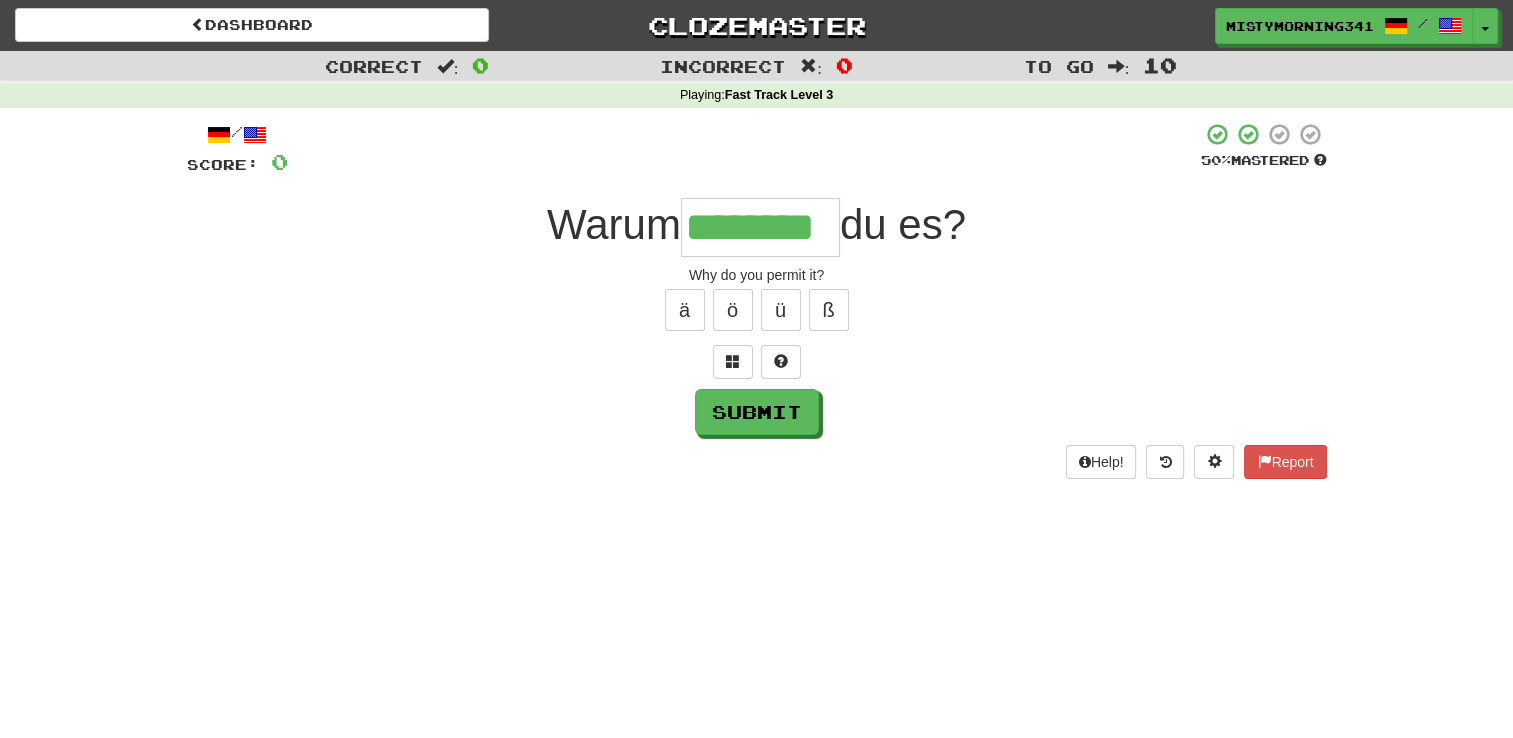 type on "********" 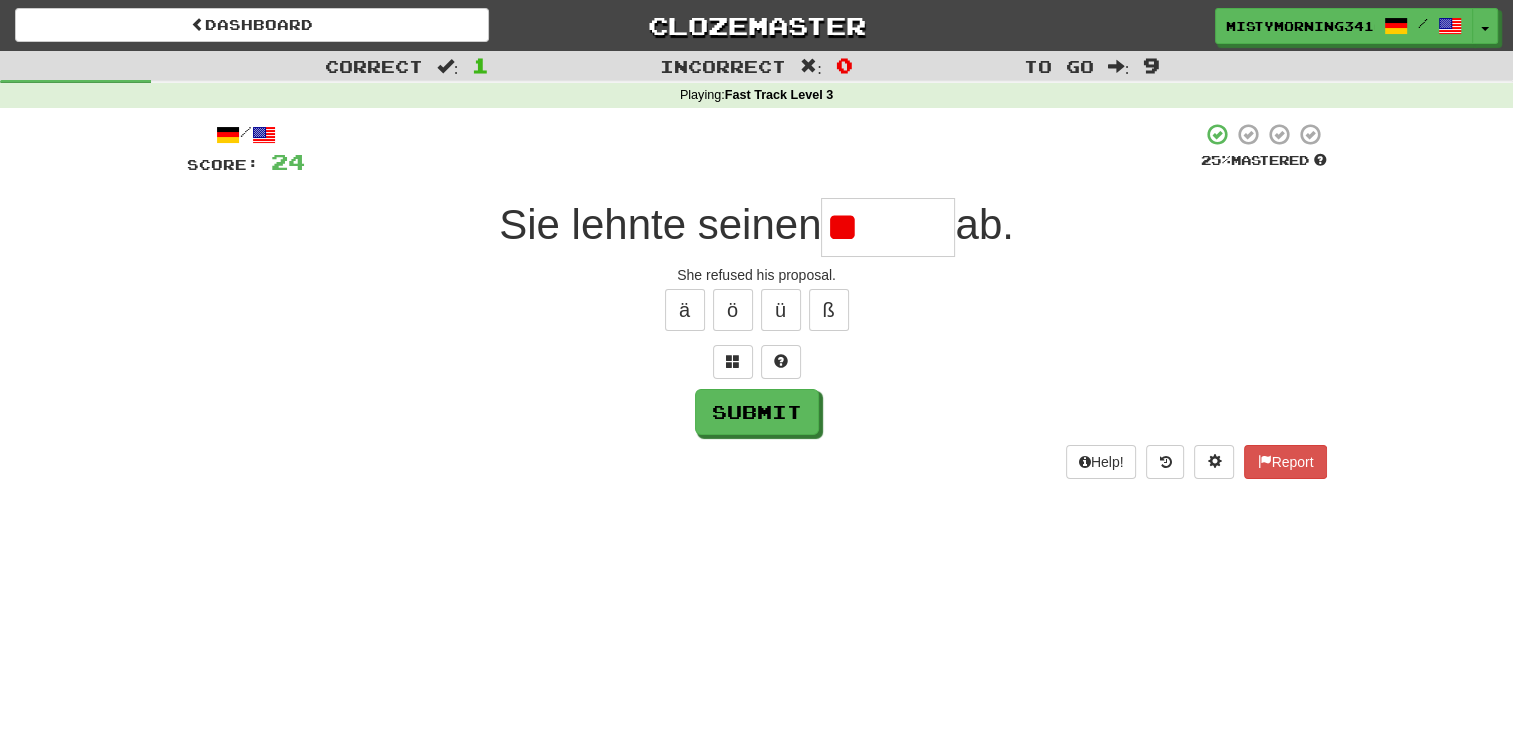 type on "*" 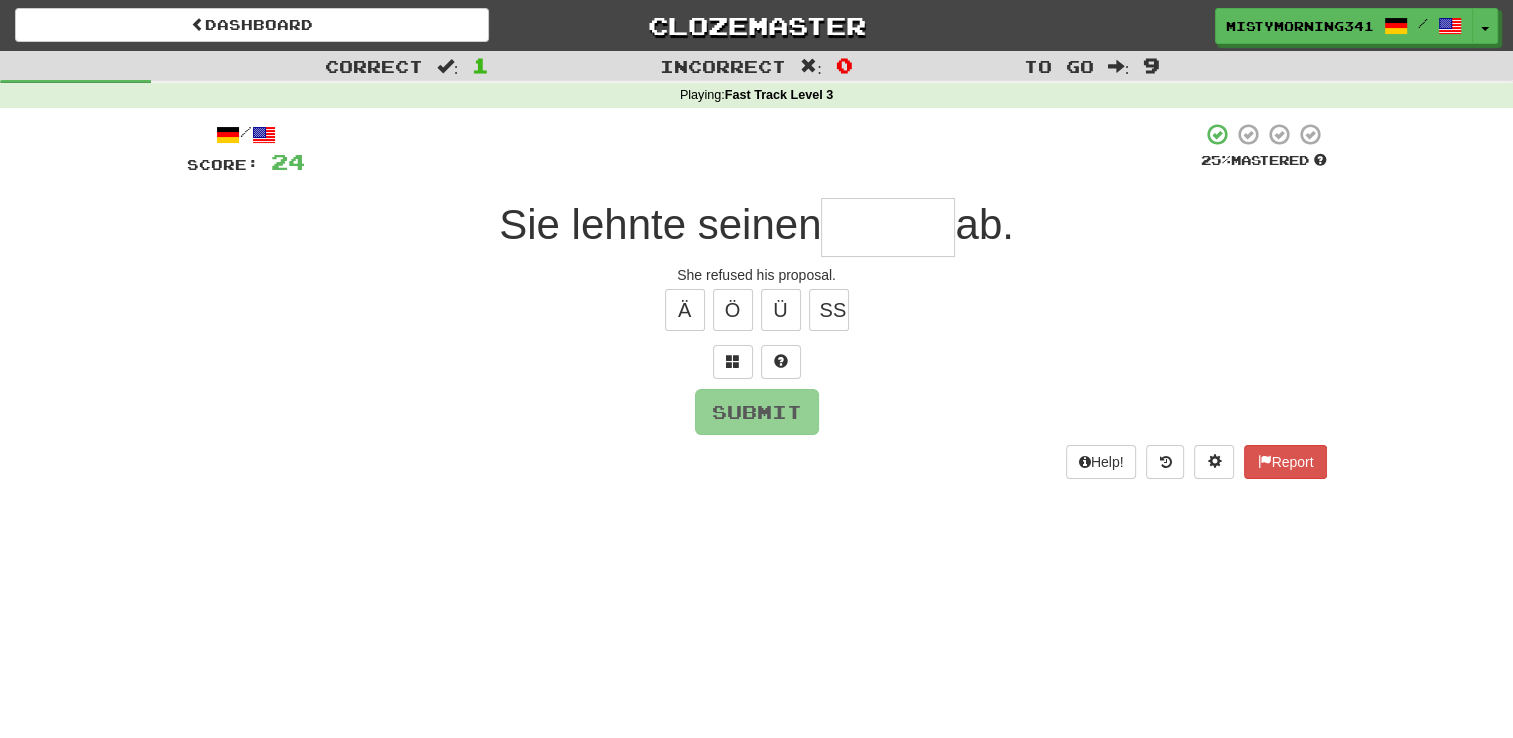 type on "*" 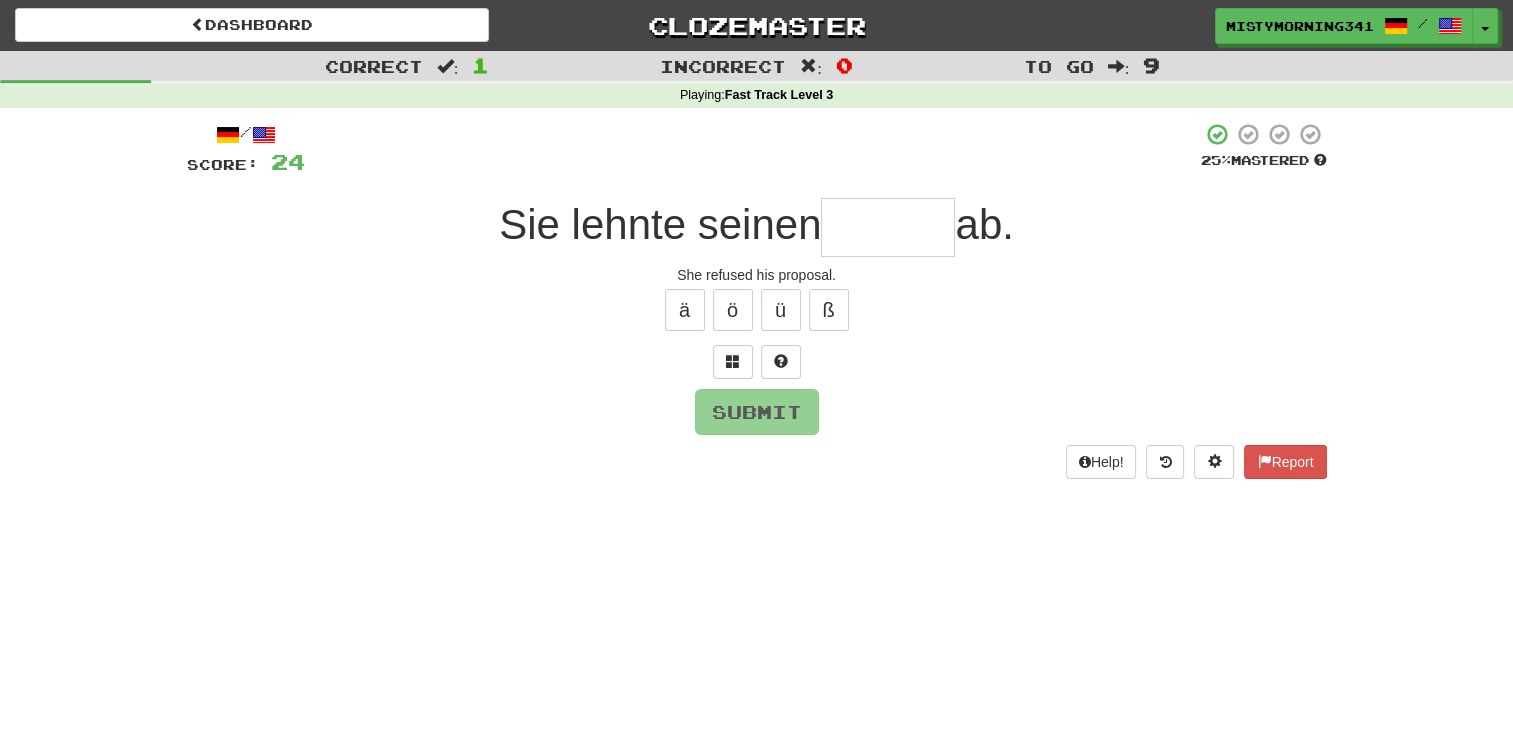 type on "*" 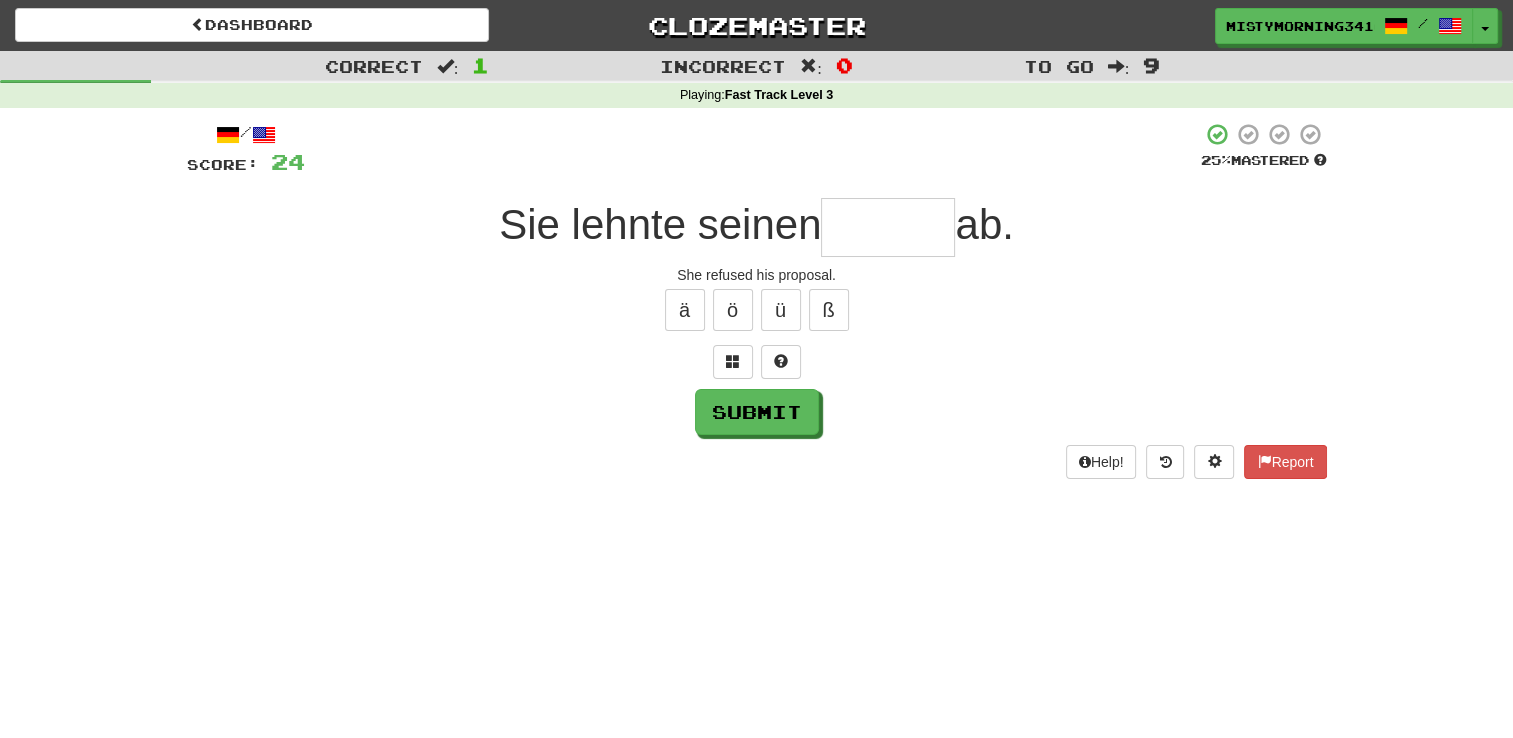 type on "*" 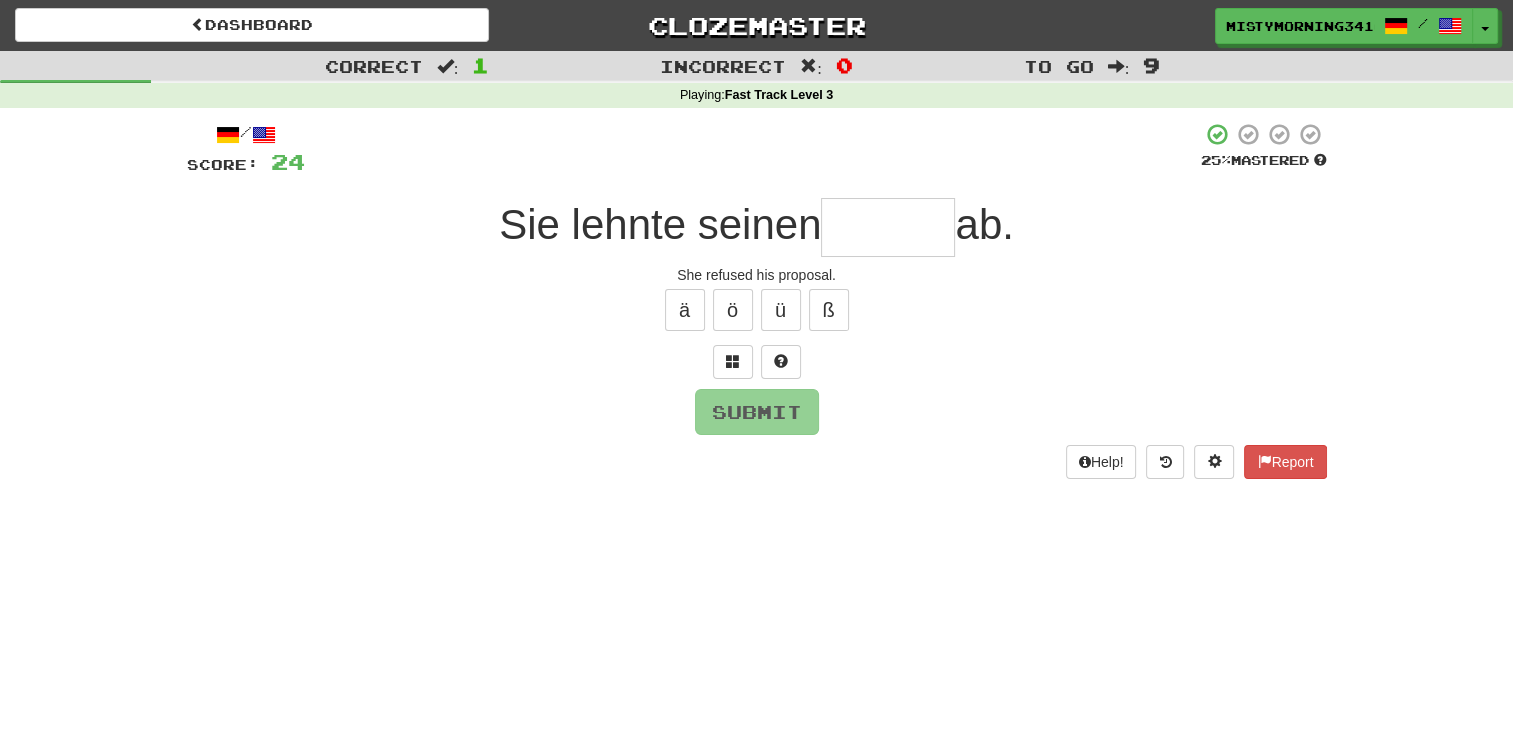 type on "*" 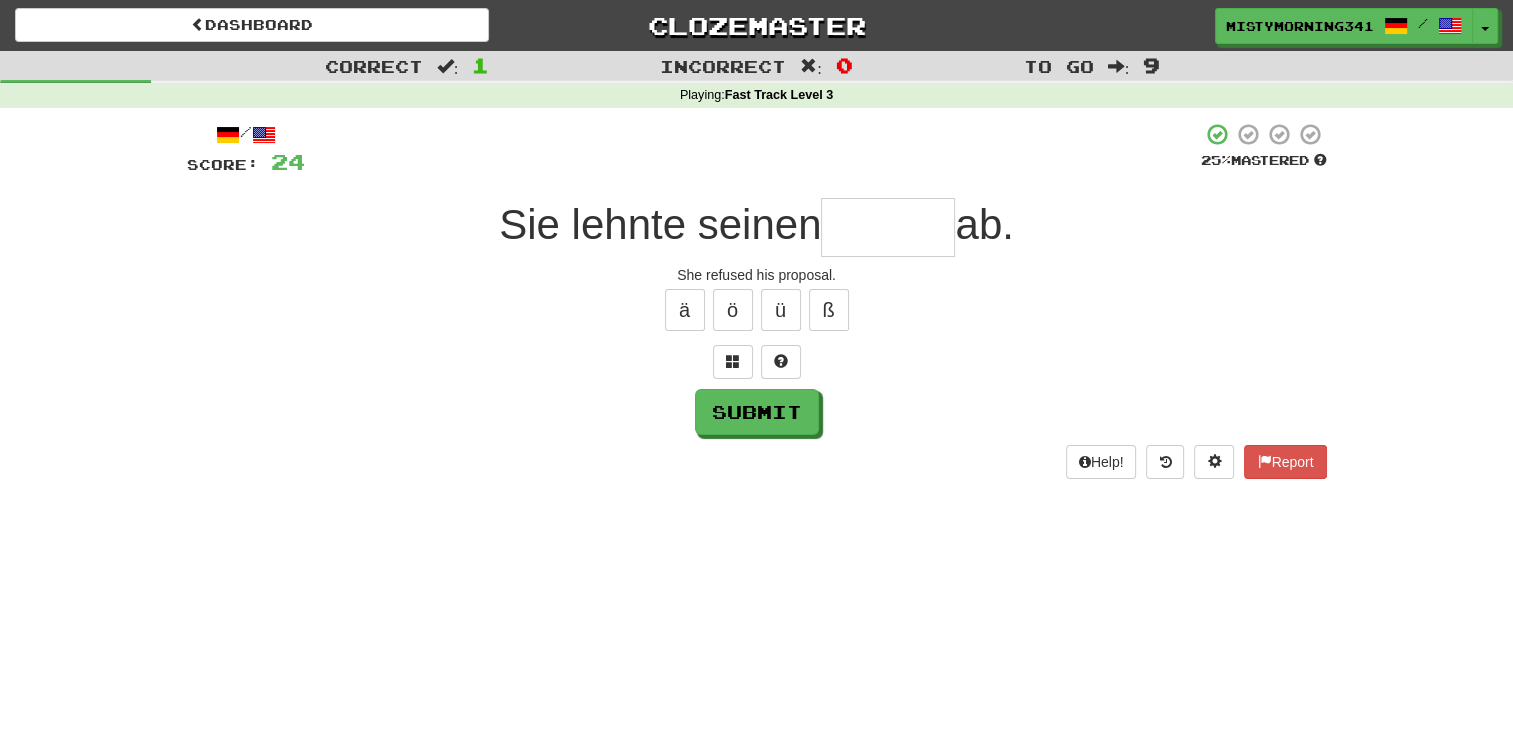 type on "*" 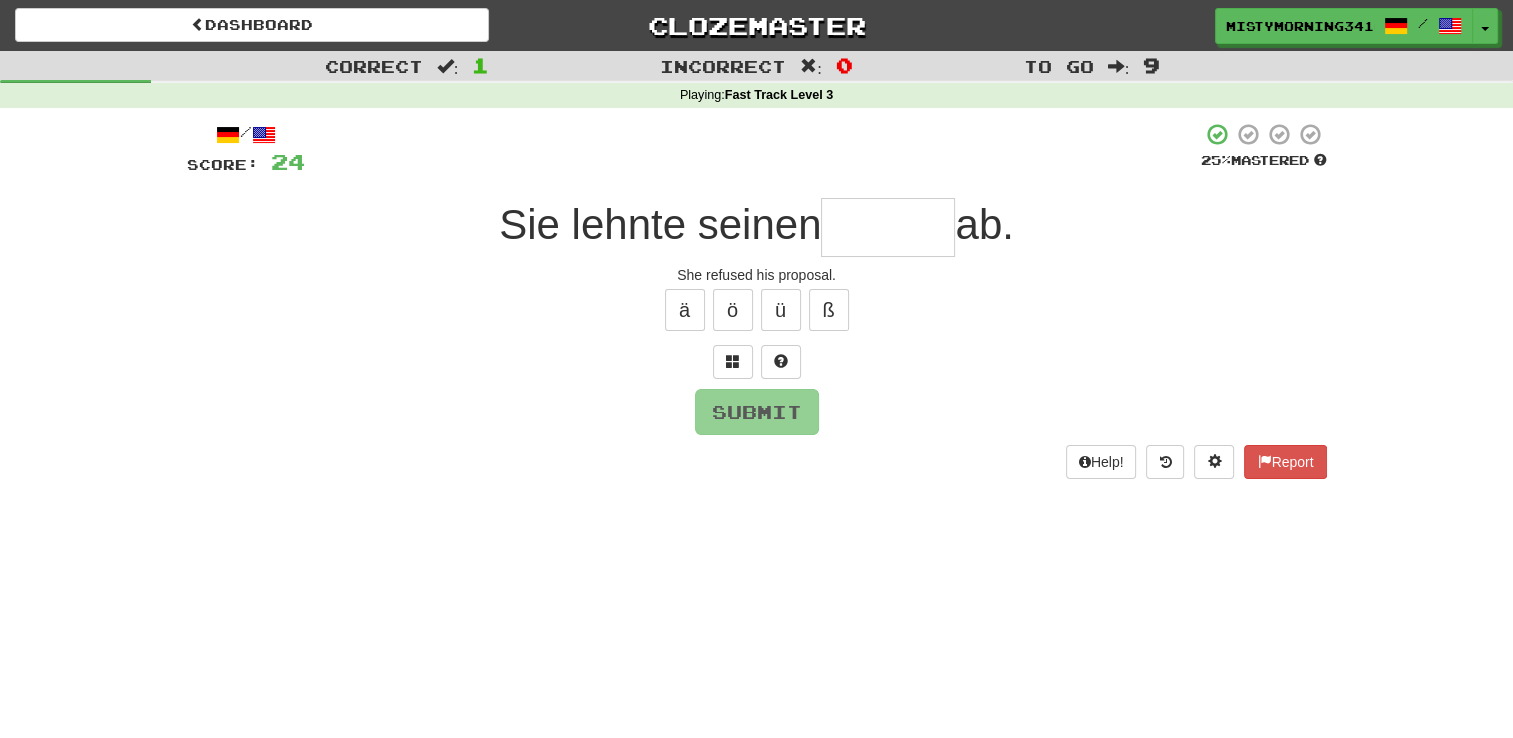 type on "*" 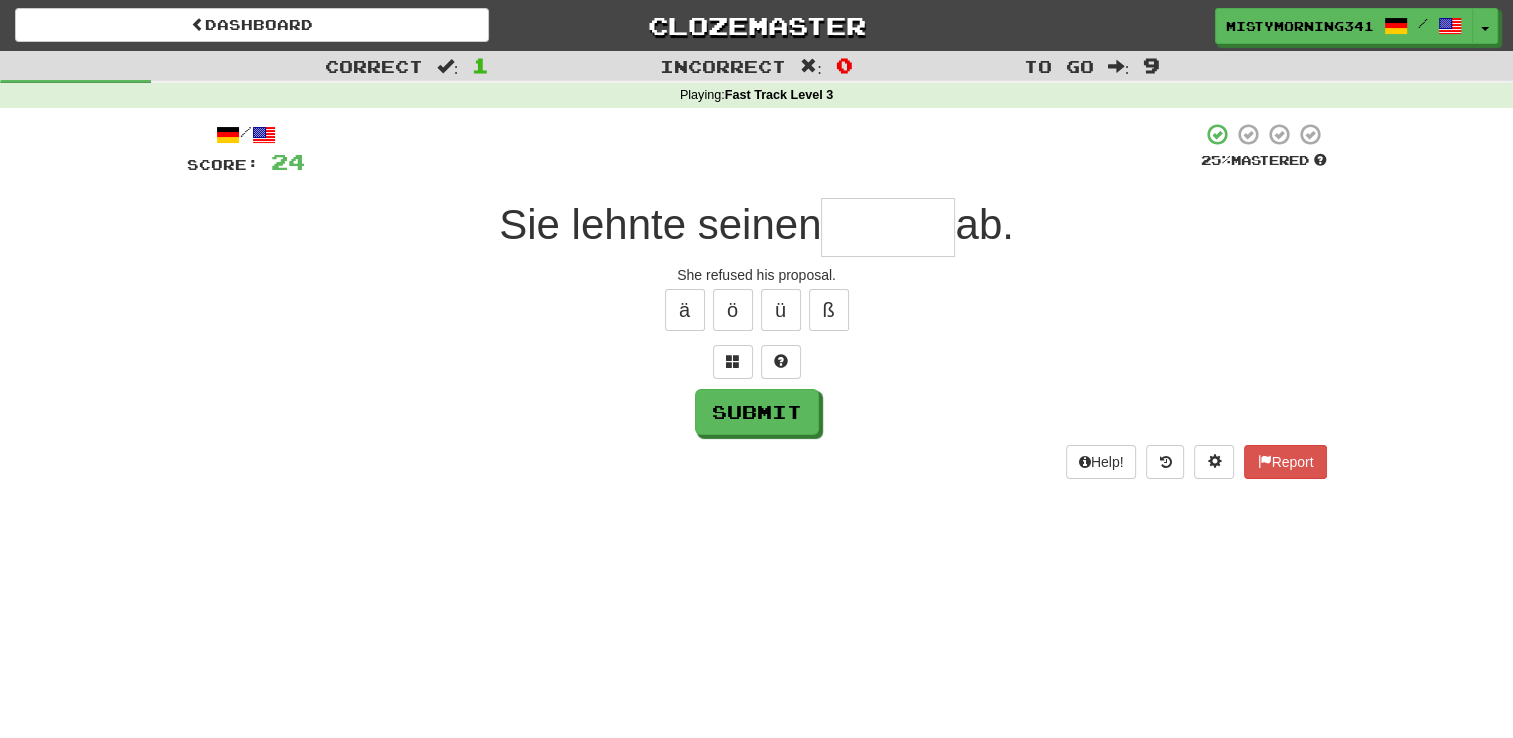 type on "*" 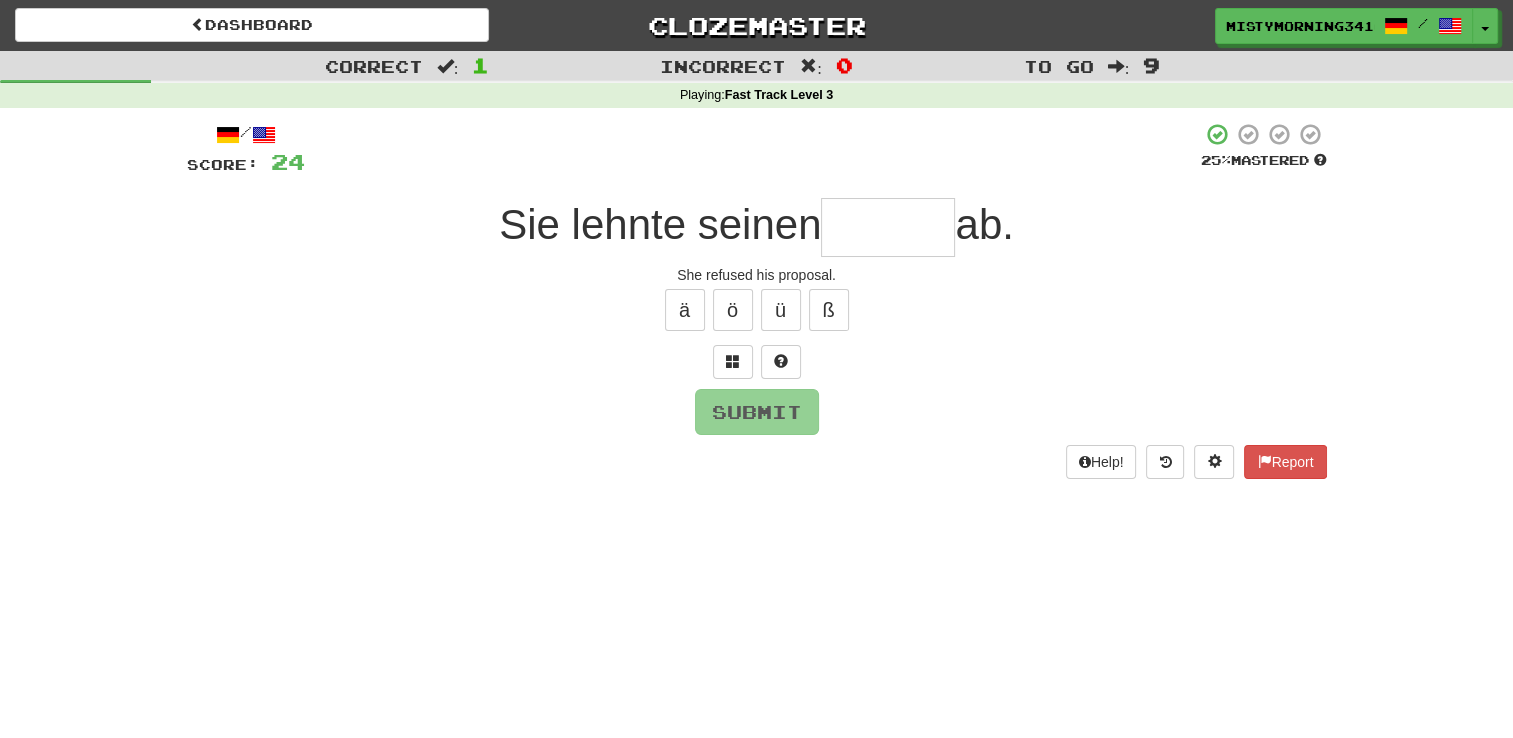 type on "*" 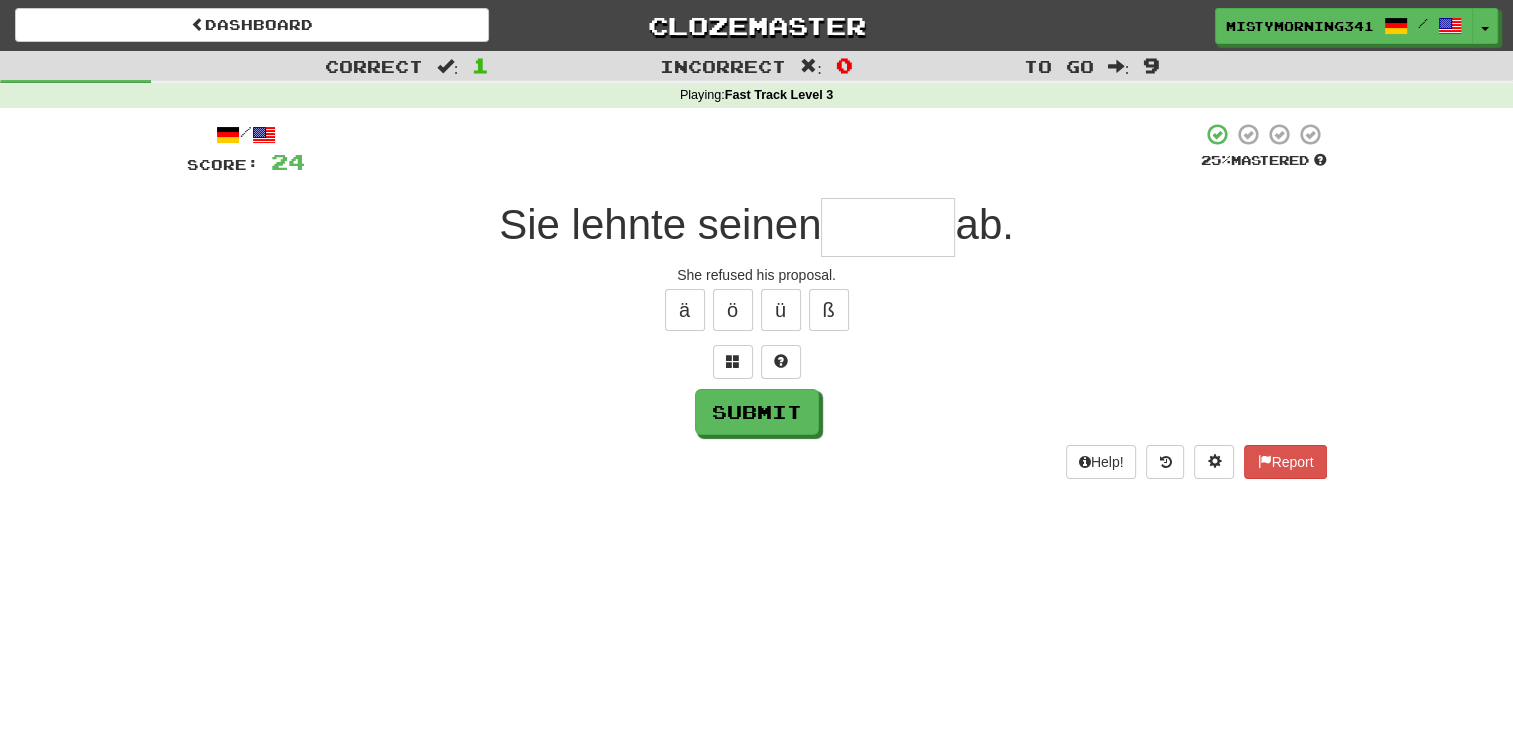 type on "*" 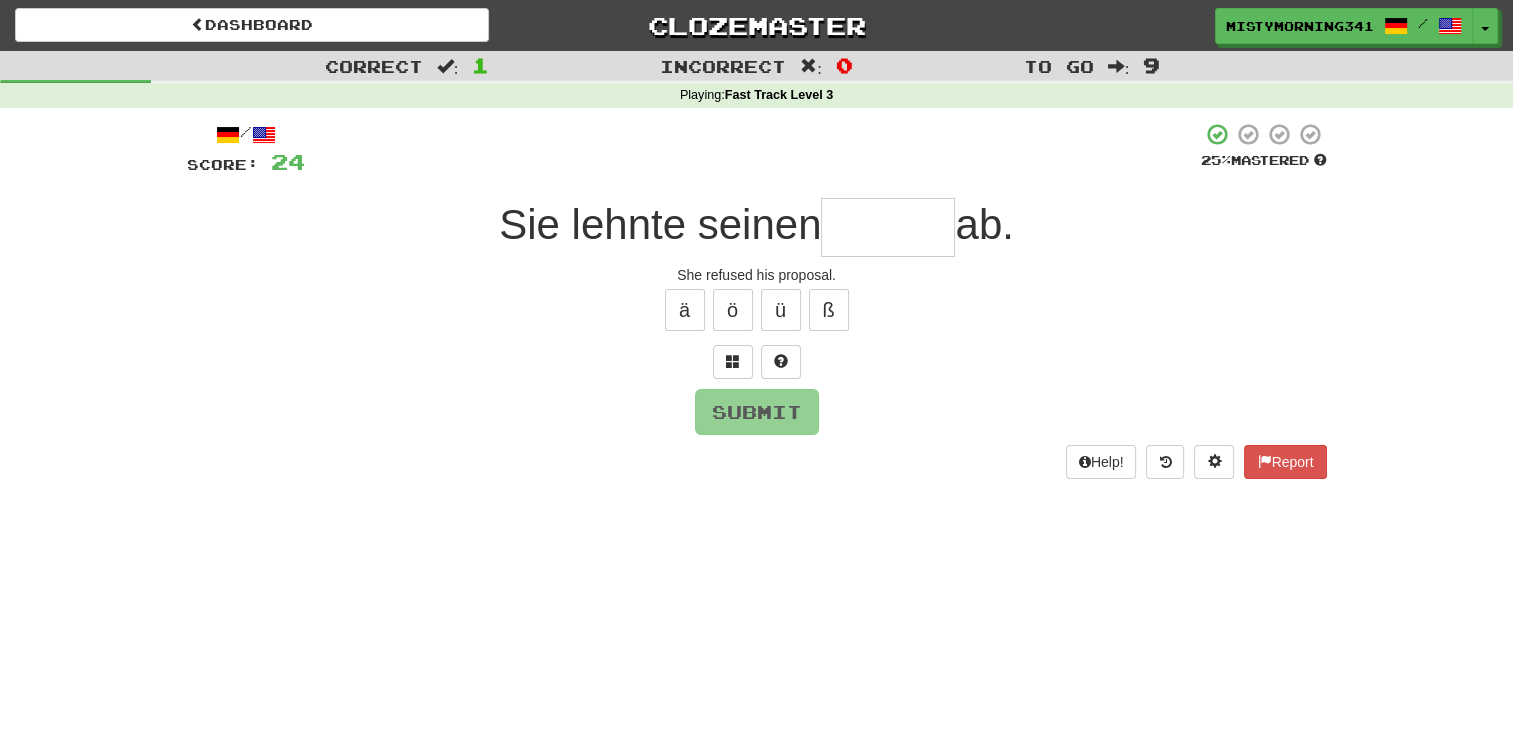 type on "*" 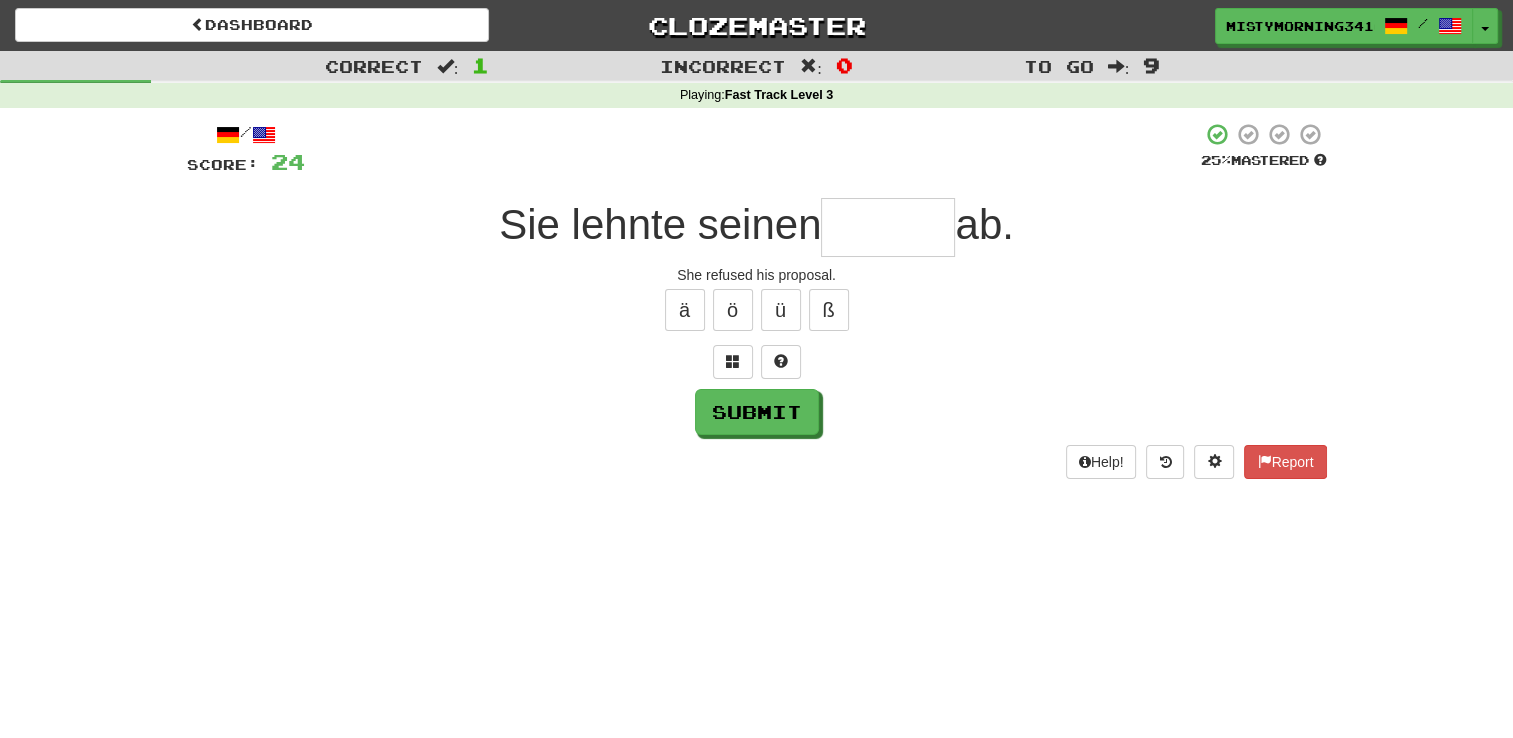 type on "*" 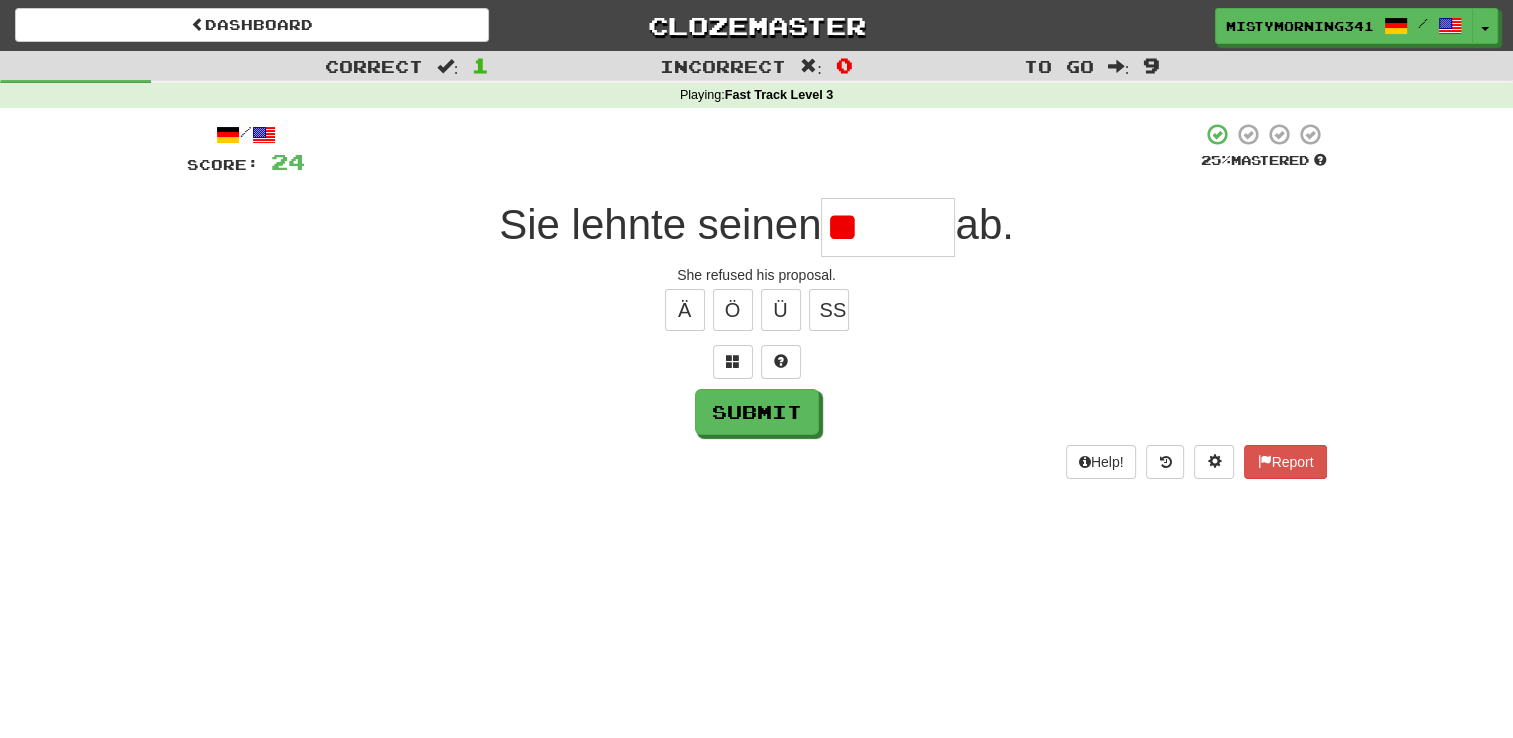 type on "*" 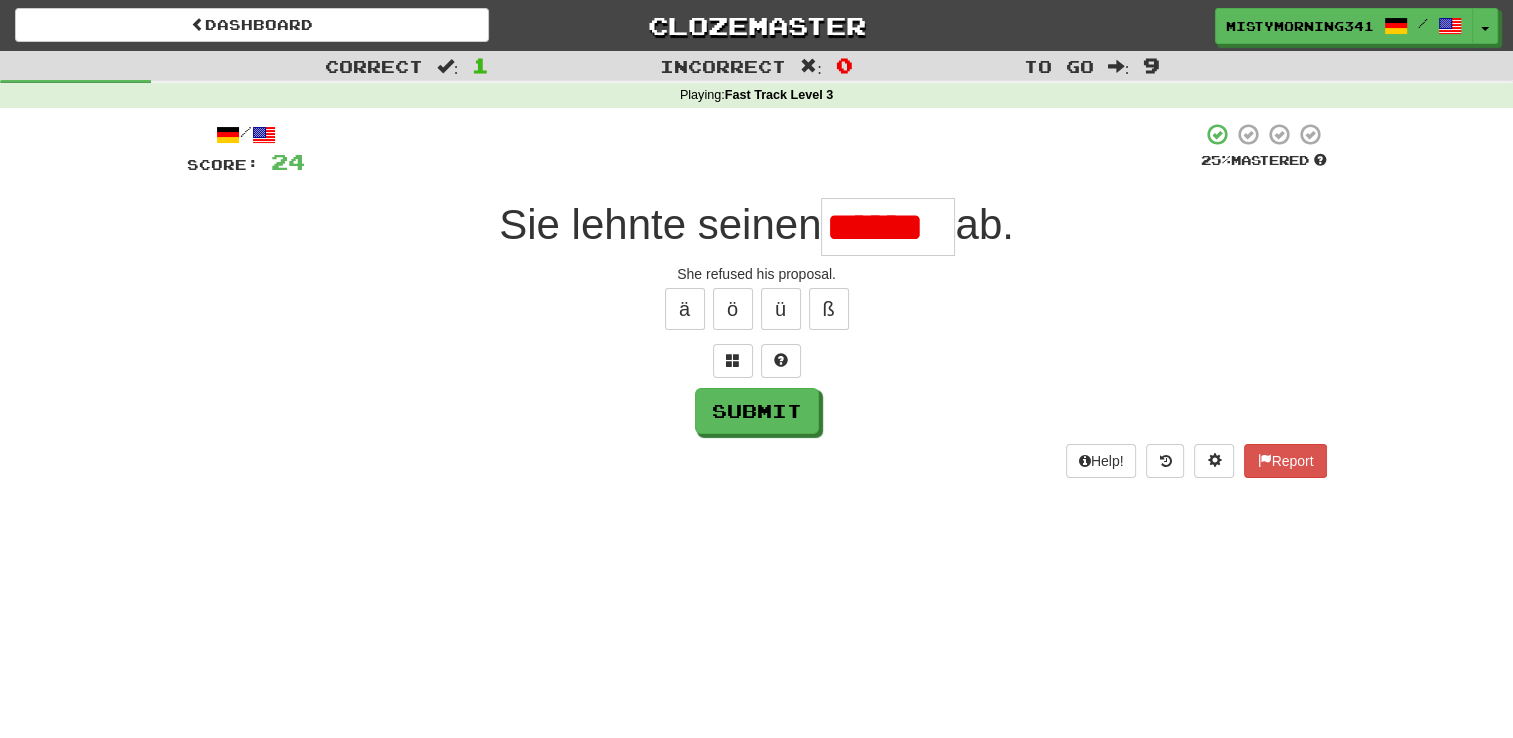 scroll, scrollTop: 0, scrollLeft: 0, axis: both 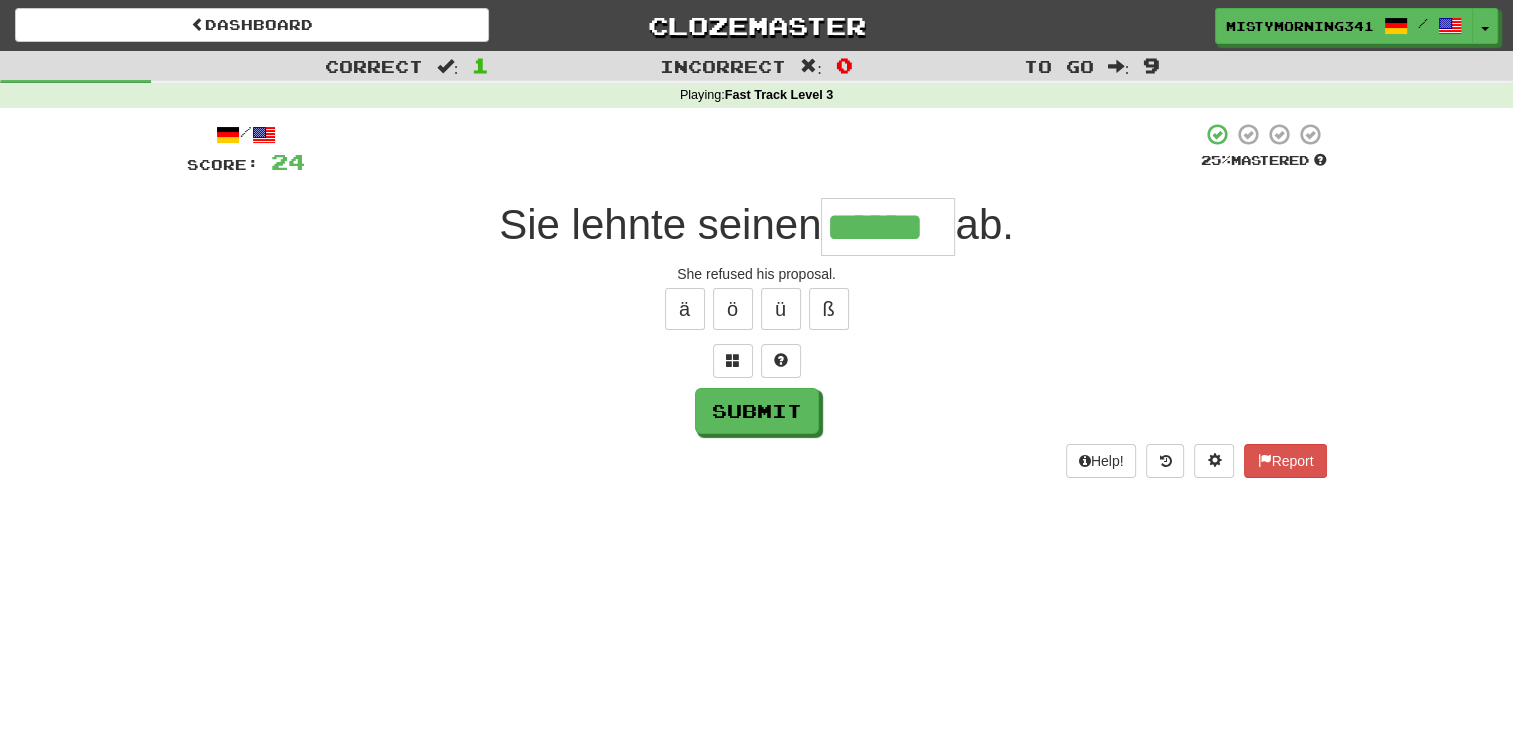 type on "******" 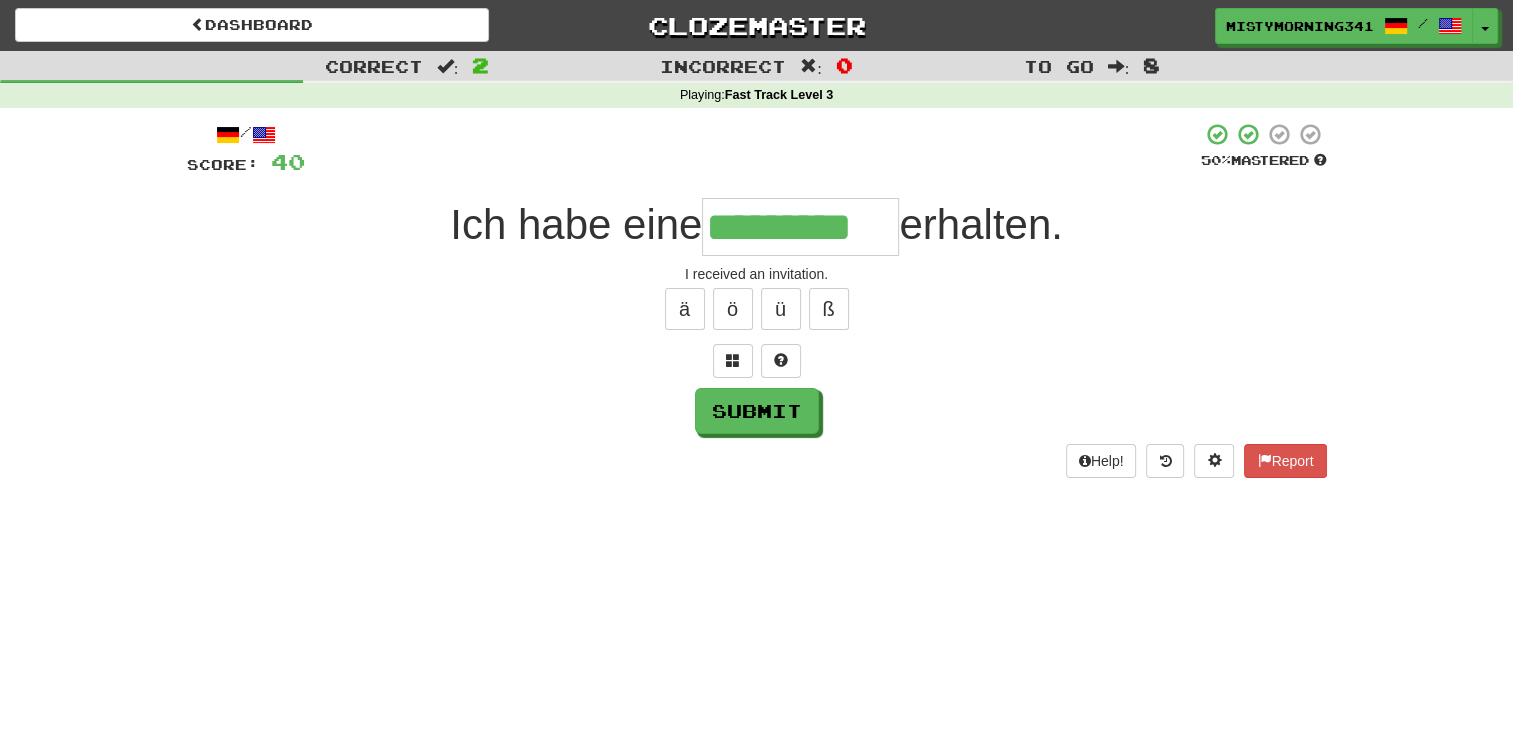 type on "*********" 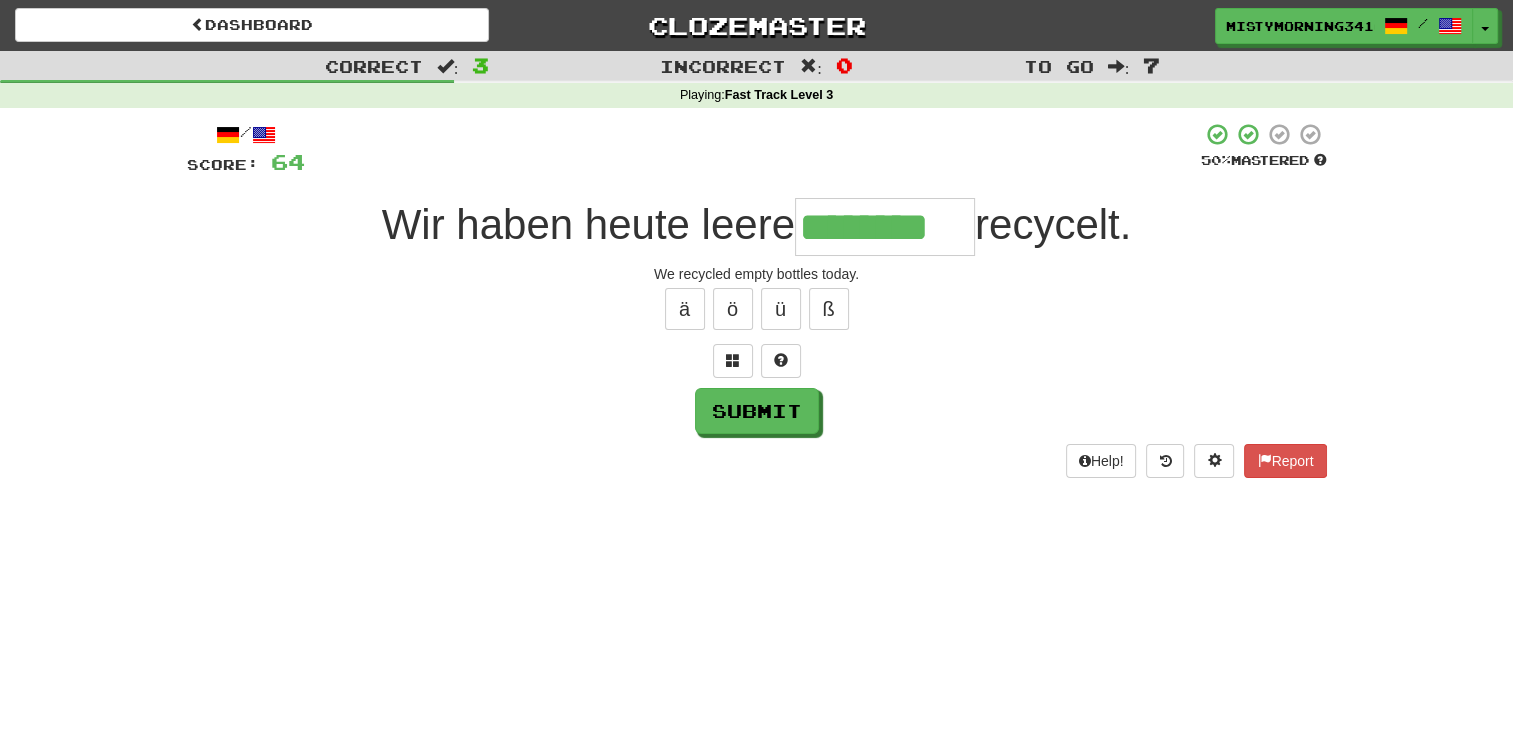 type on "********" 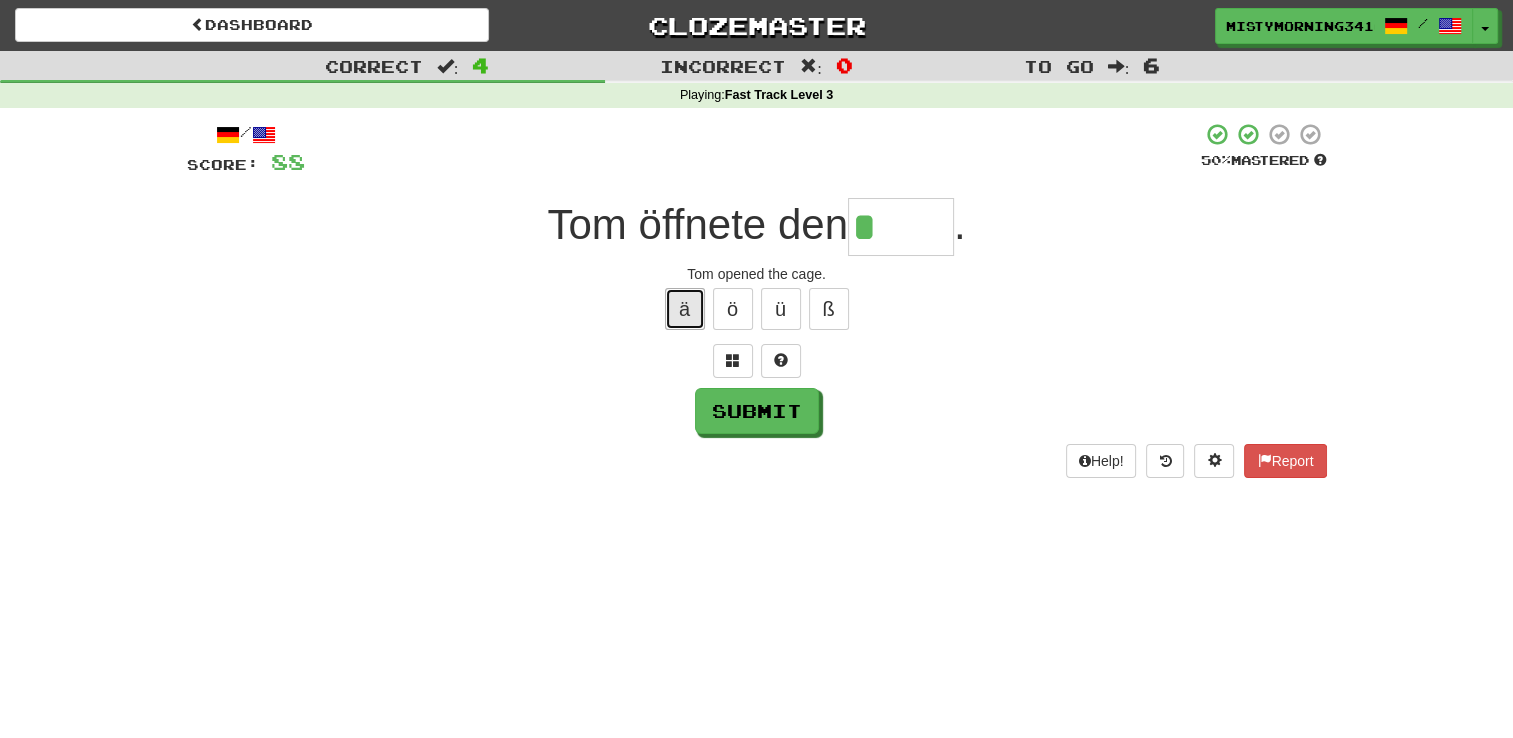 click on "ä" at bounding box center [685, 309] 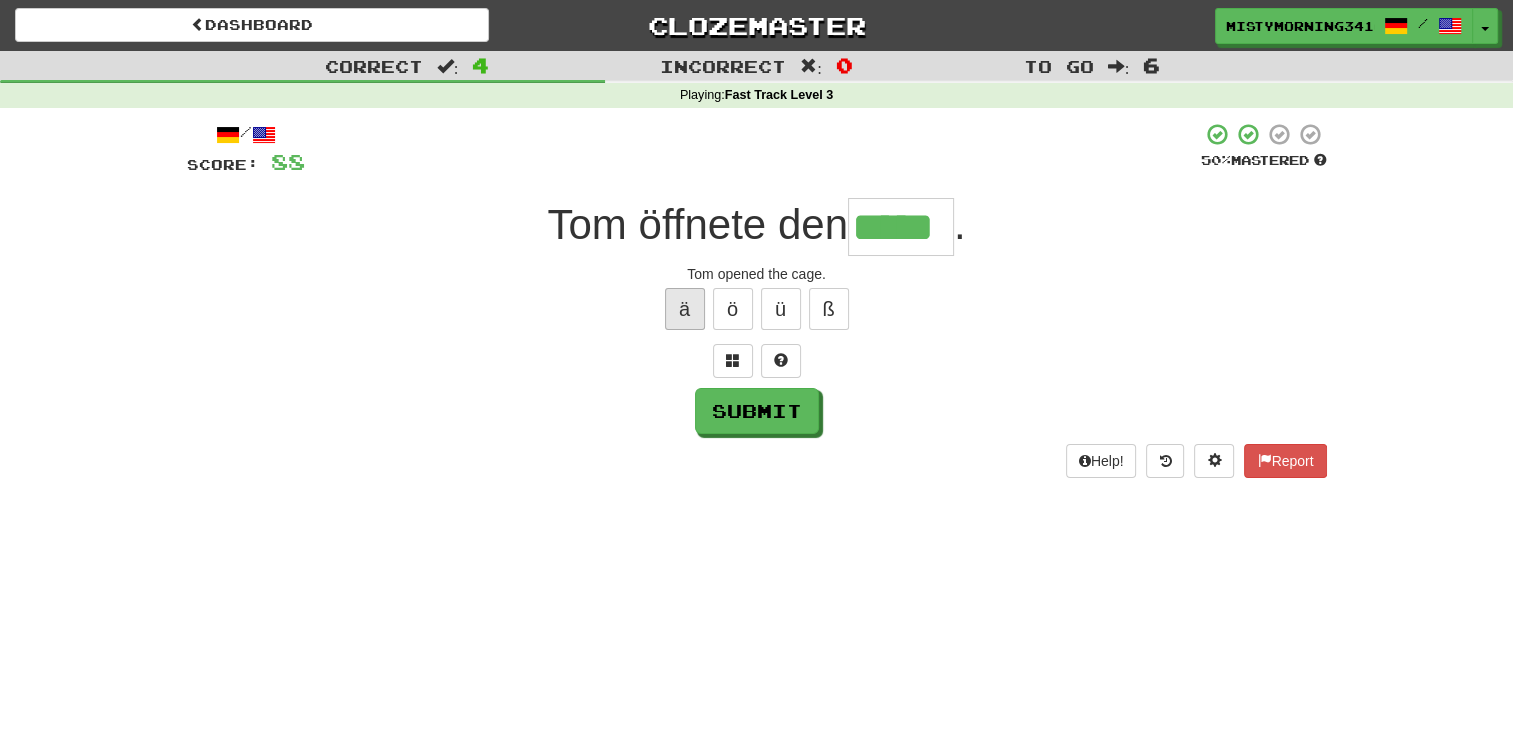 type on "*****" 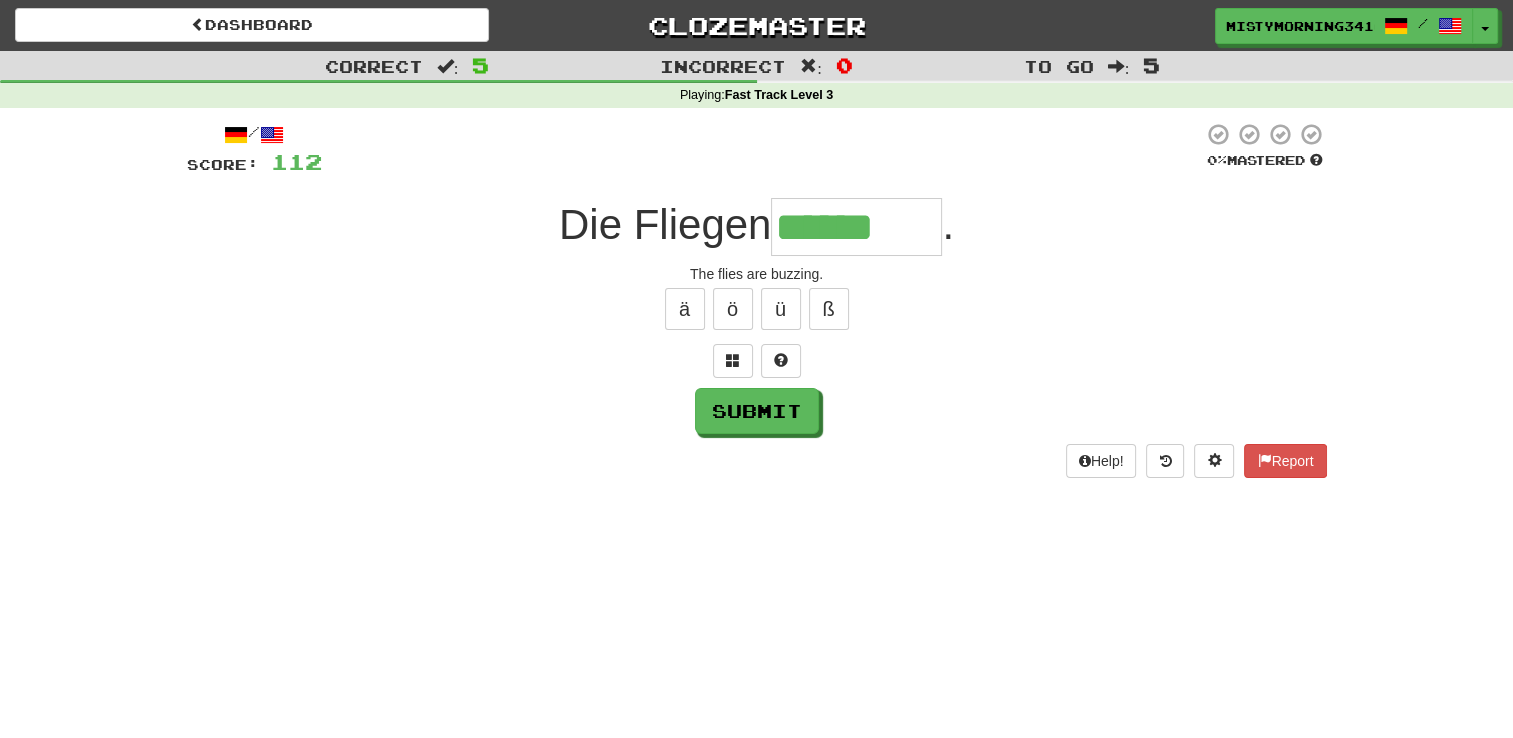 type on "******" 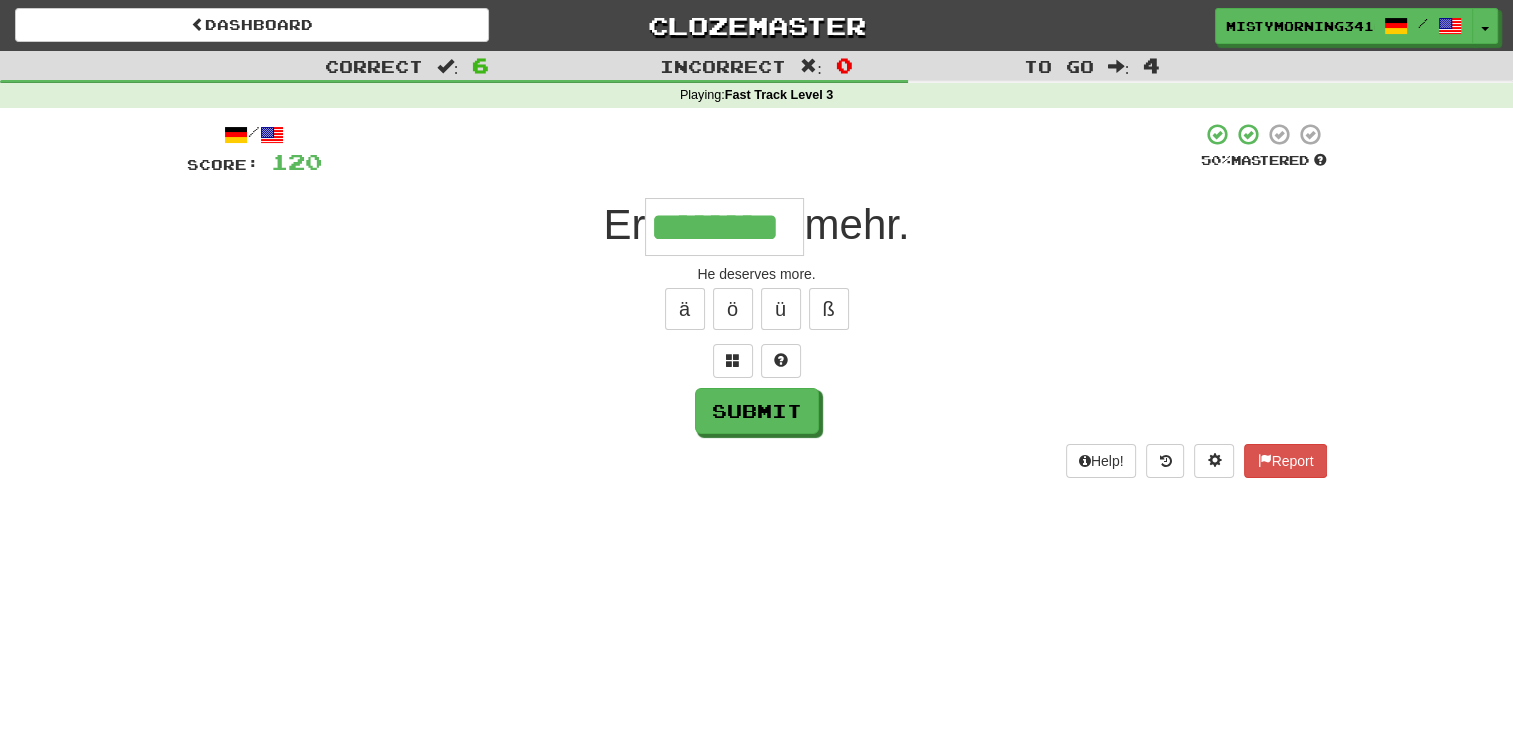 type on "********" 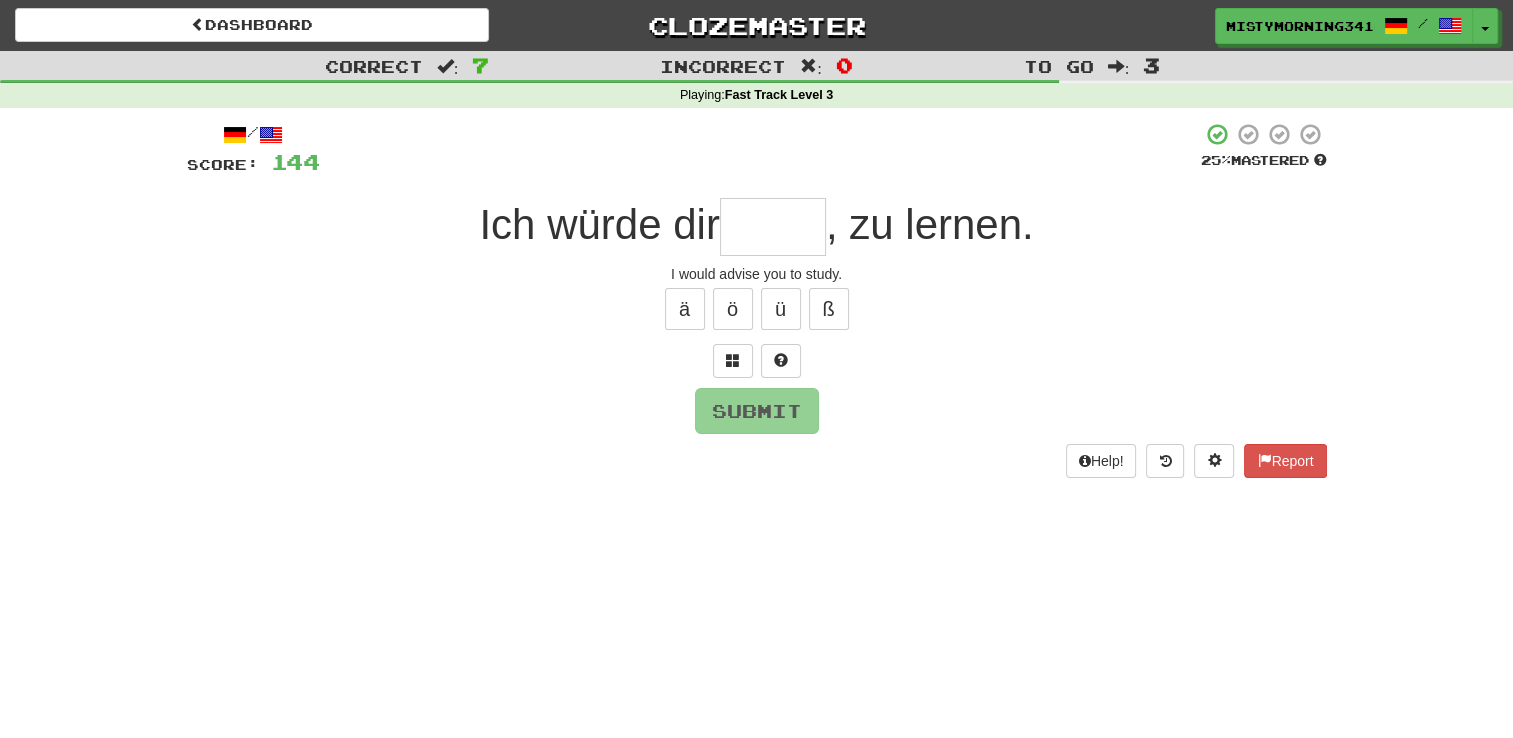 type on "*" 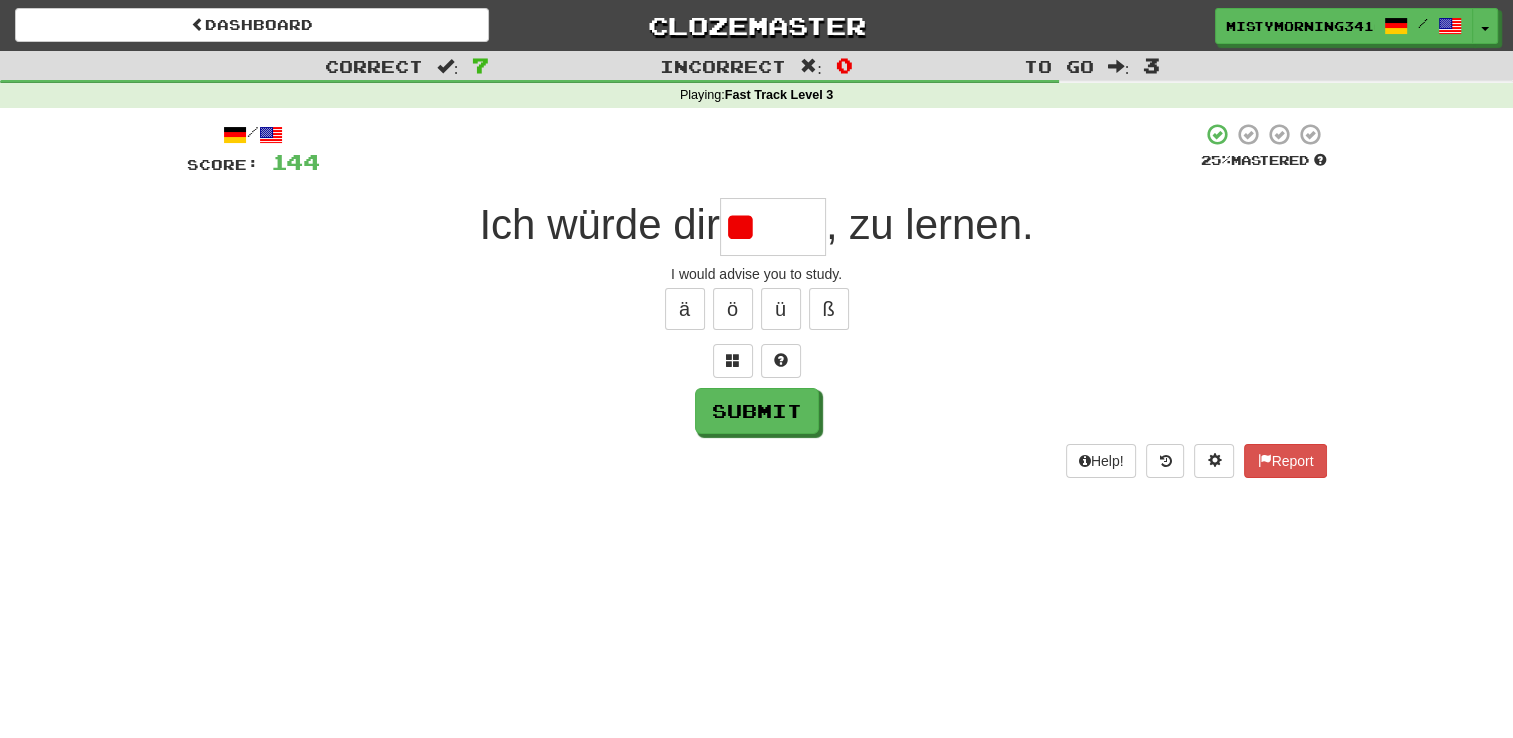 type on "*" 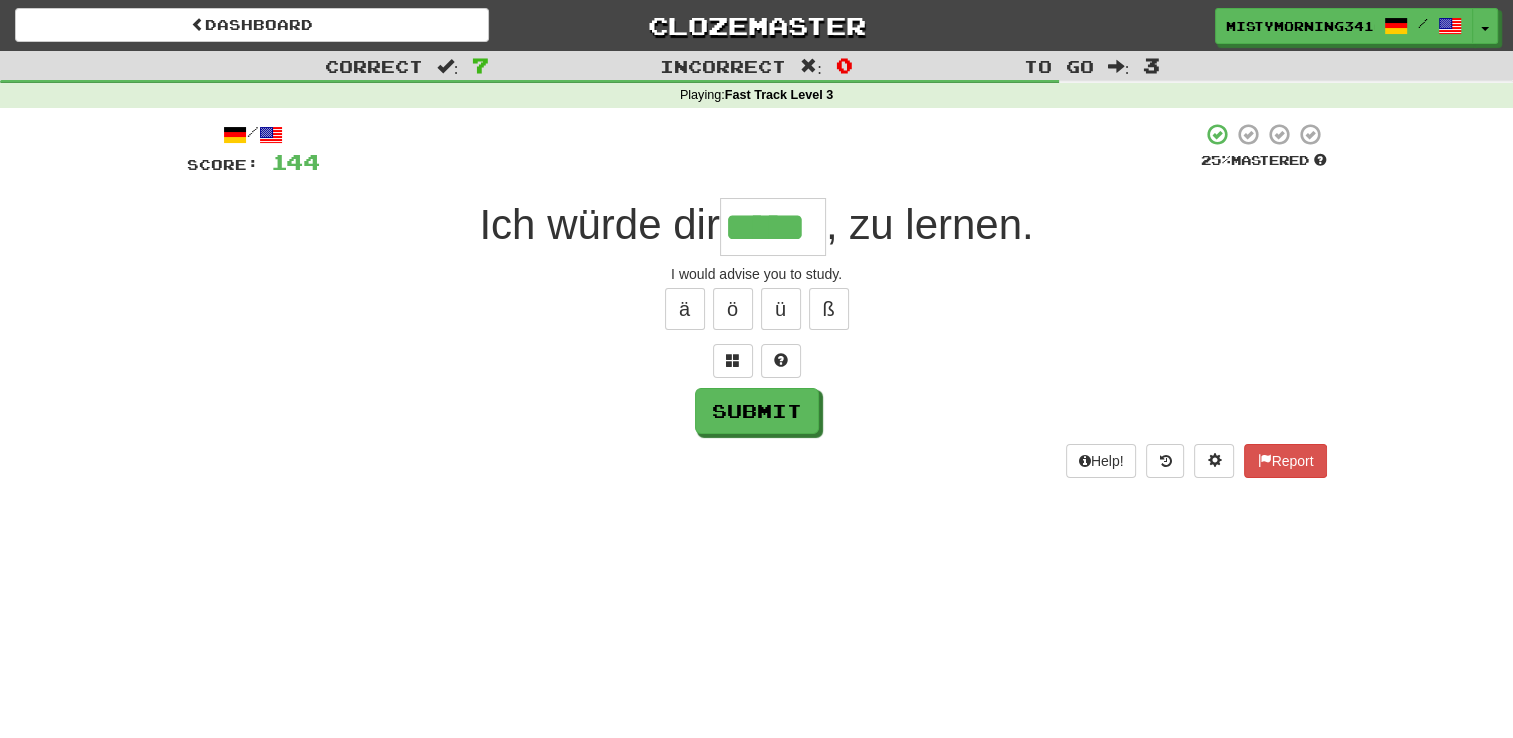 type on "*****" 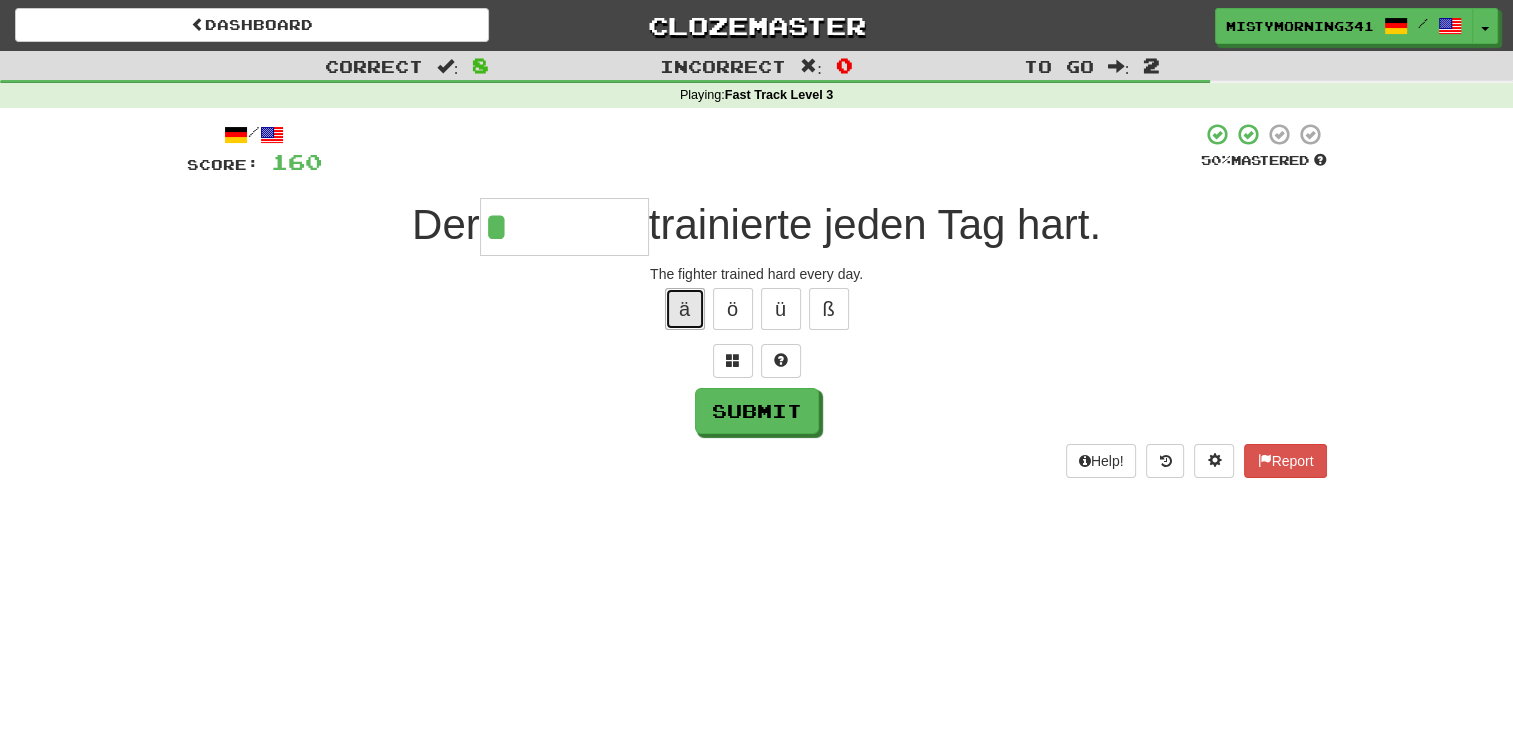 click on "ä" at bounding box center [685, 309] 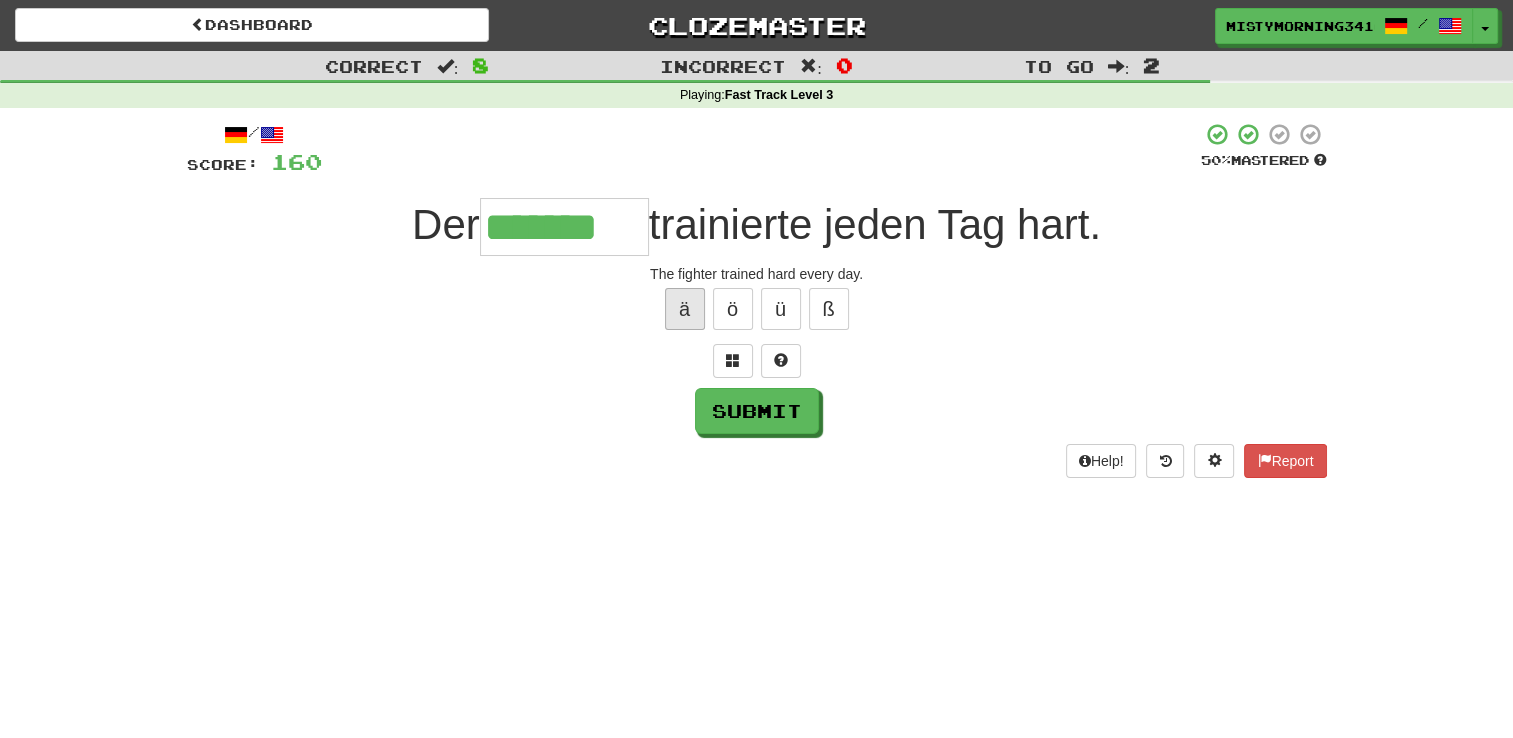type on "*******" 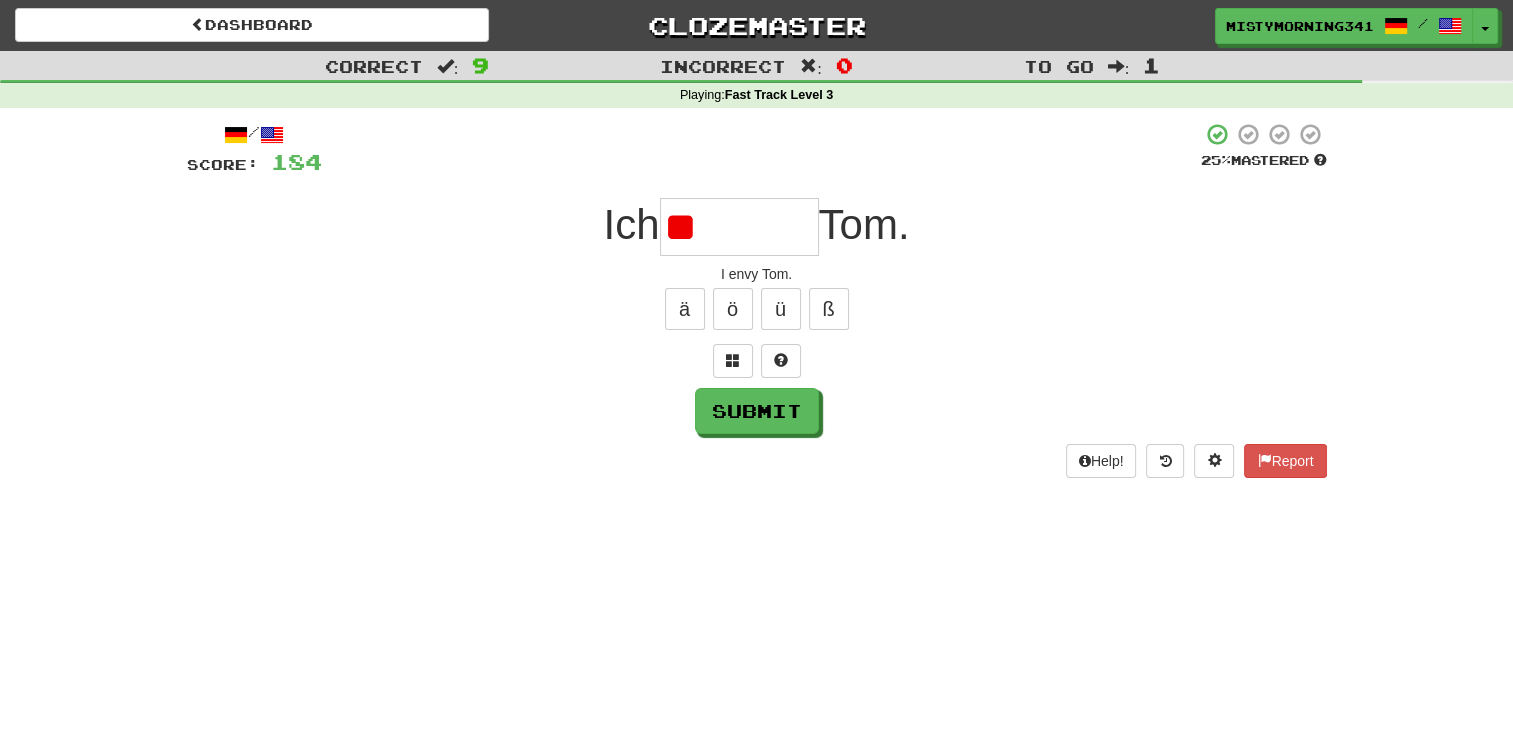 type on "*" 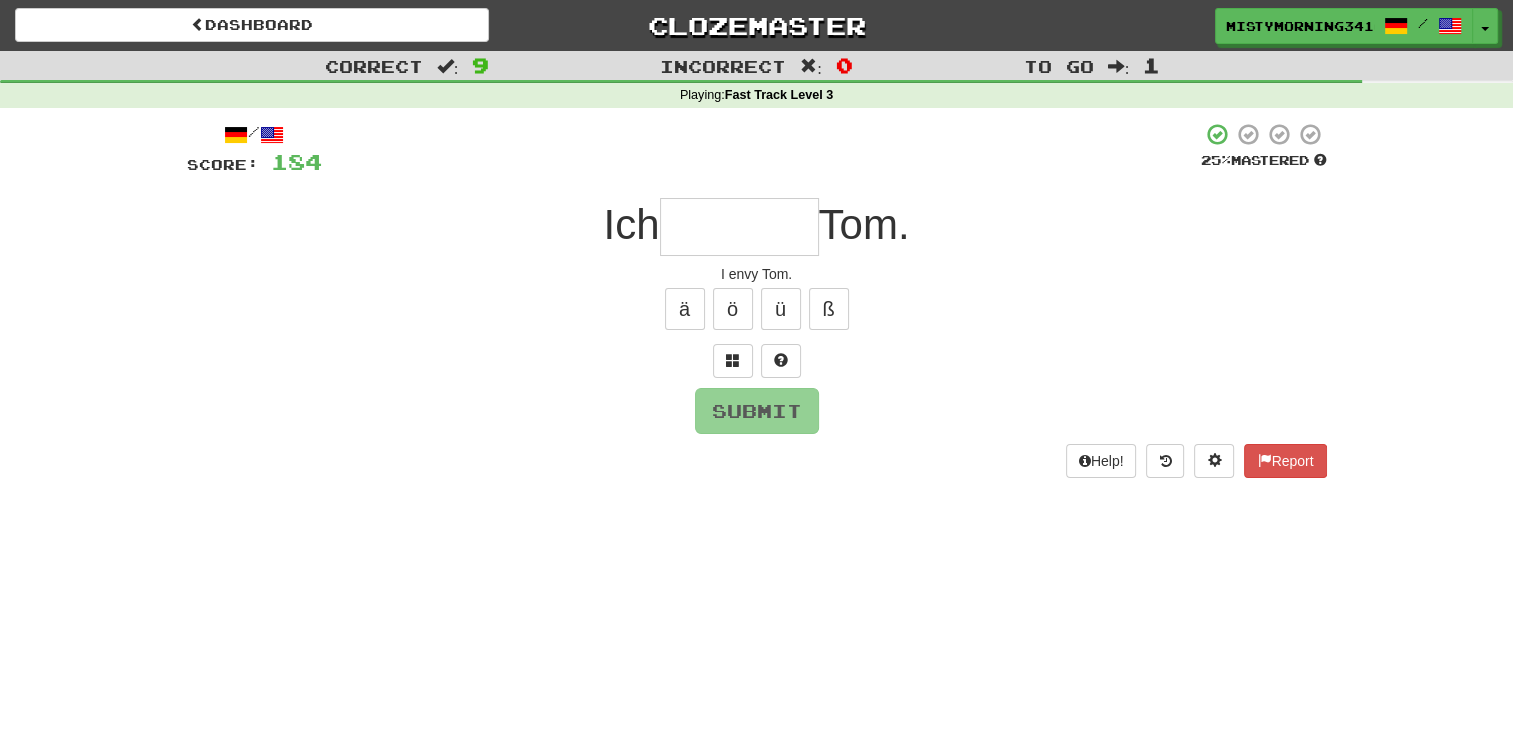 type on "*" 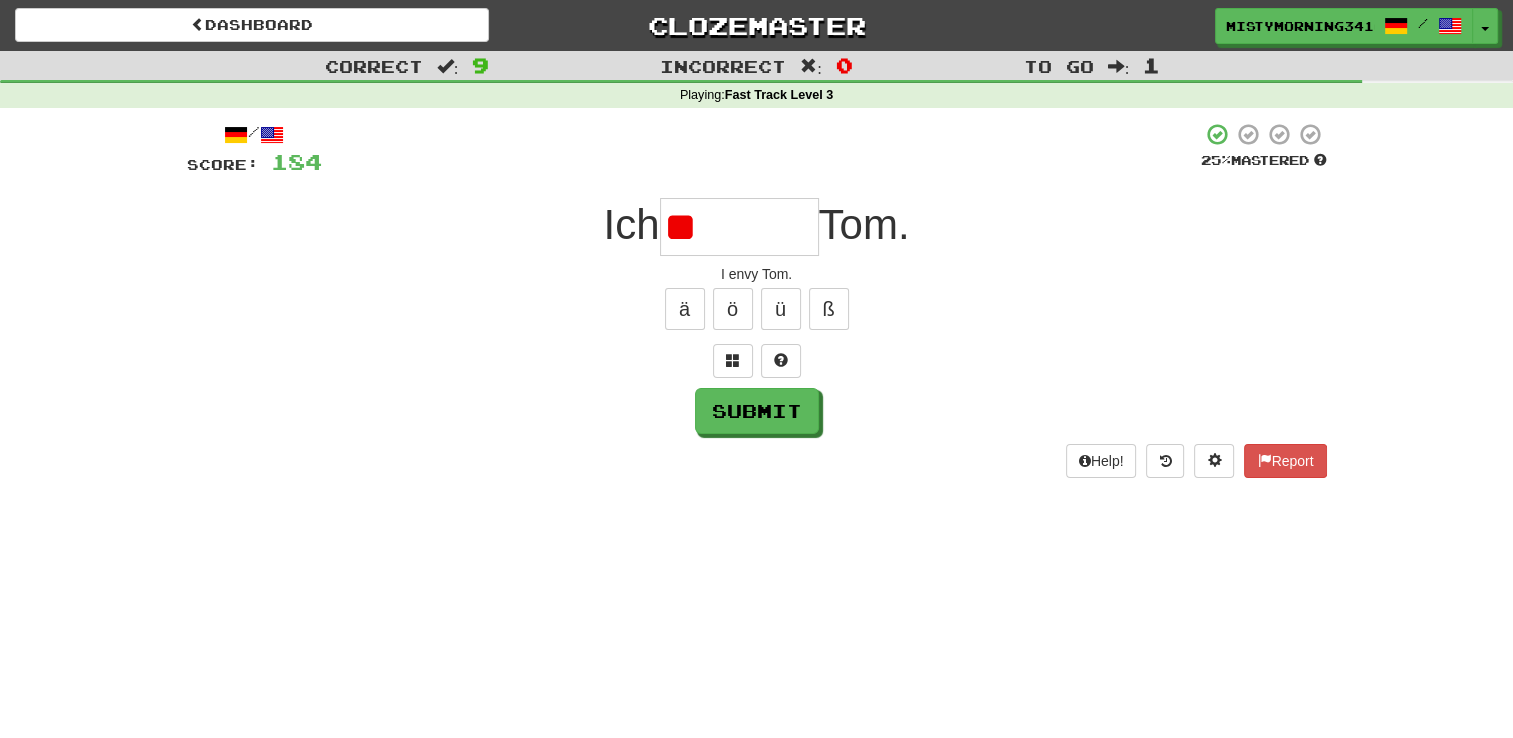 type on "*" 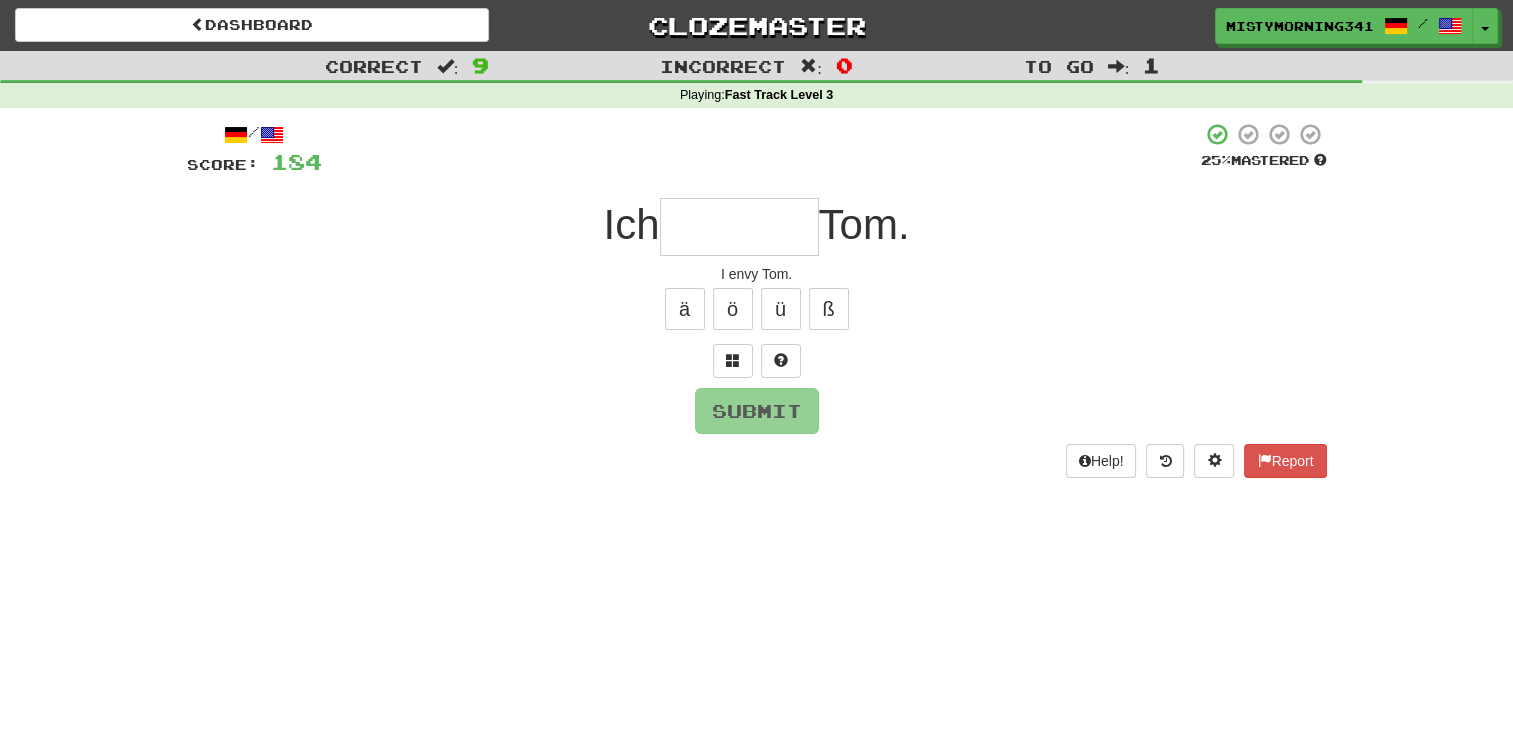 type on "*" 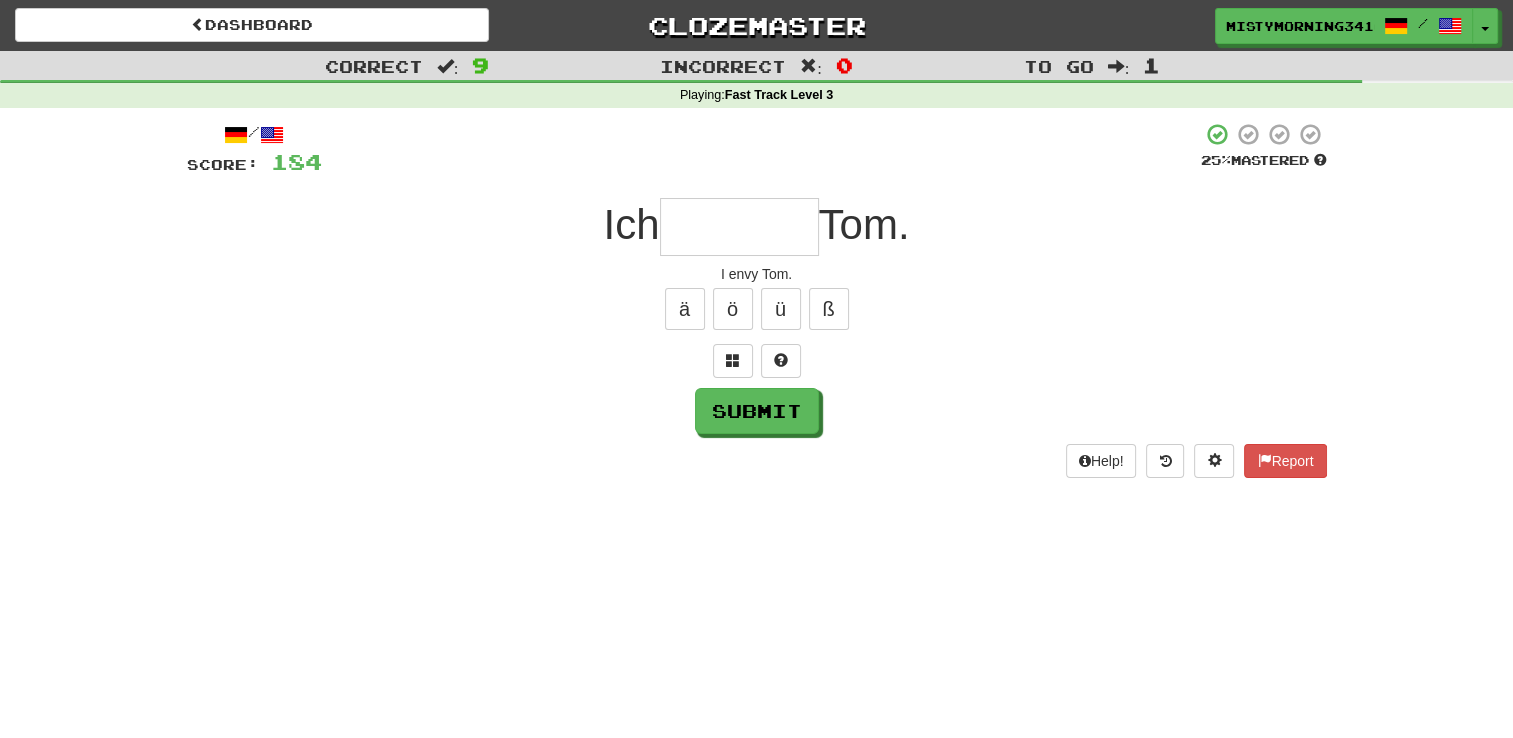 type on "*" 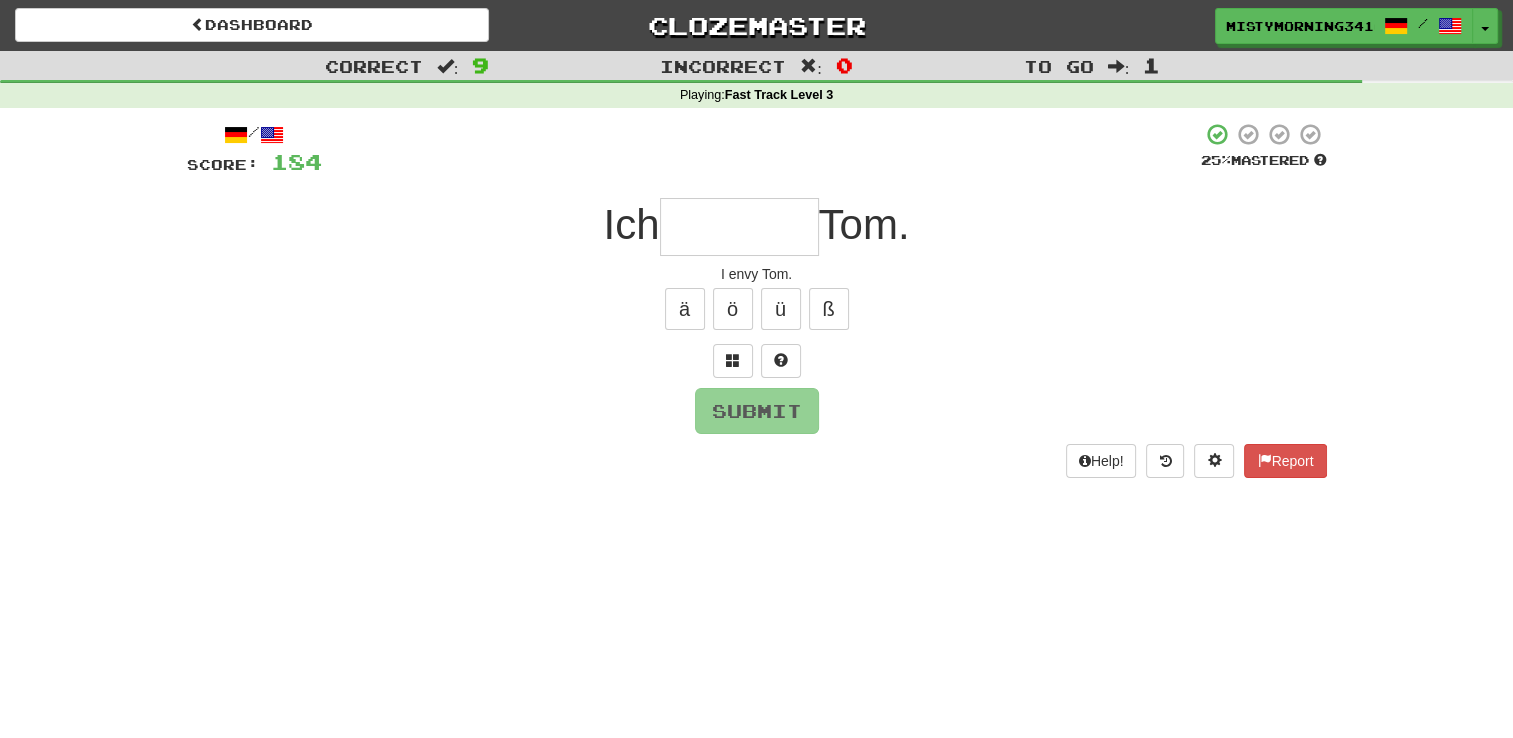 type on "*" 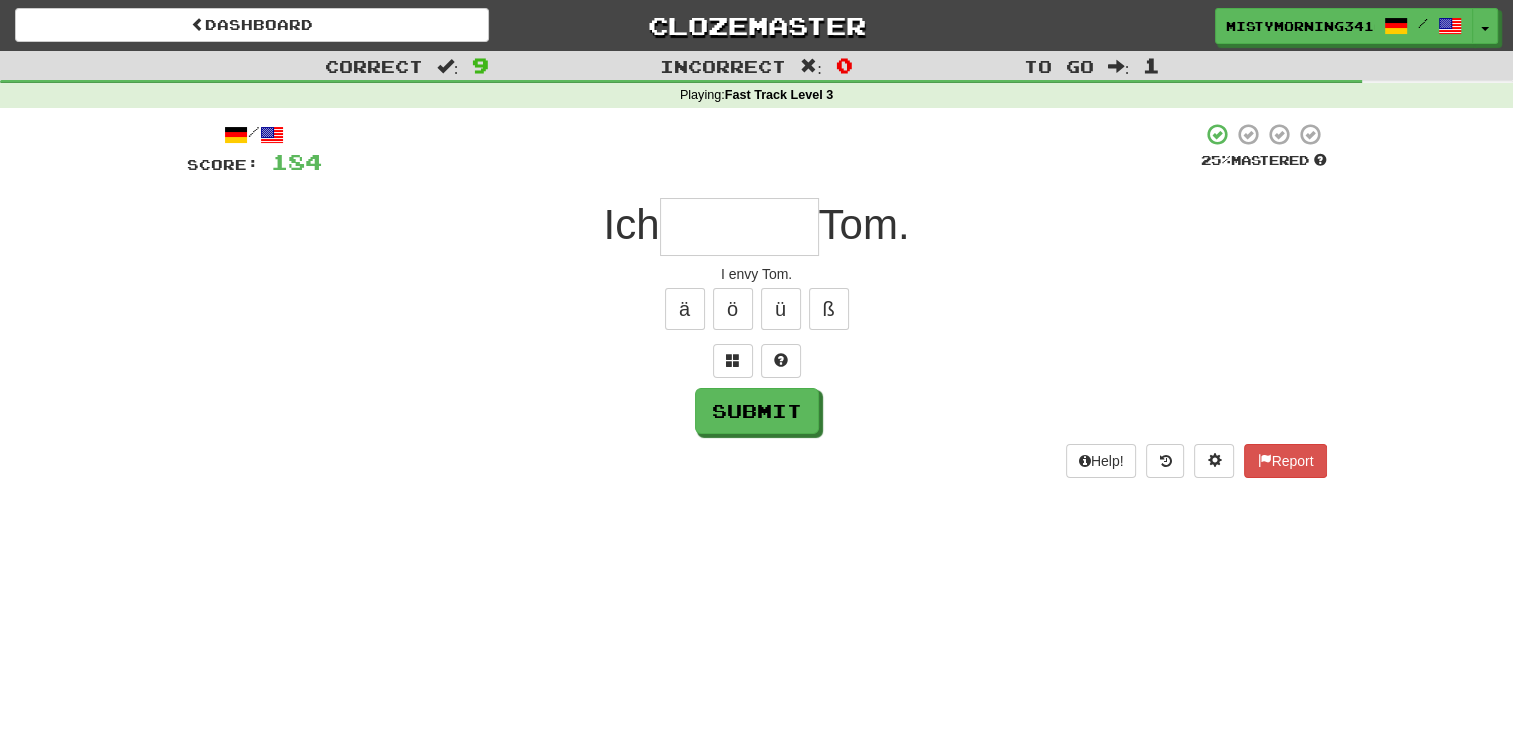 type on "*" 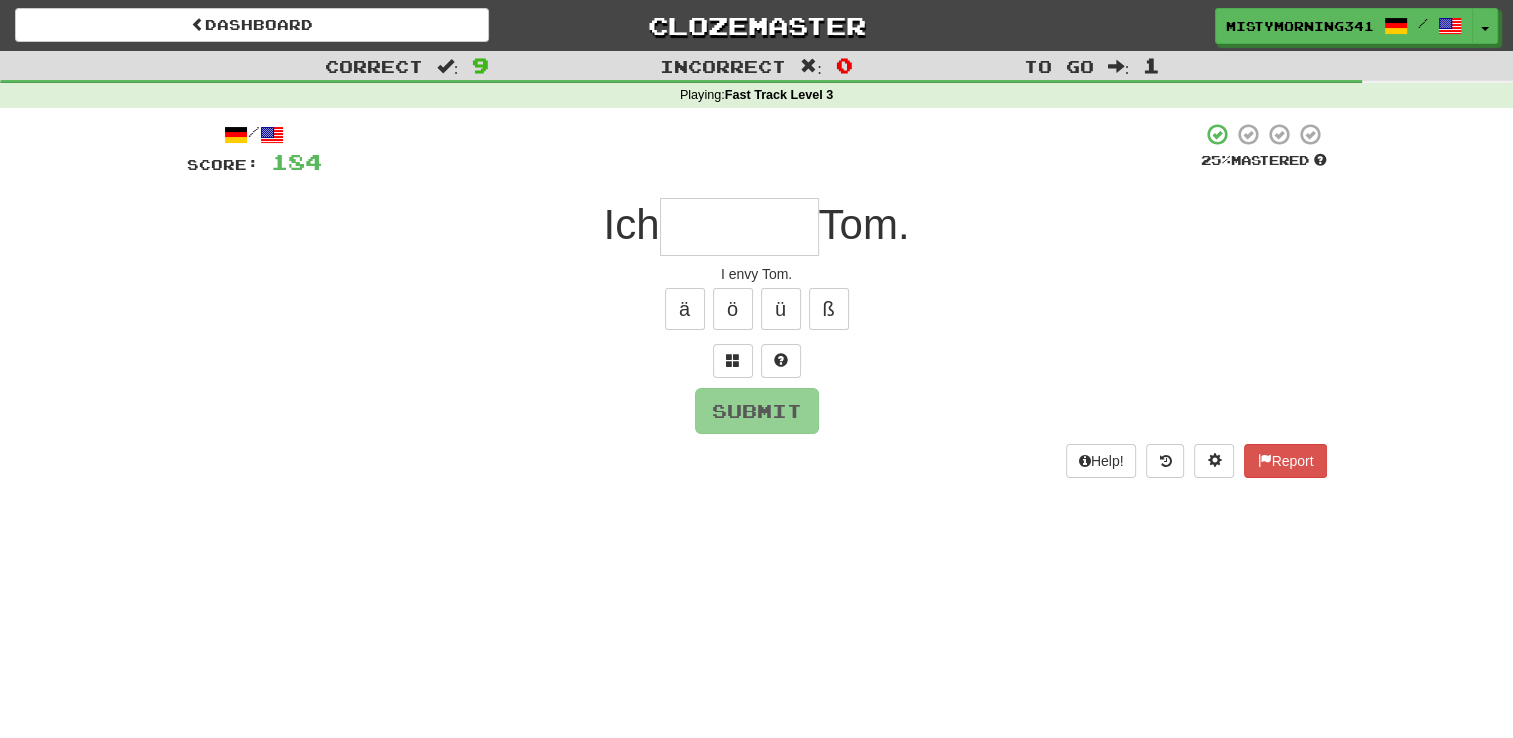 type on "*" 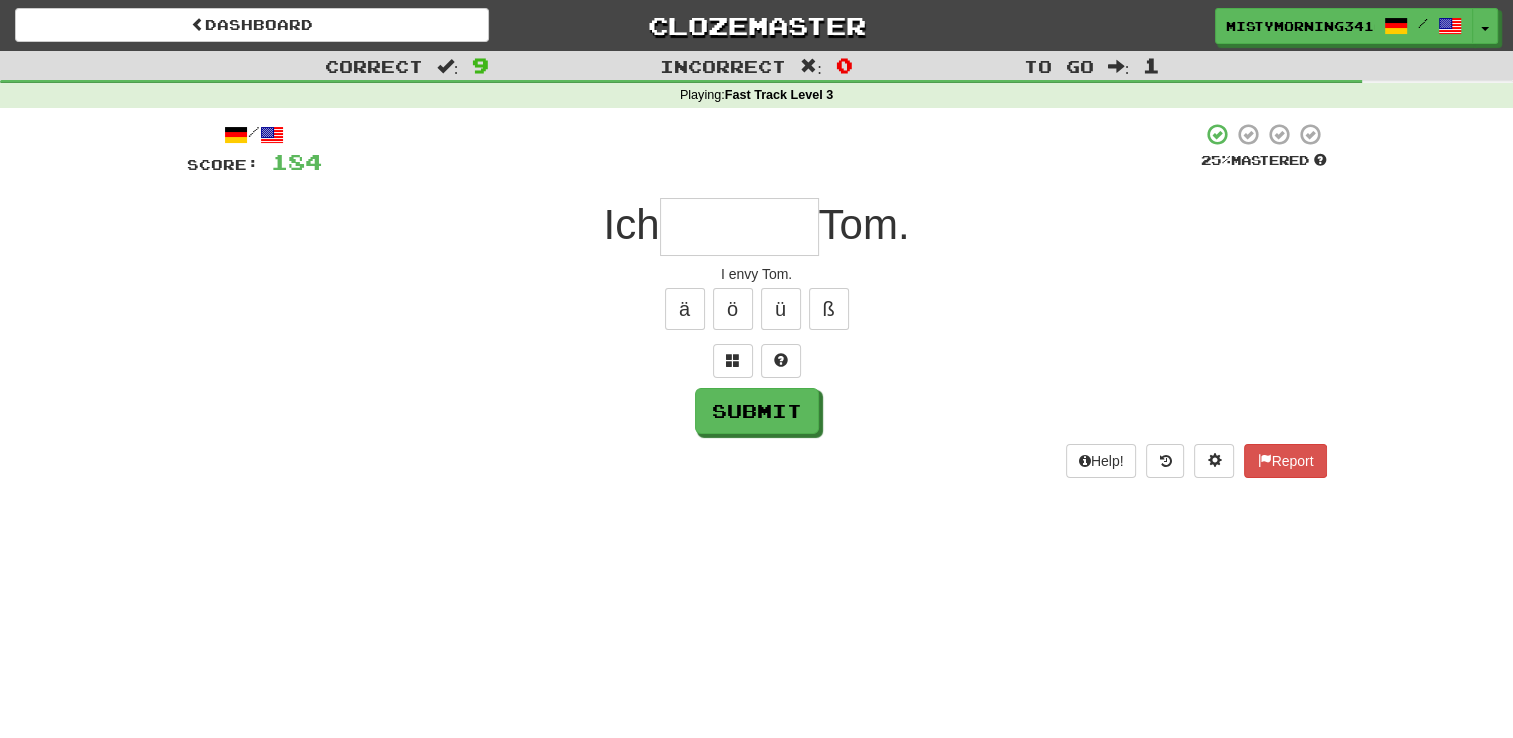 type on "*" 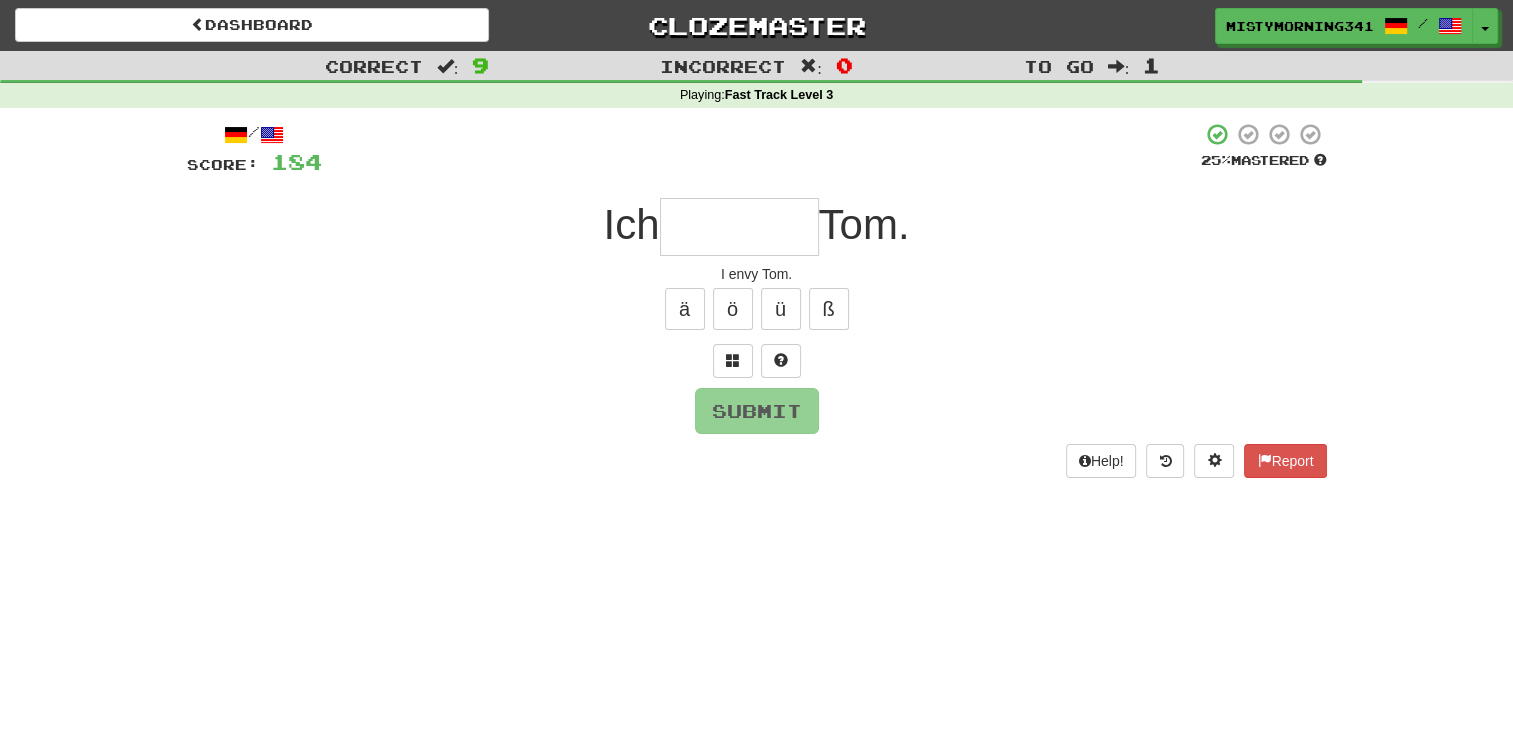 type on "*" 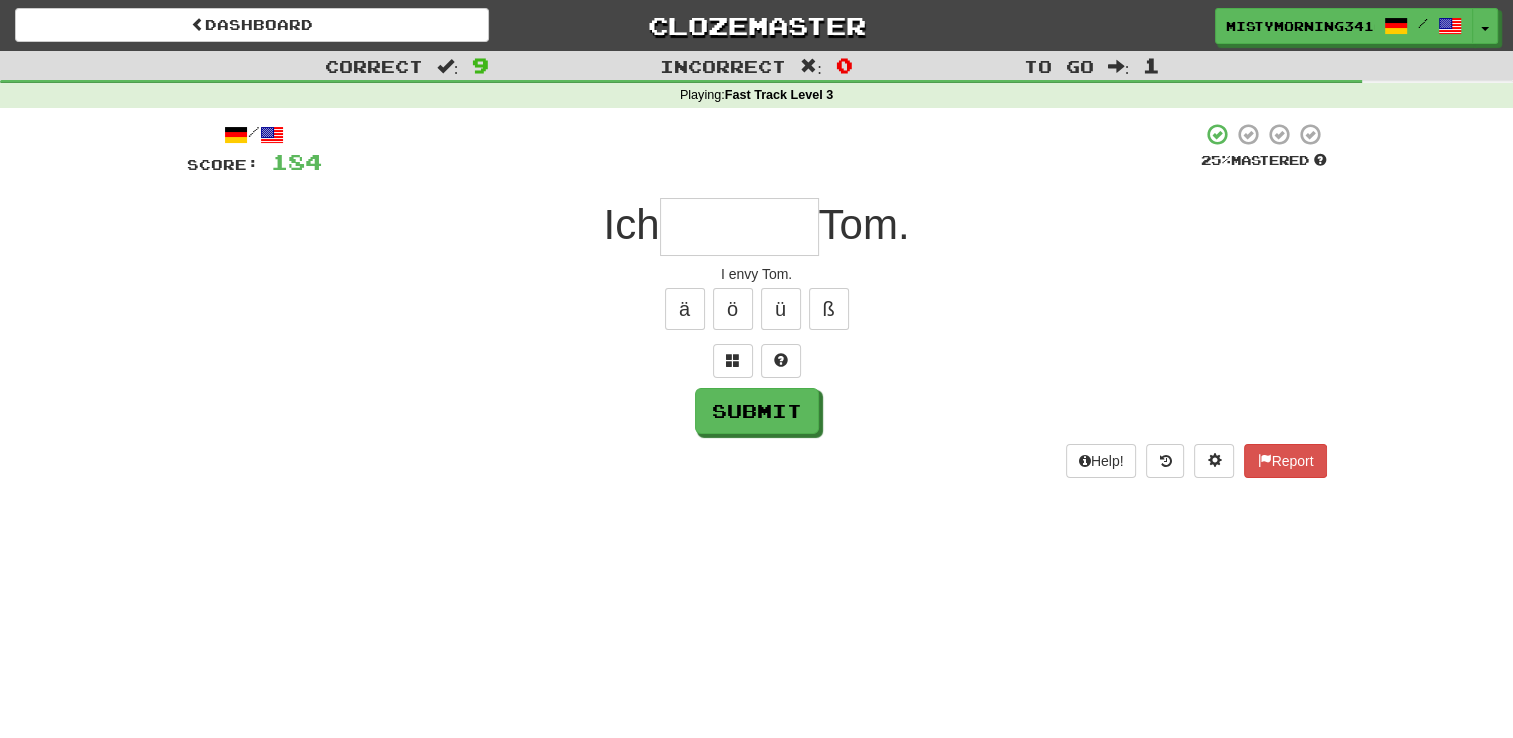 type on "*" 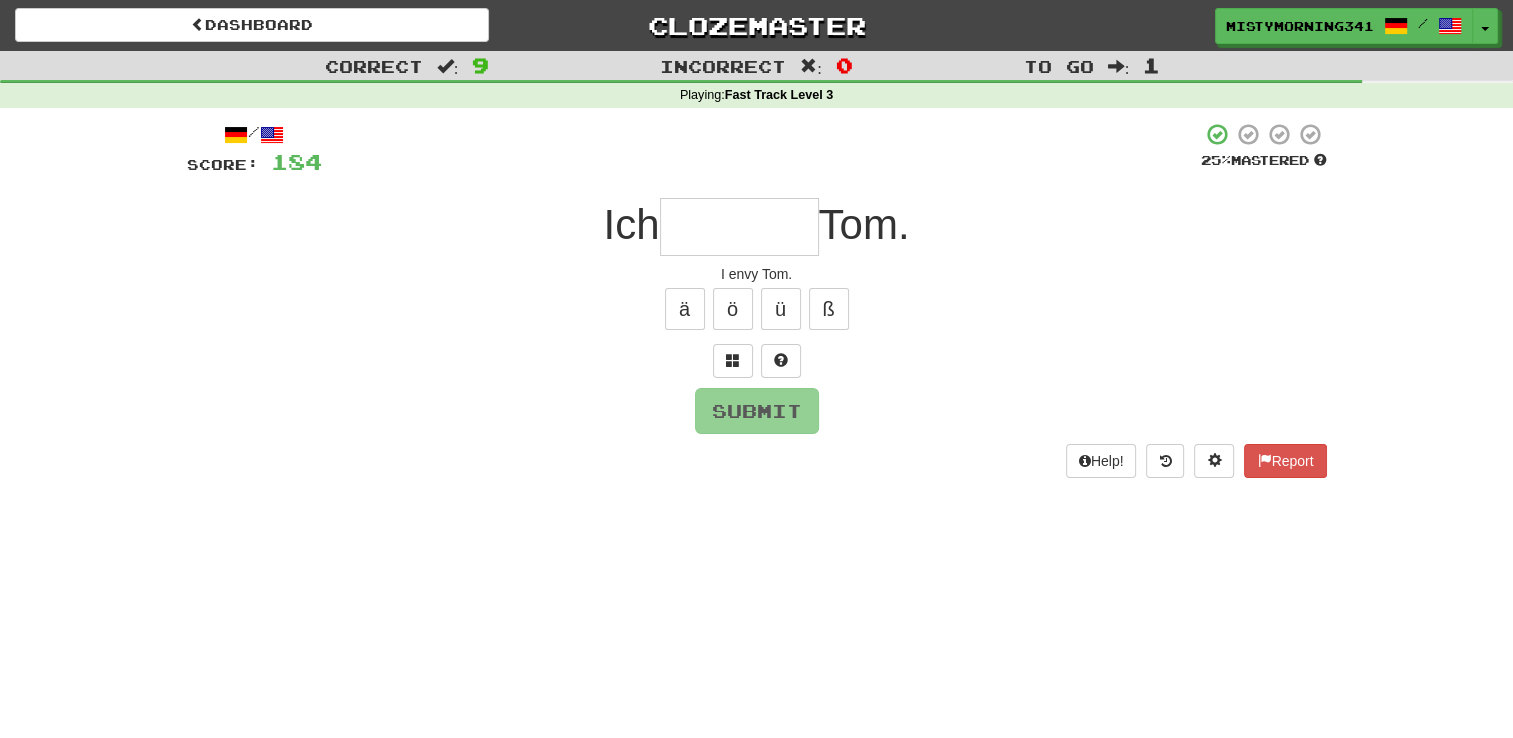 type on "*" 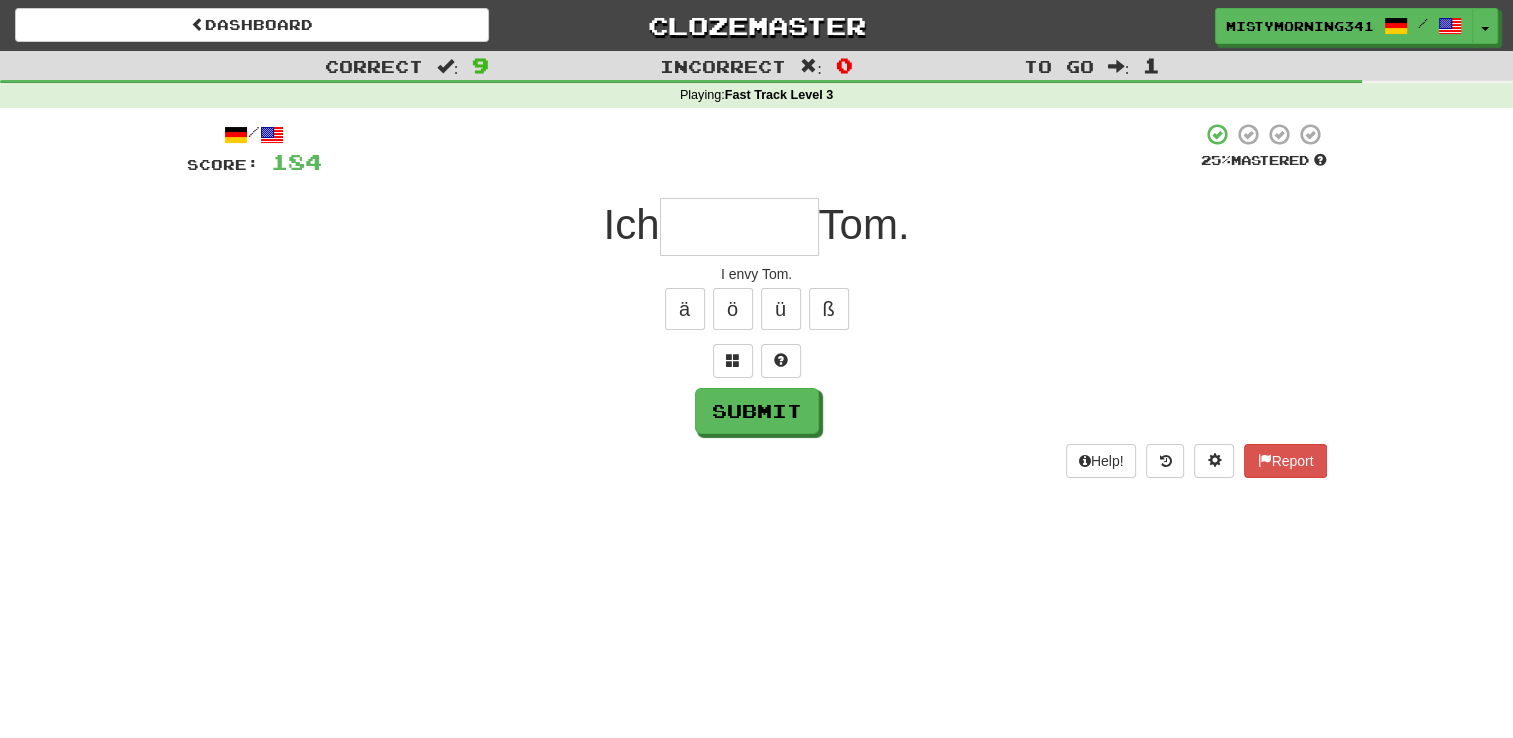 type on "*" 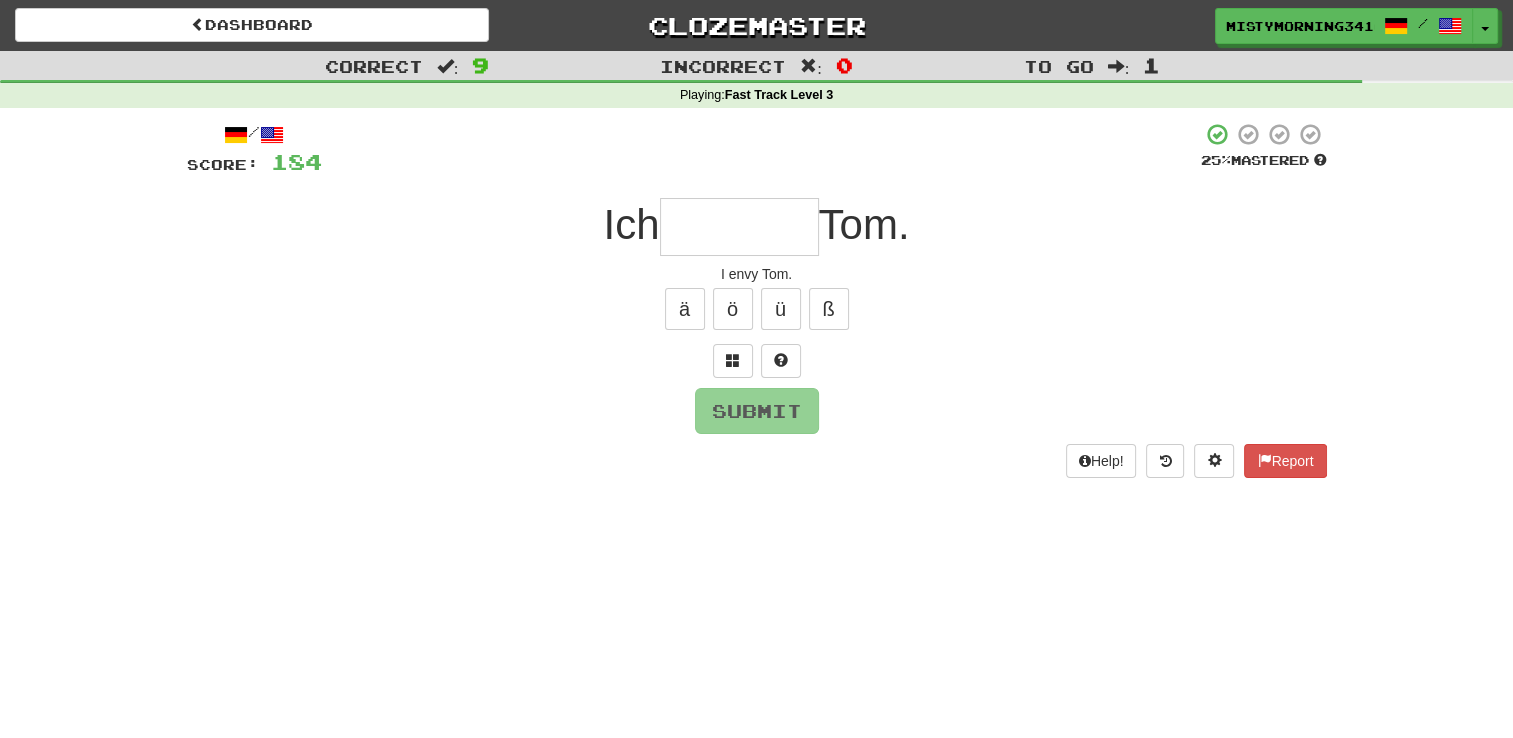 type on "*" 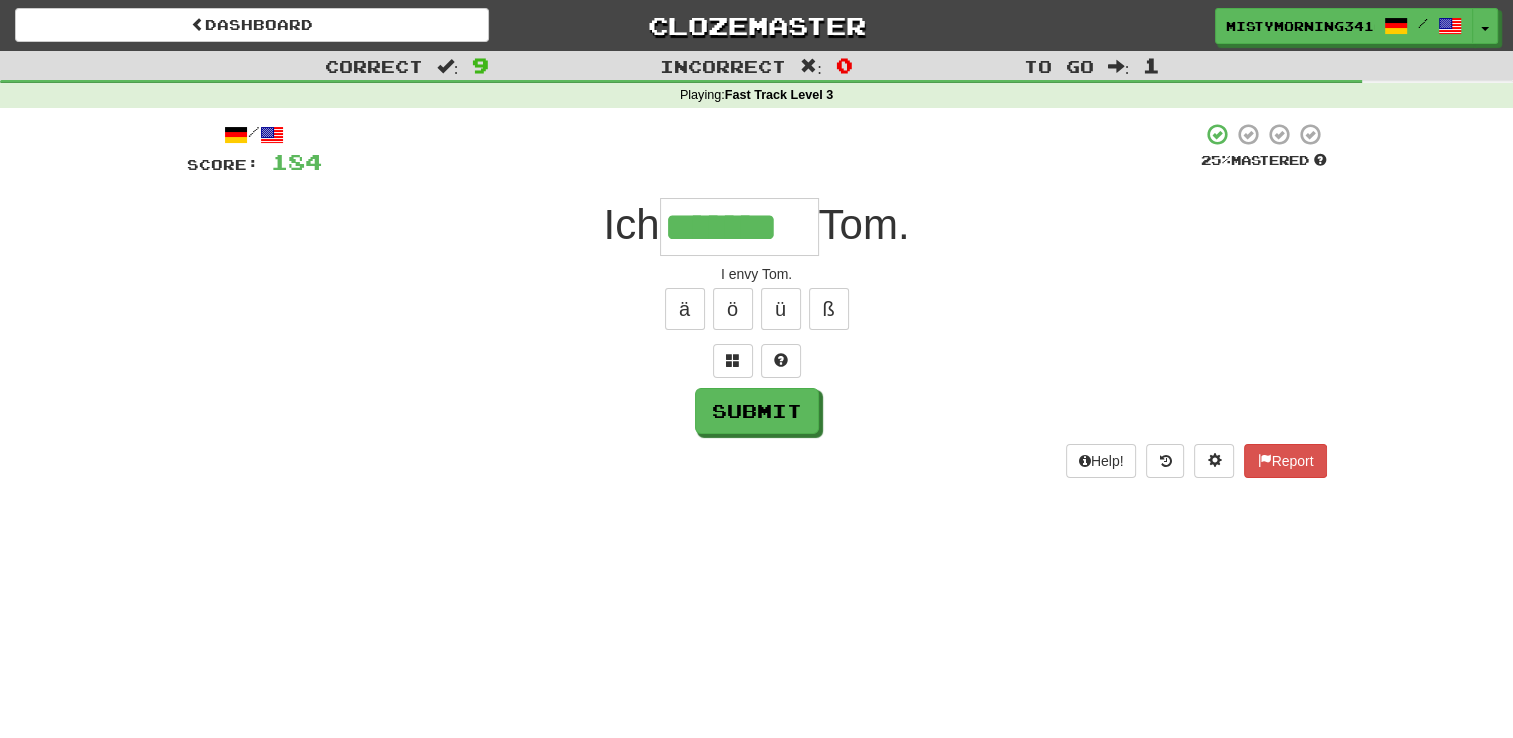 type on "*******" 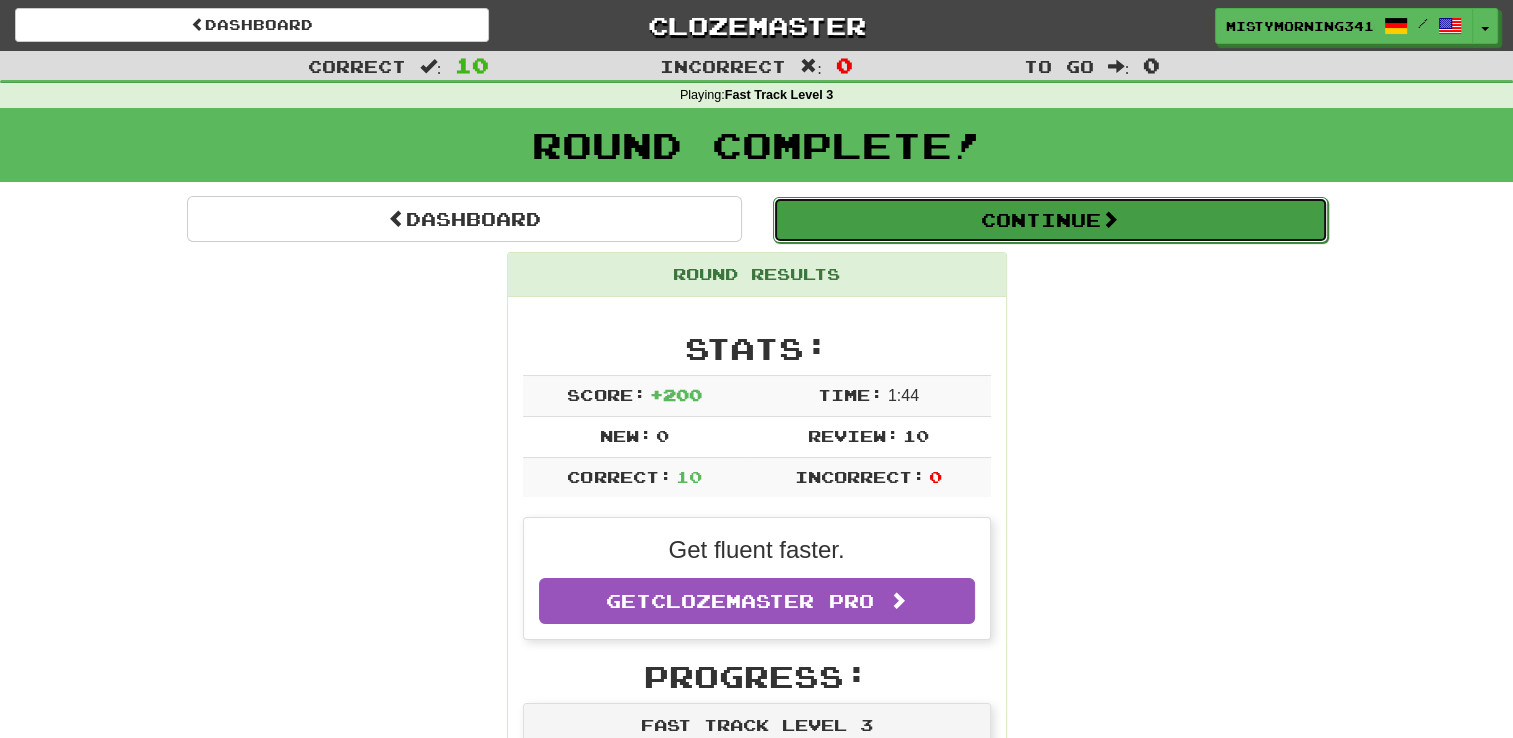 click on "Continue" at bounding box center (1050, 220) 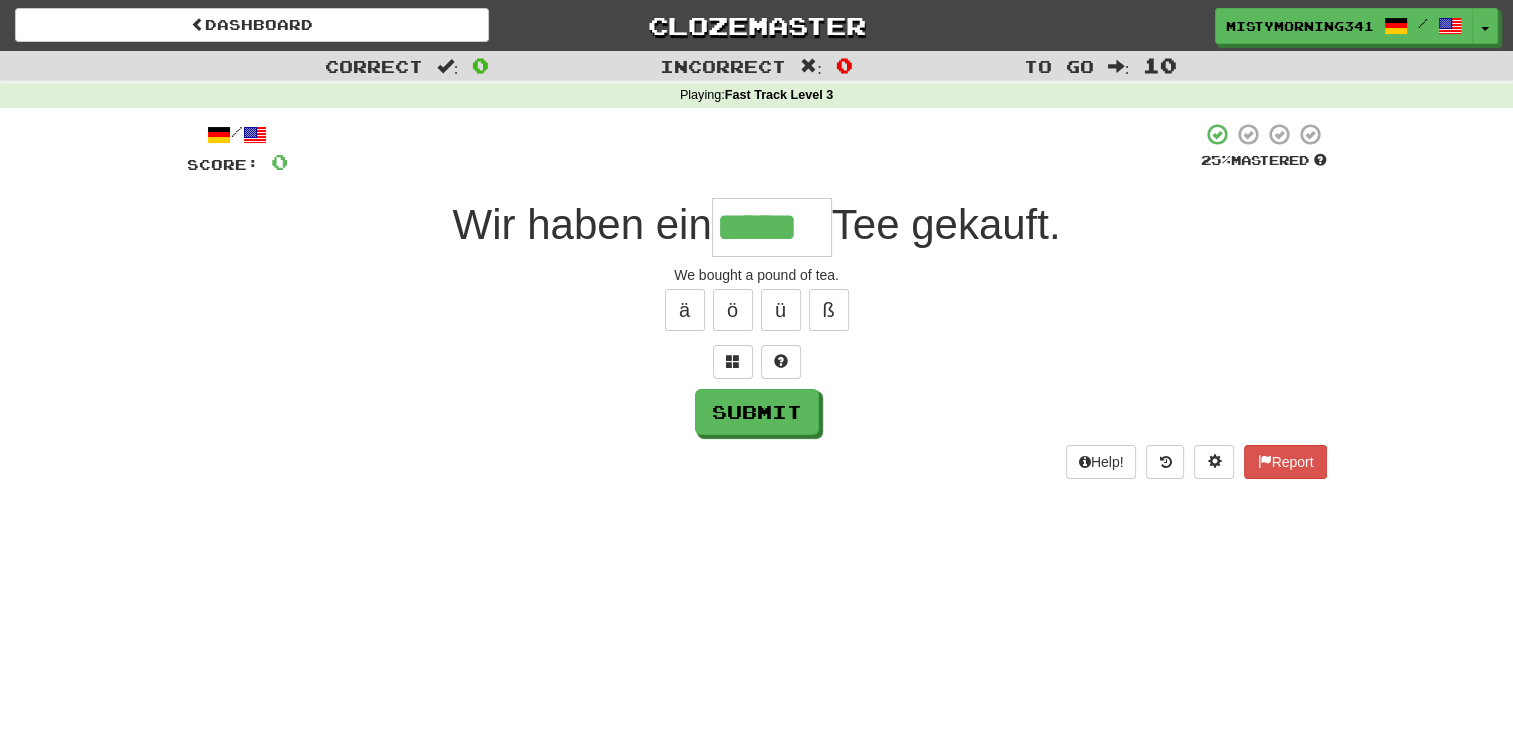 type on "*****" 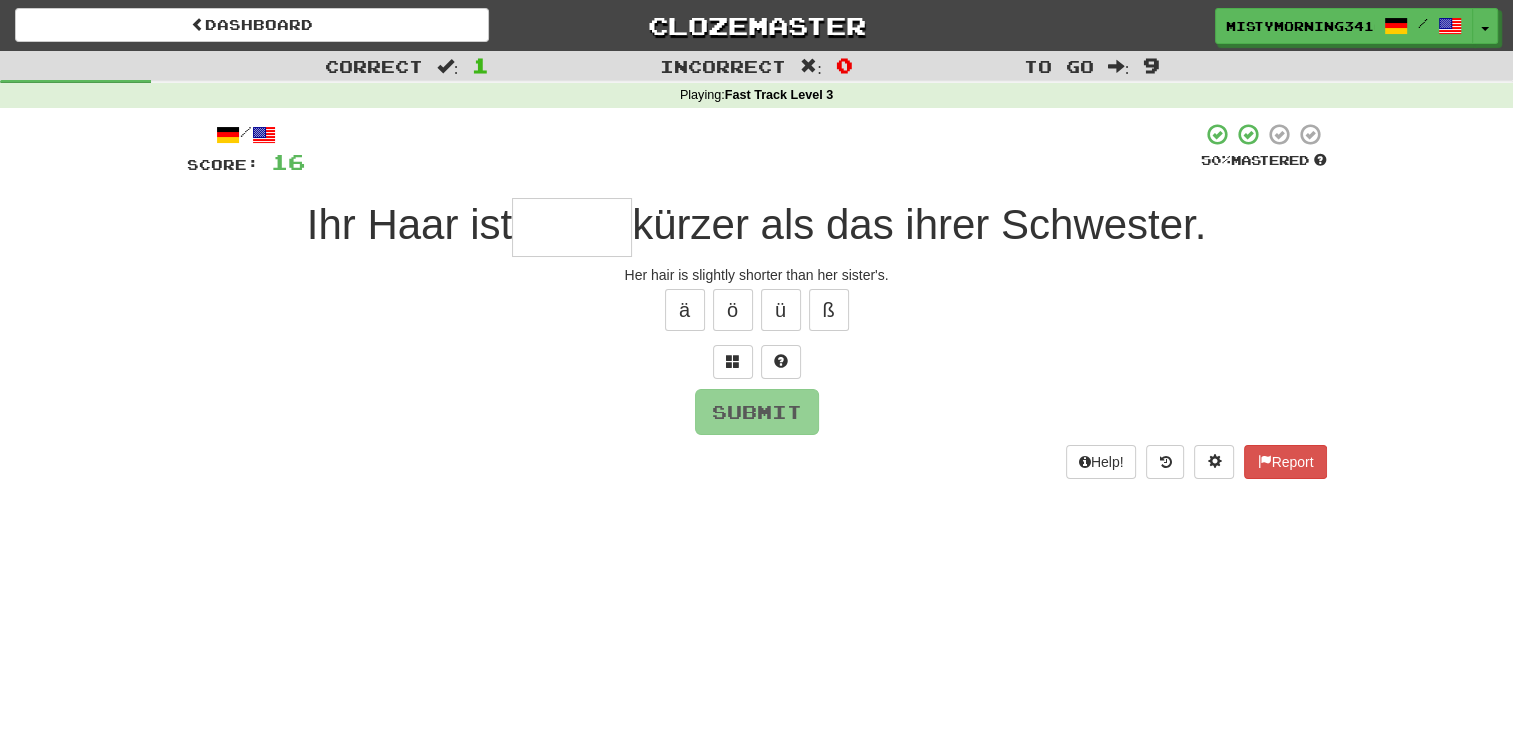 type on "*" 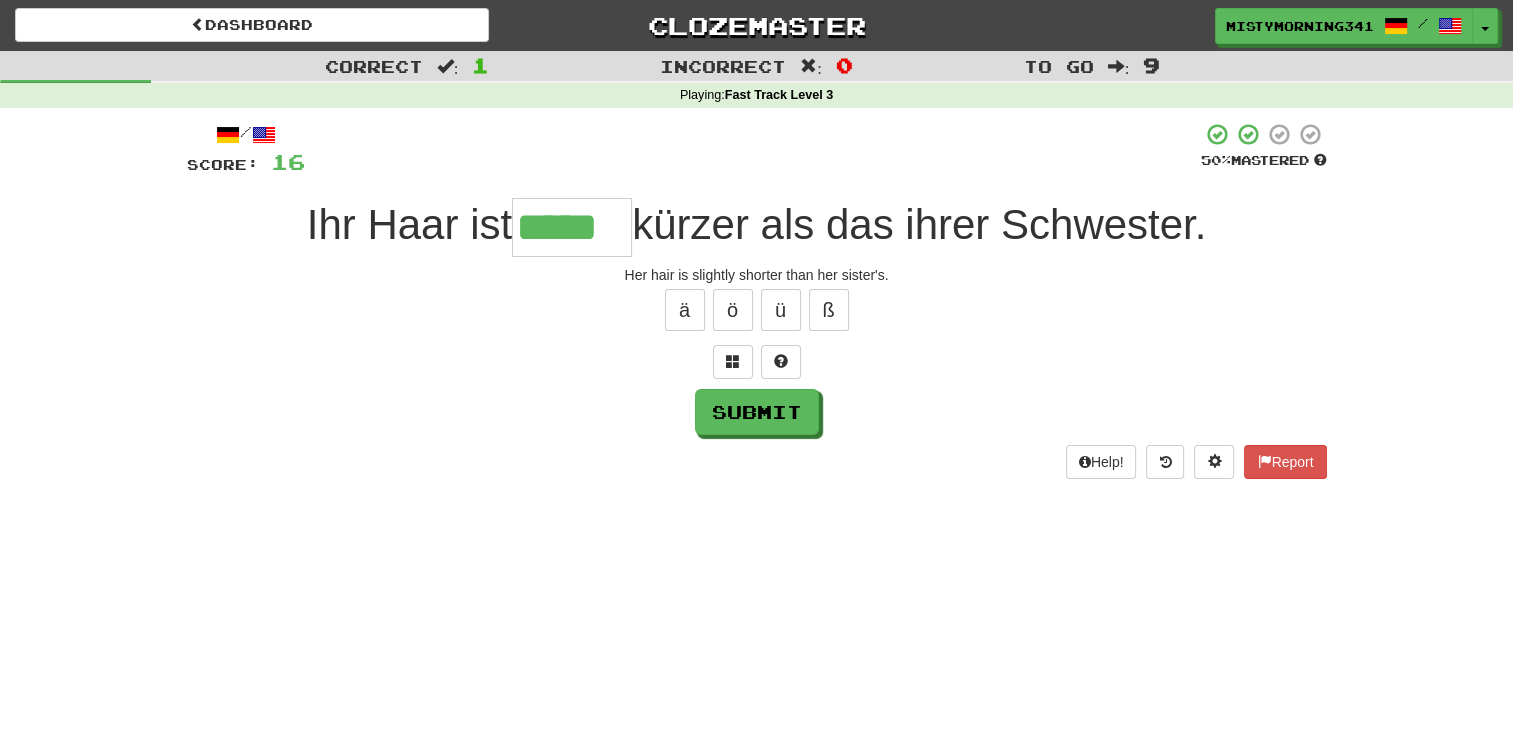 type on "*****" 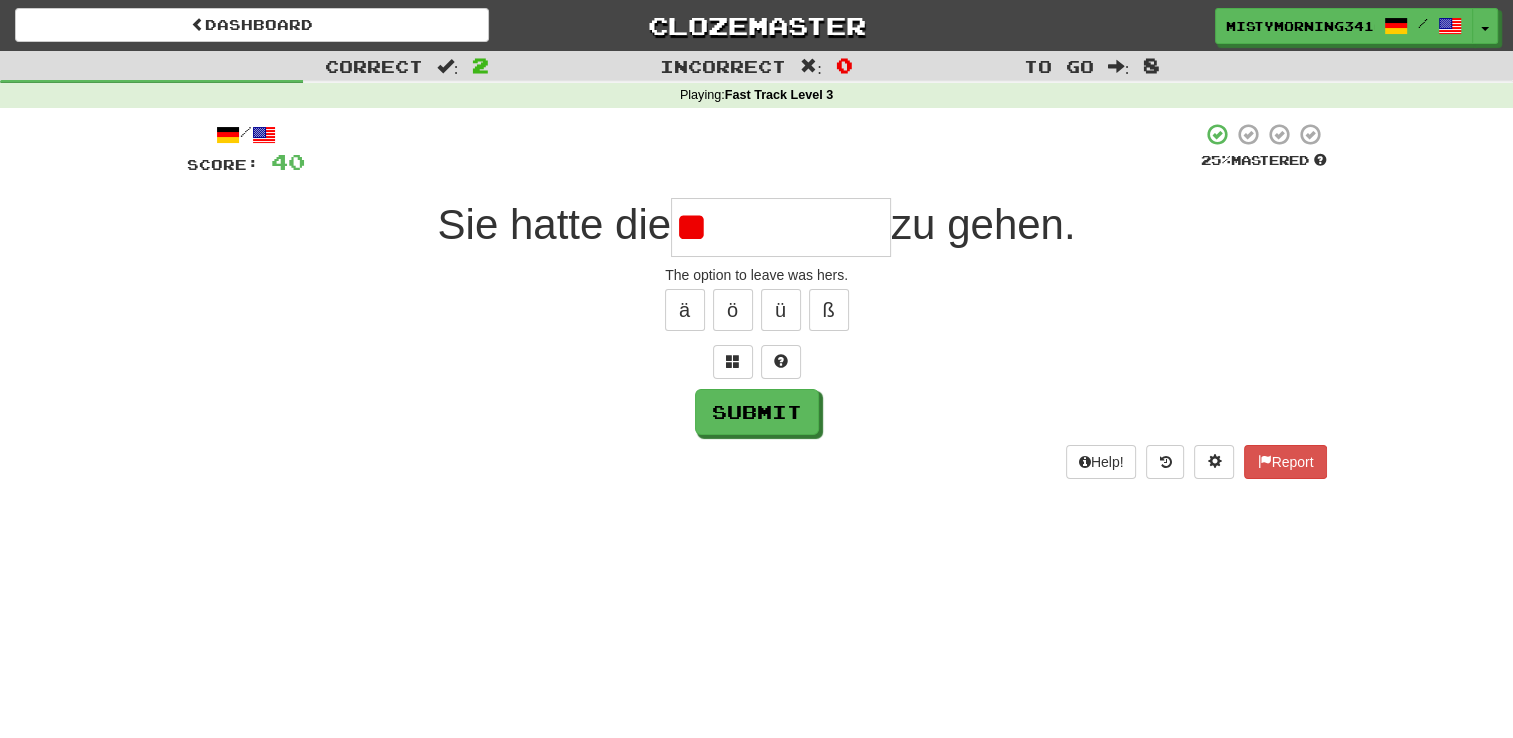type on "*" 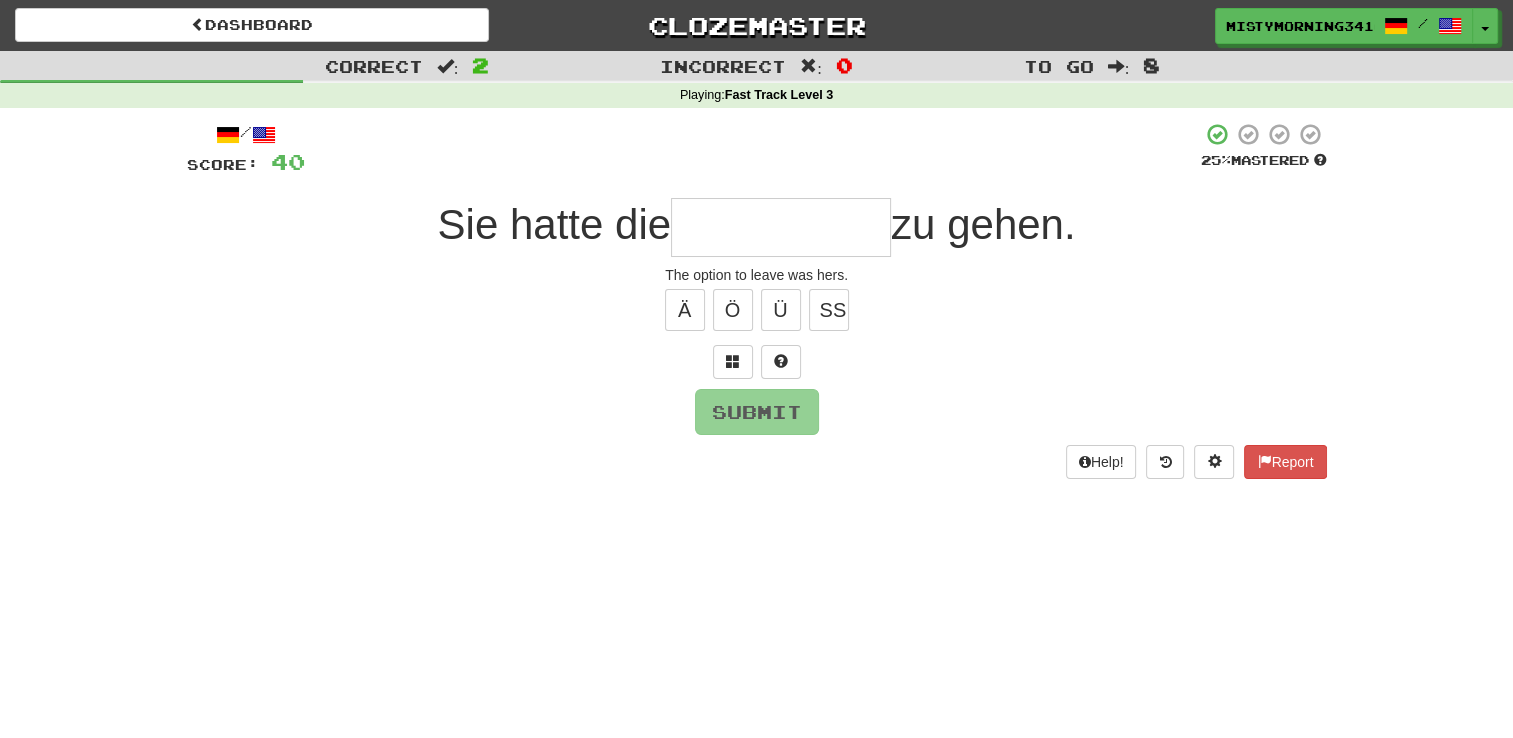 type on "*" 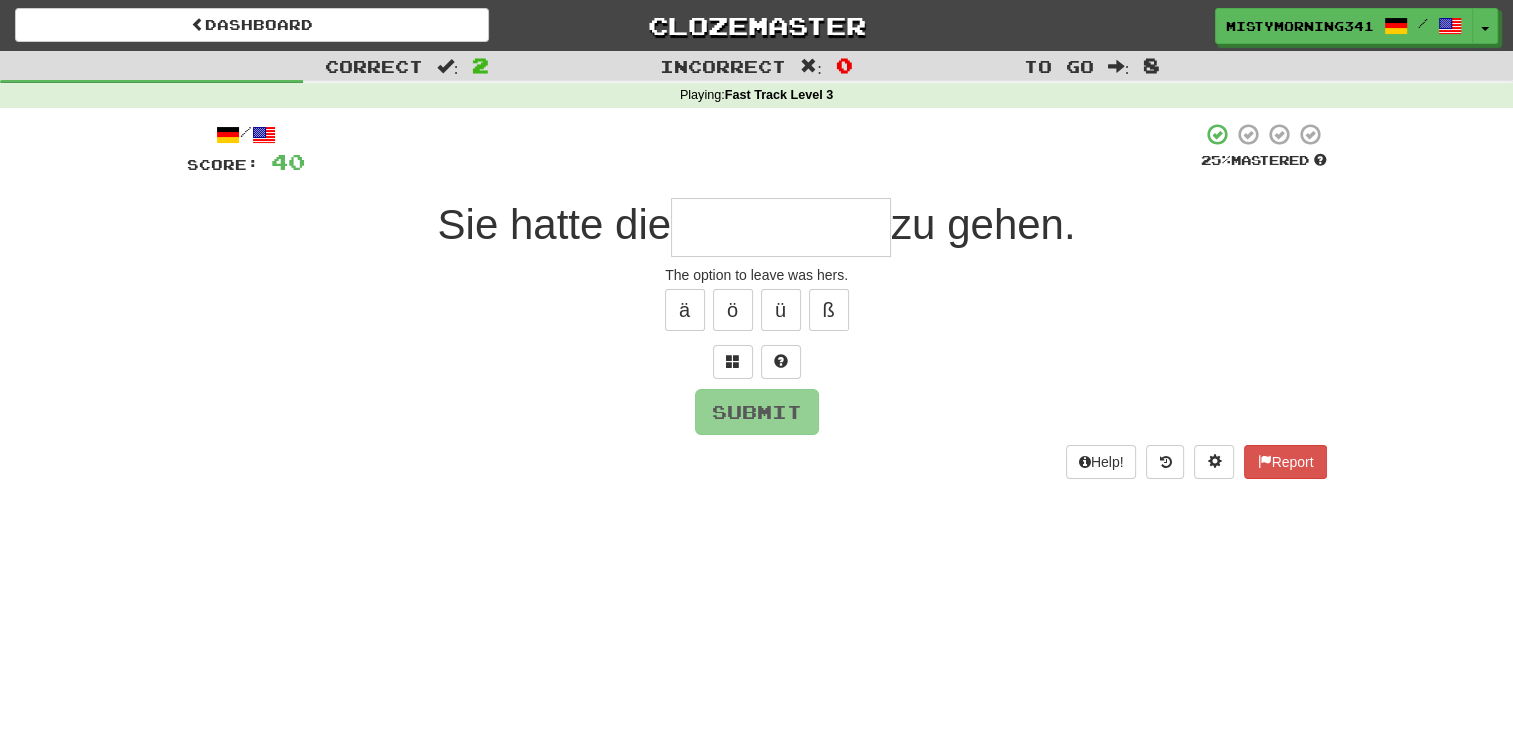 type on "*" 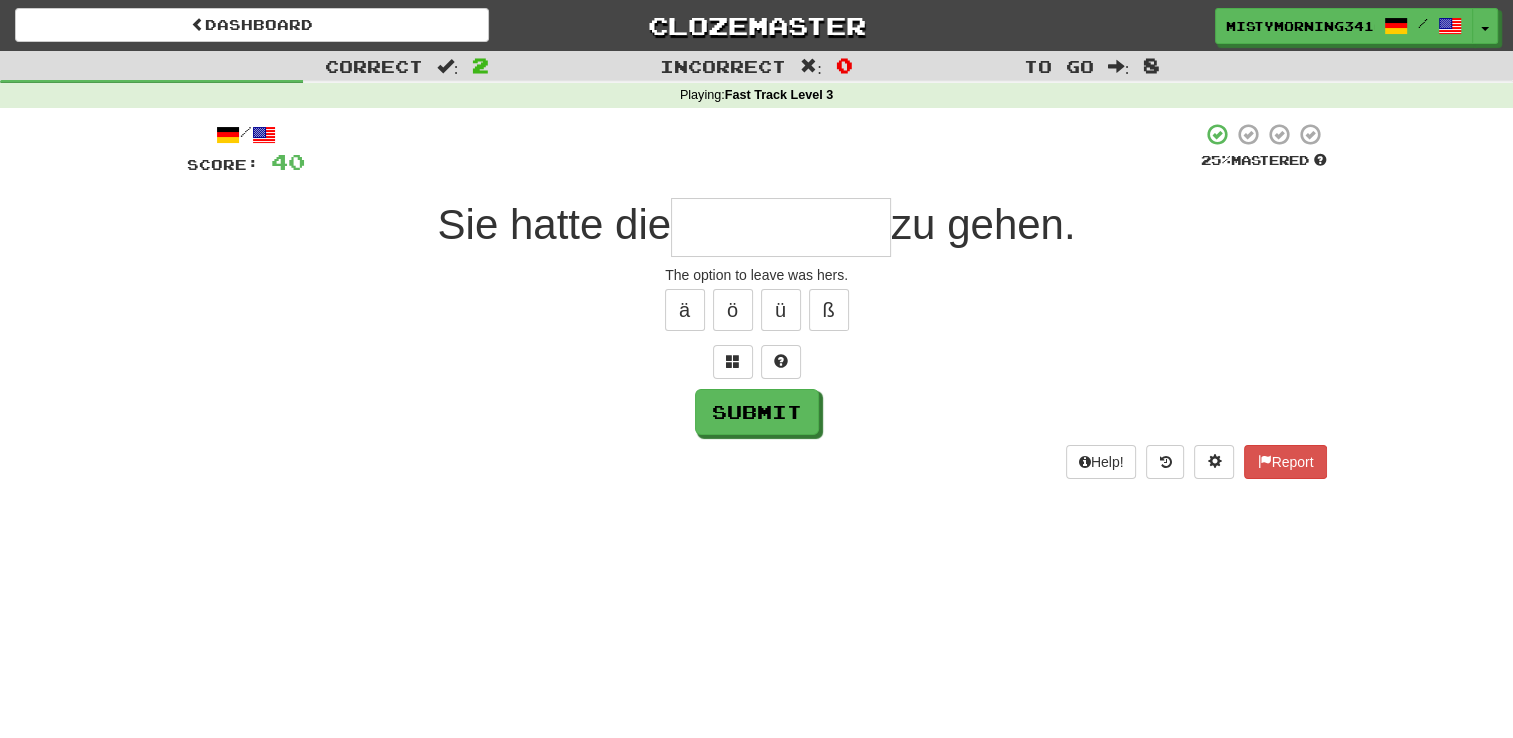 type on "*" 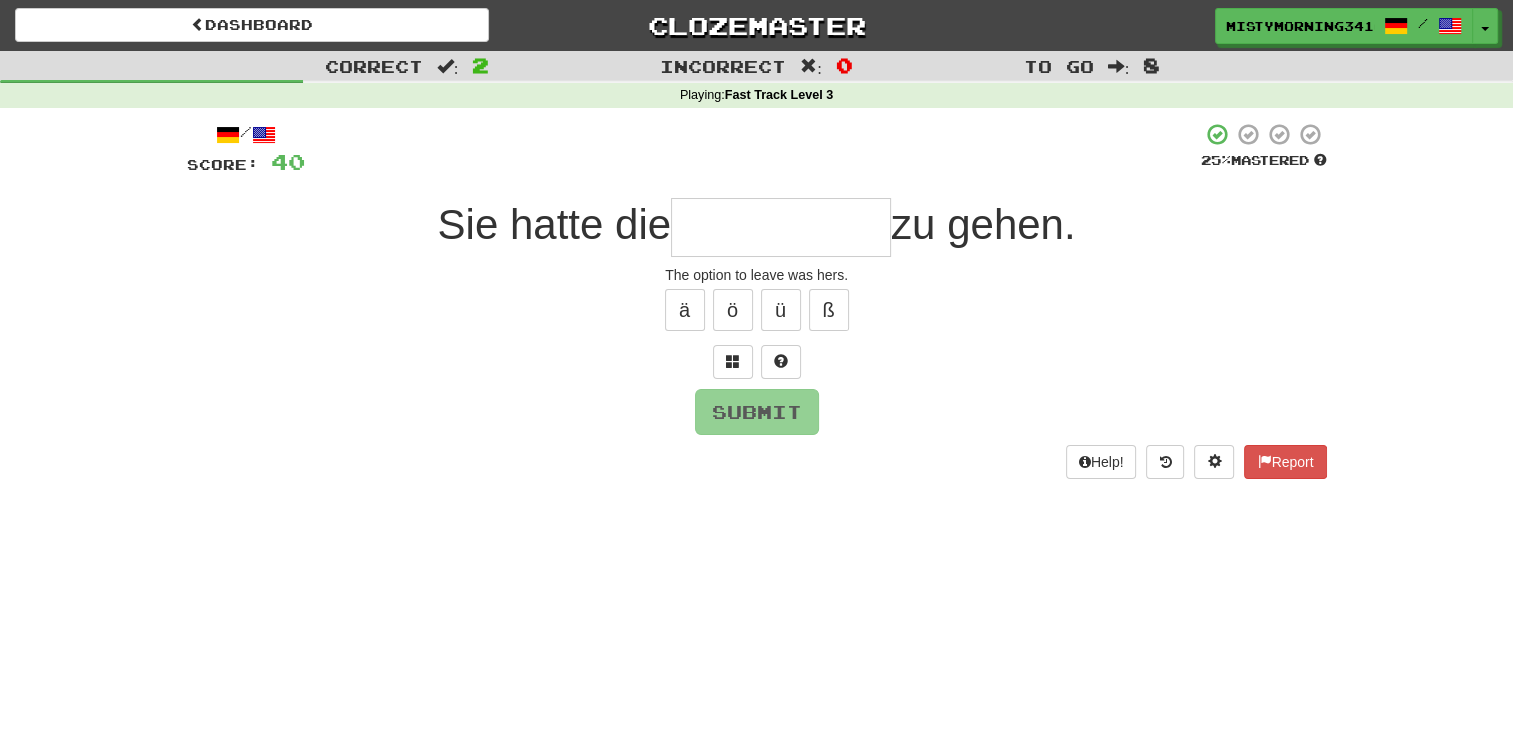 type on "*" 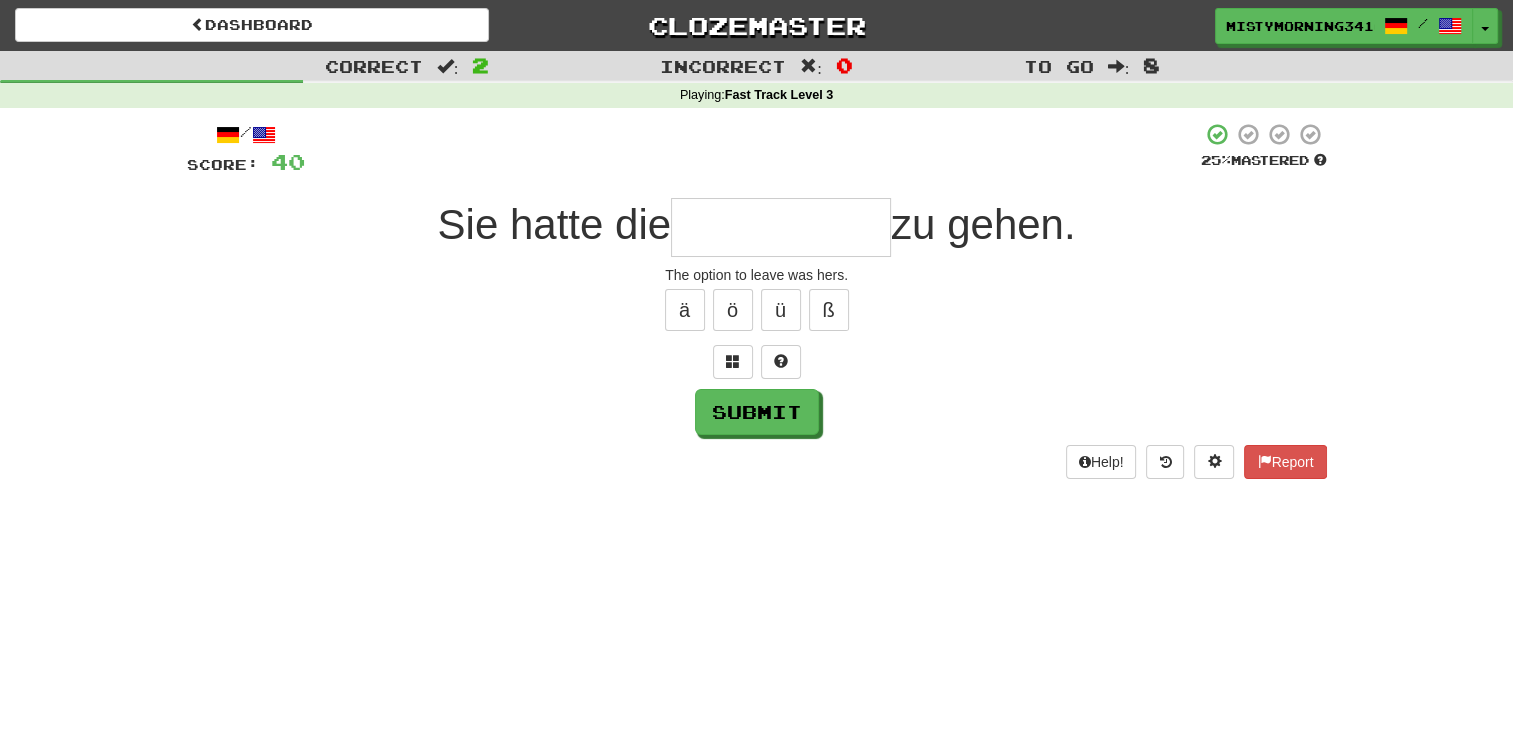 type on "*" 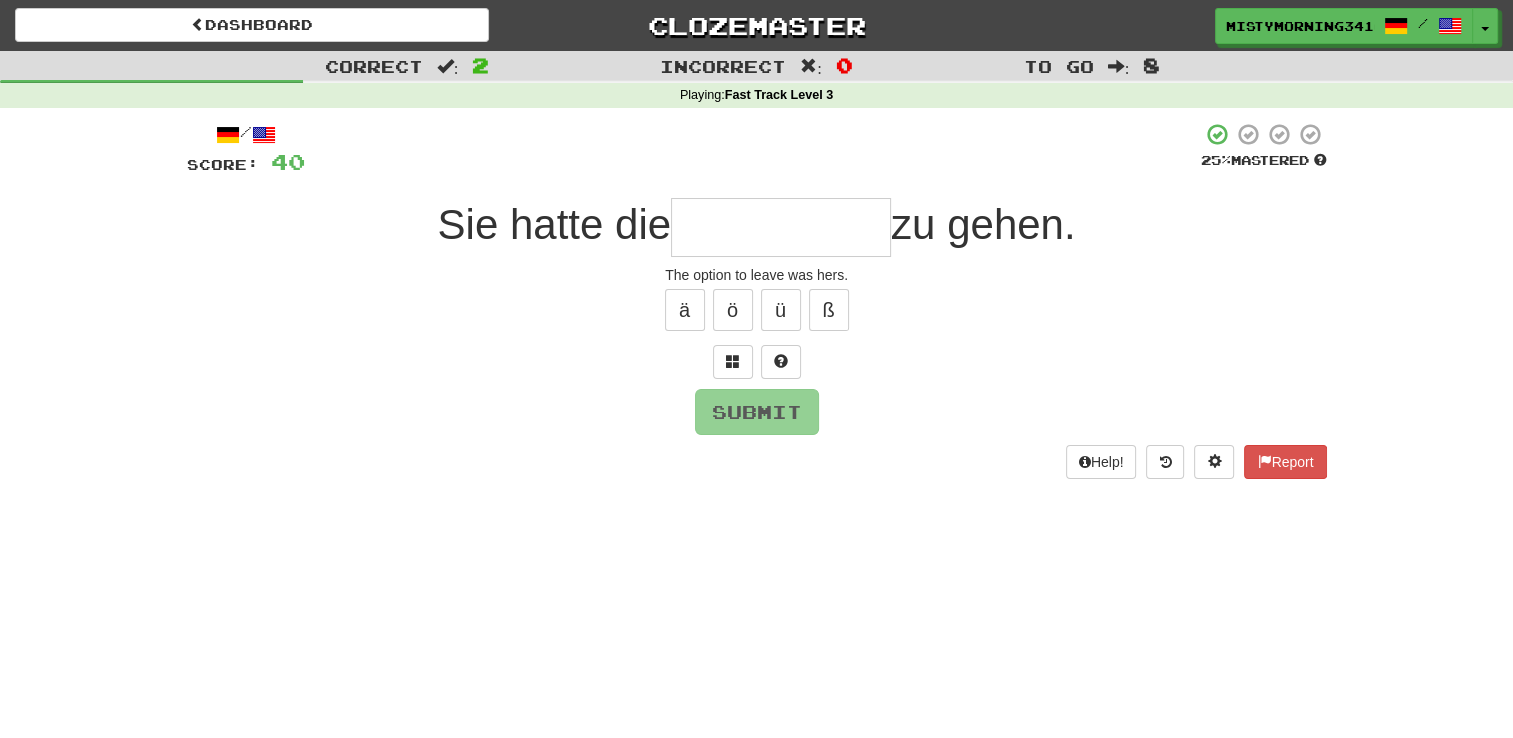 type on "*" 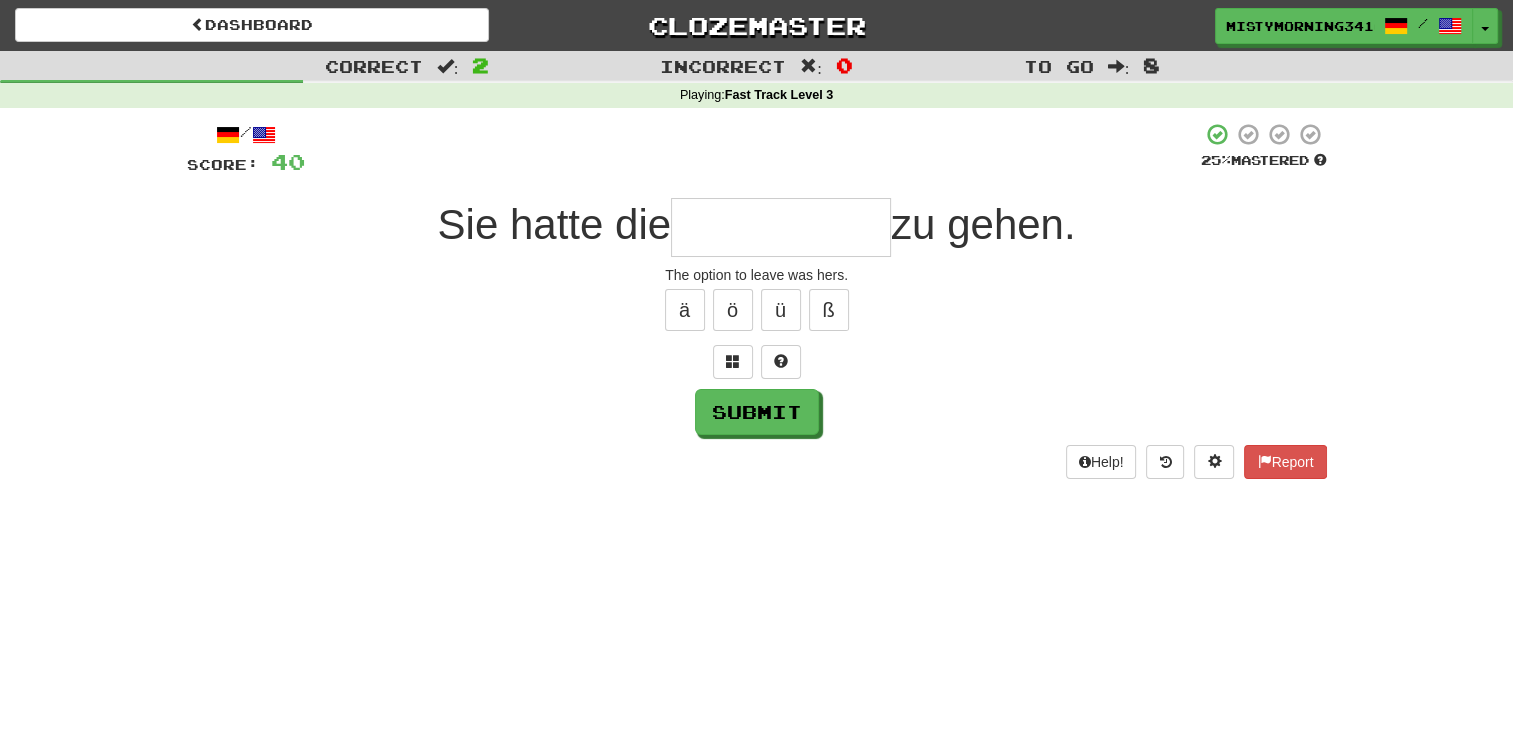 type on "*" 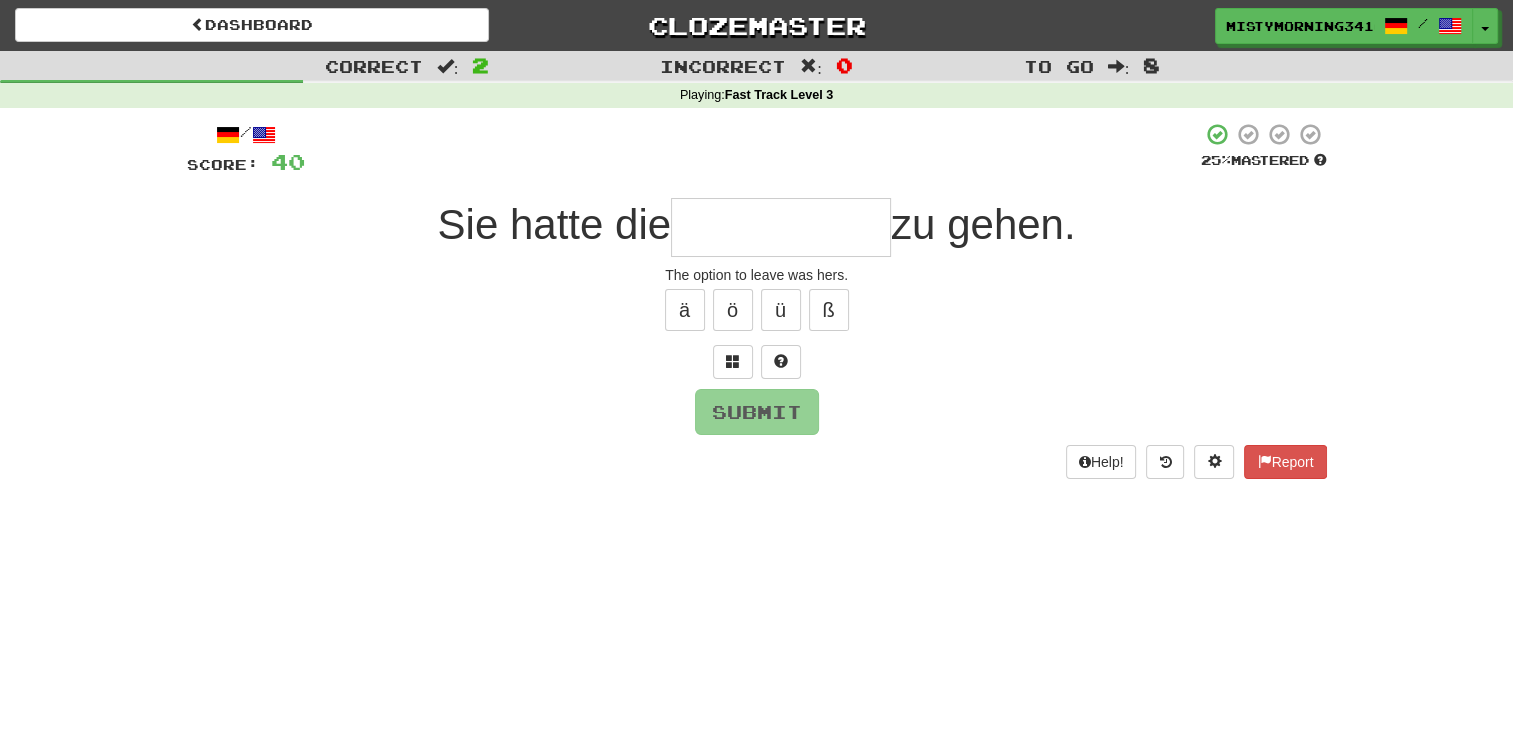 type on "*" 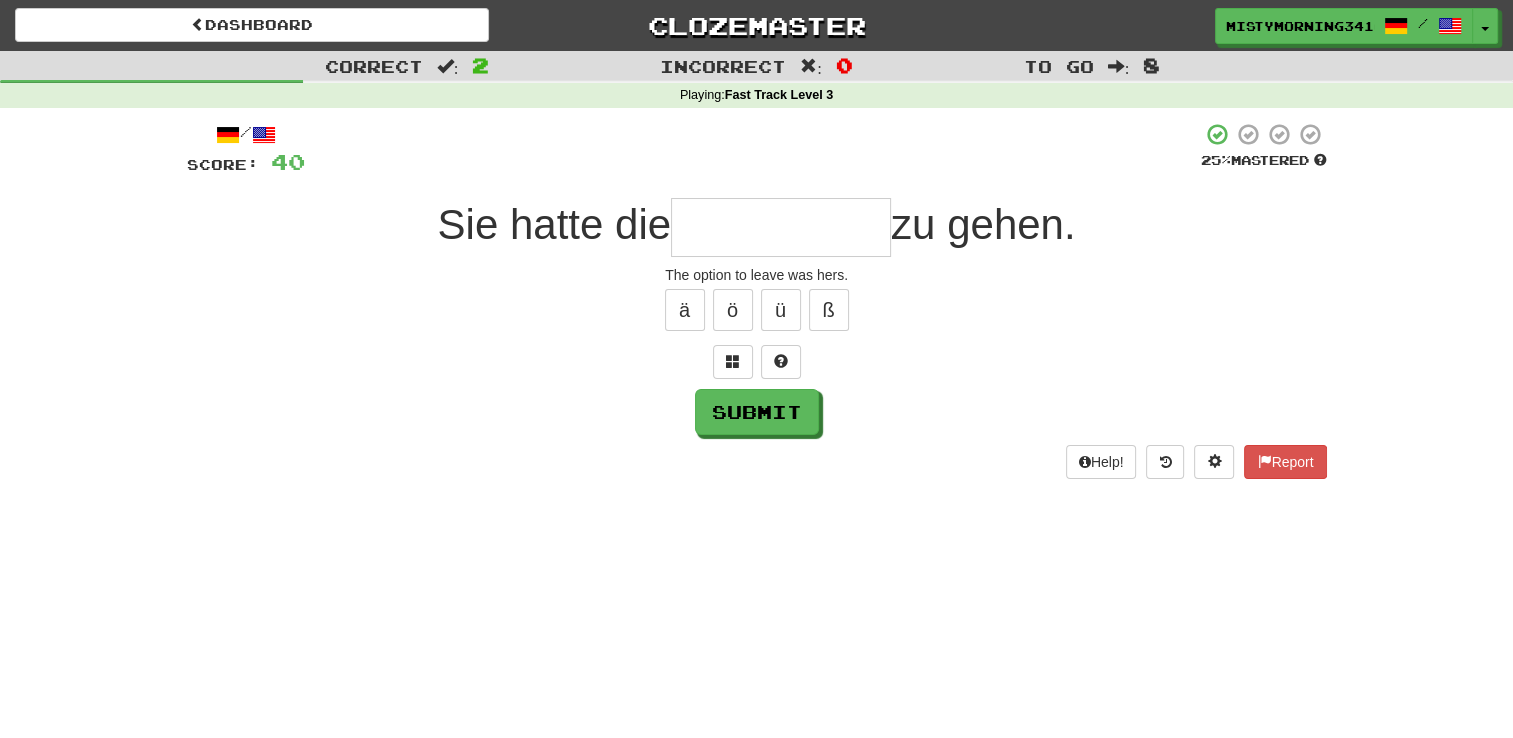 type on "*" 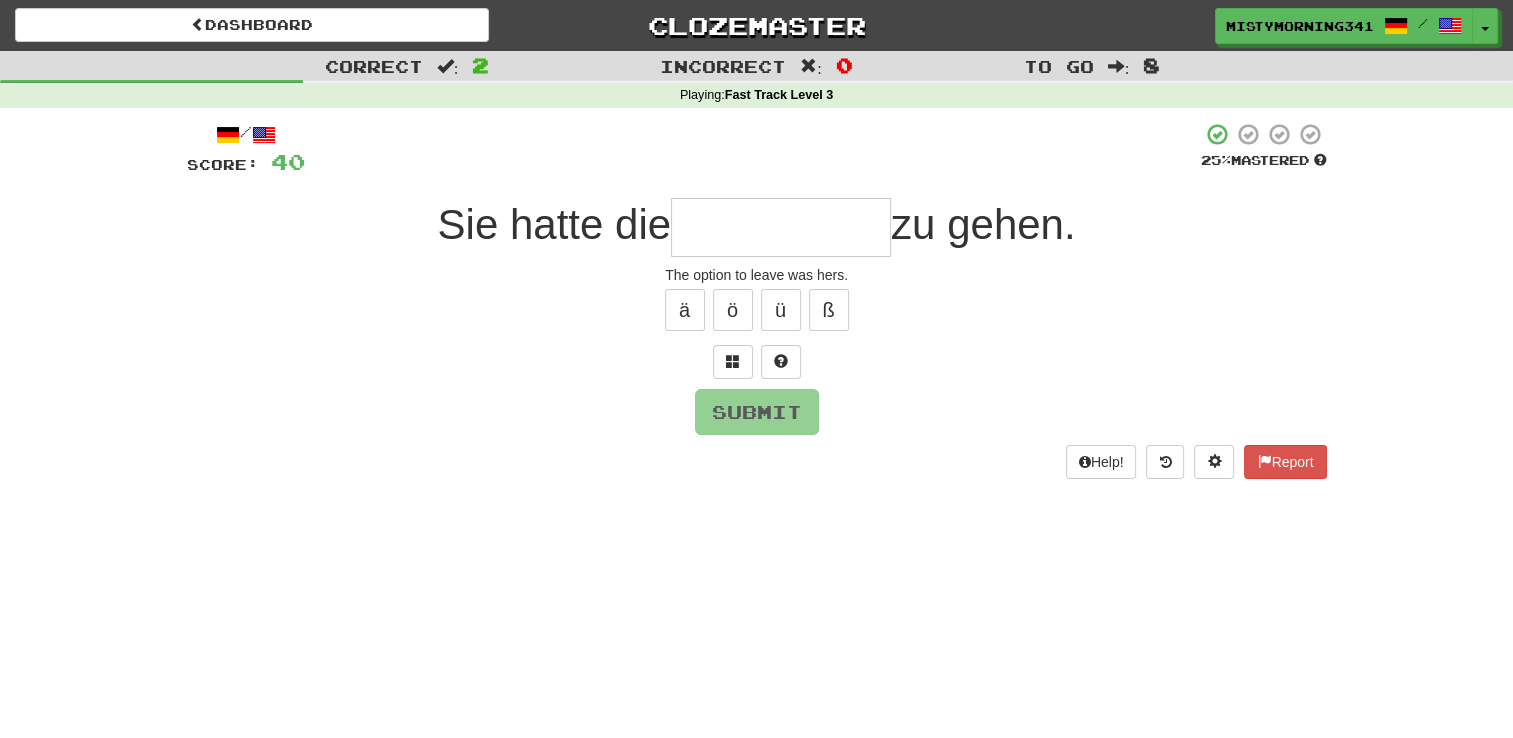 type on "*" 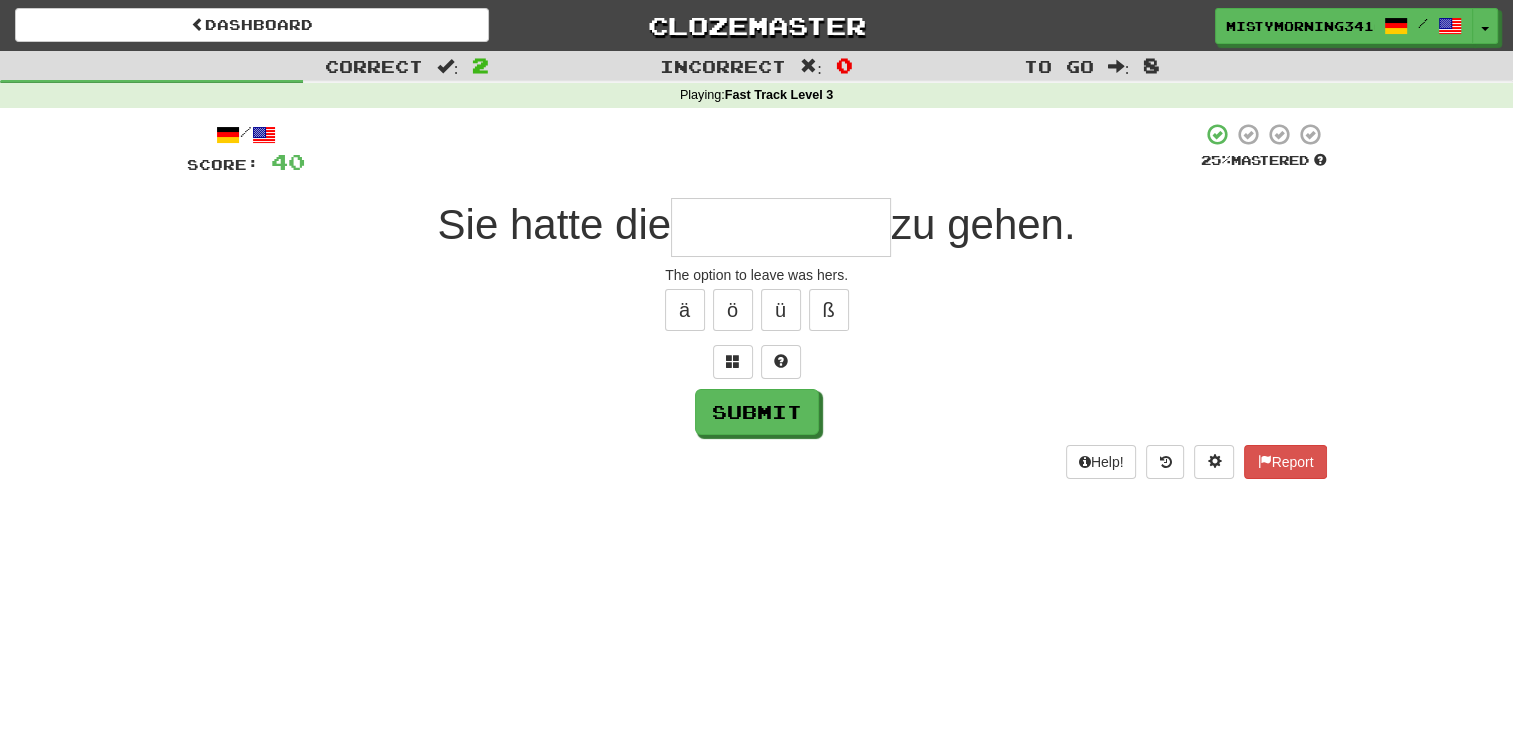 type on "*" 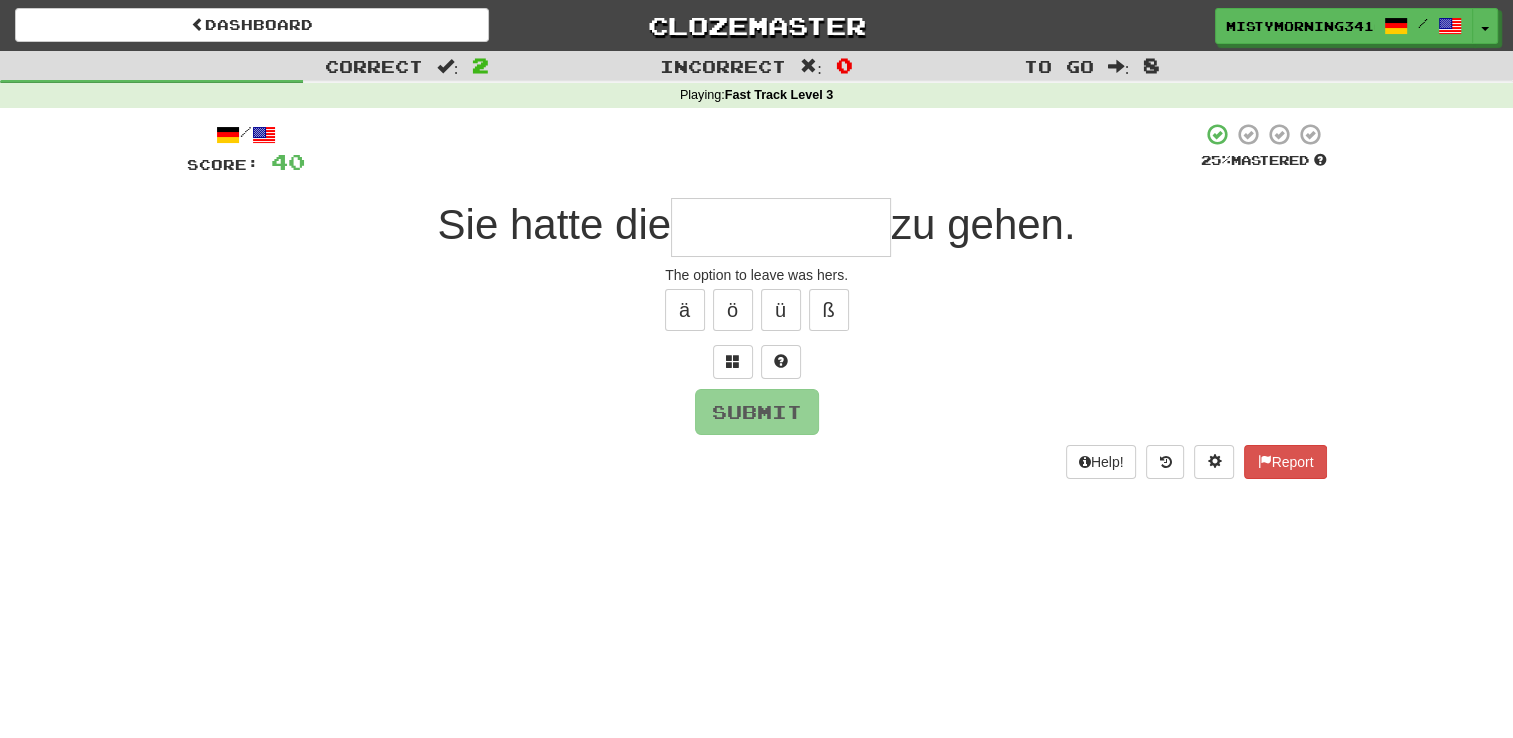 type on "*" 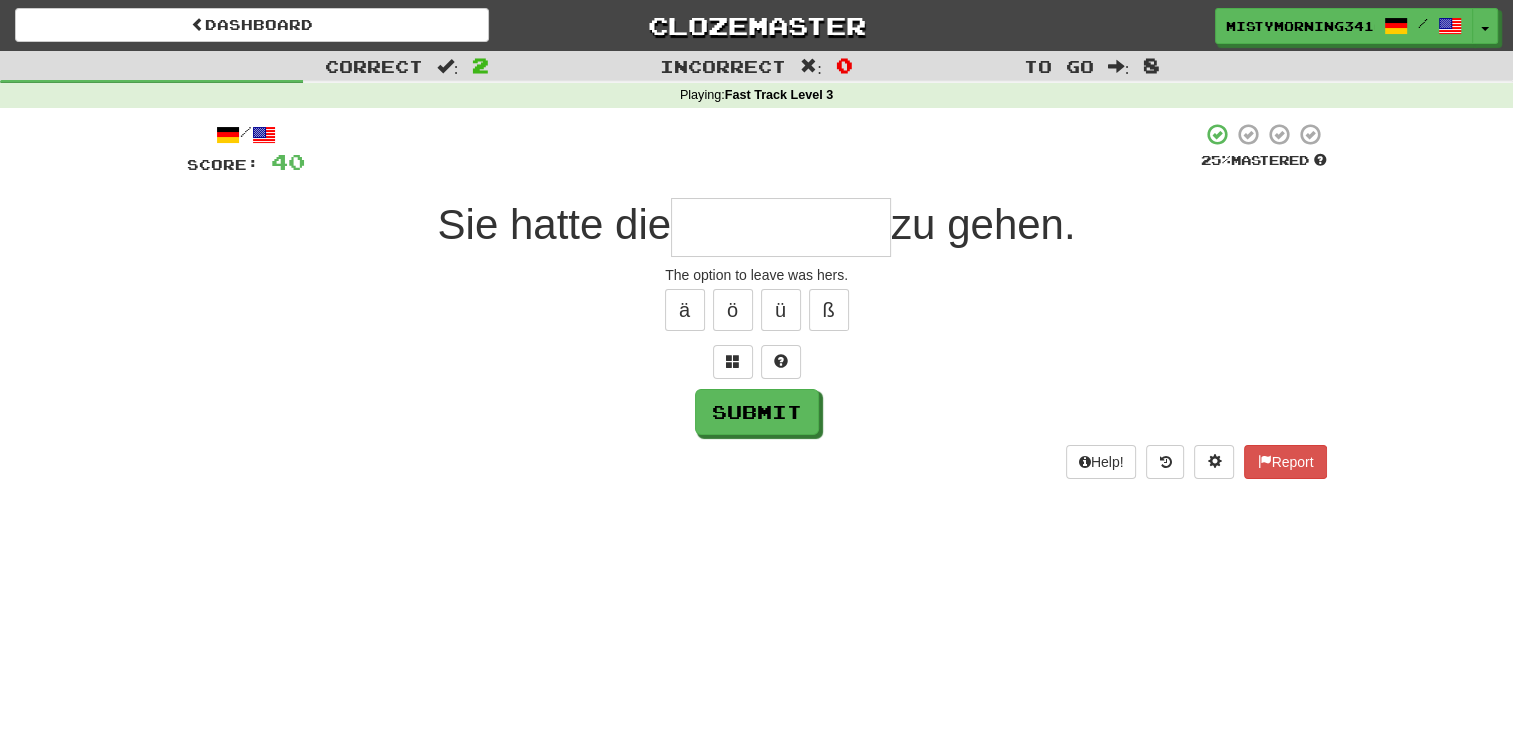 type on "*" 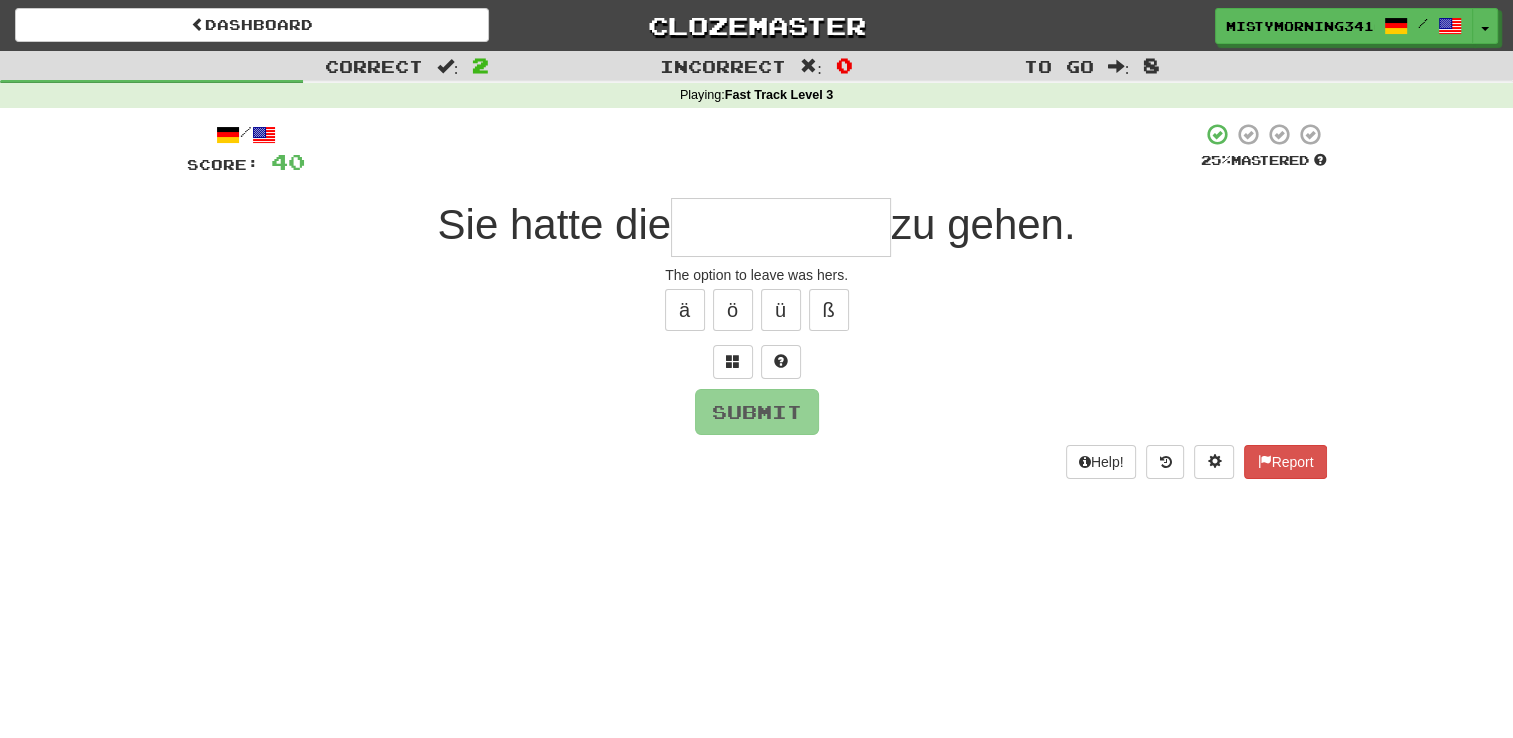 type on "*" 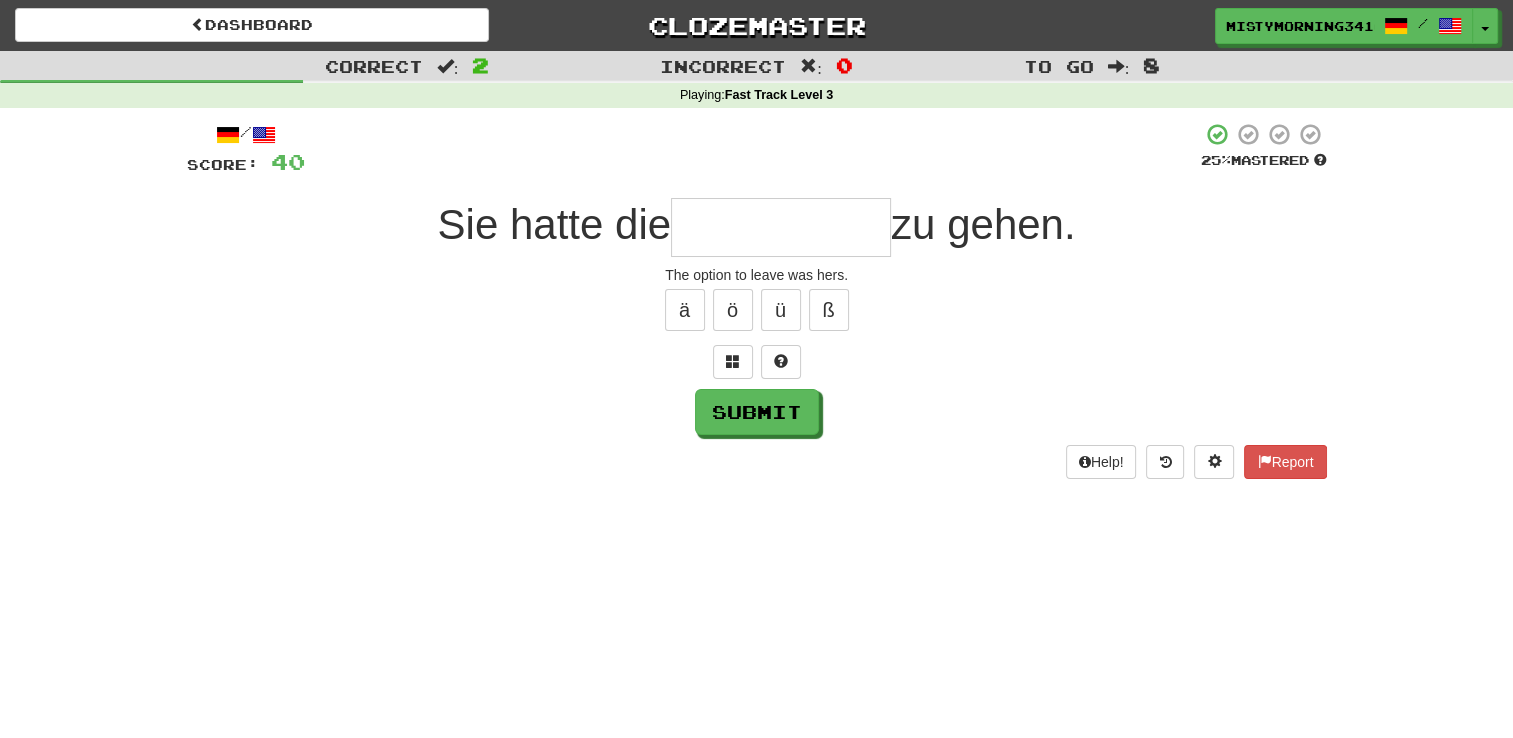 type on "*" 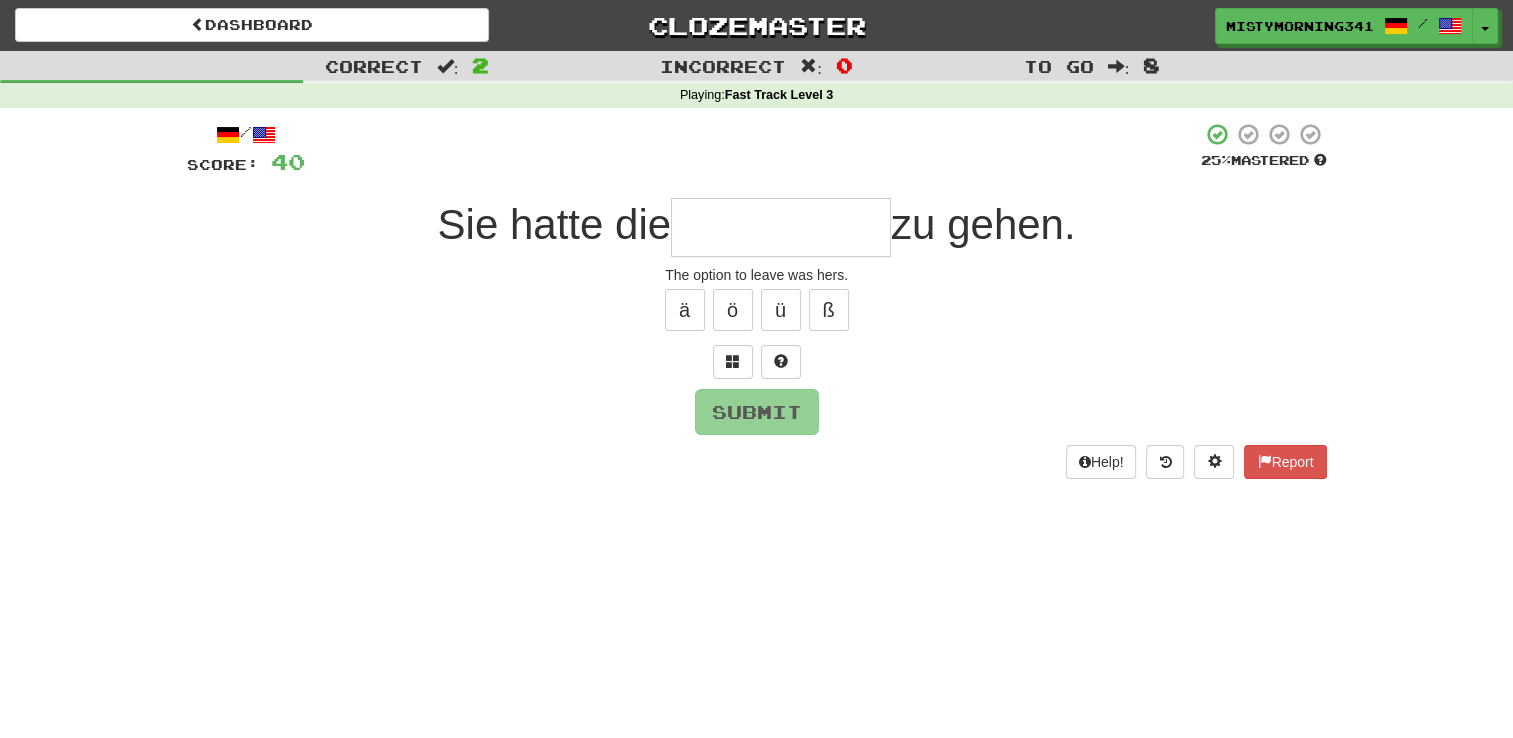 type on "*" 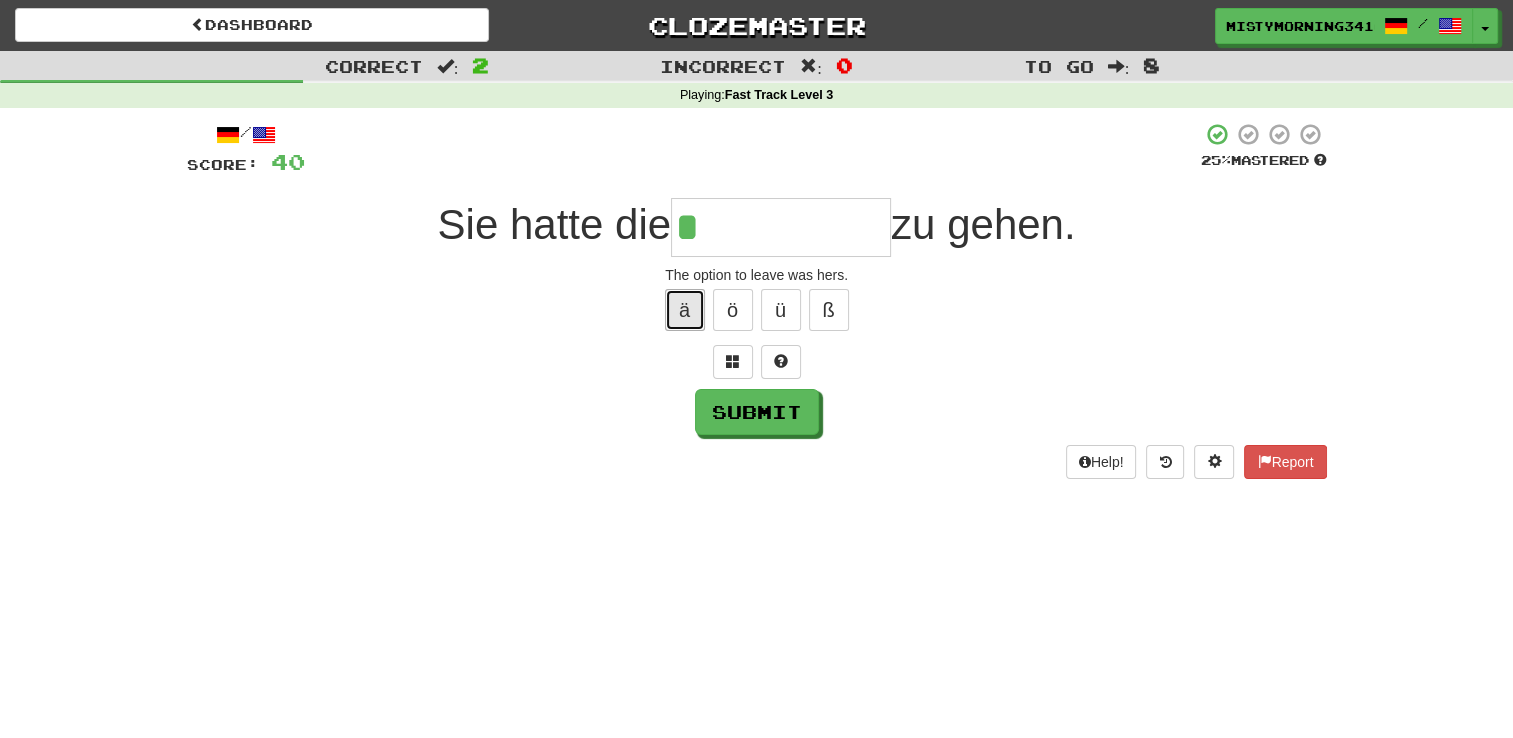 click on "ä" at bounding box center (685, 310) 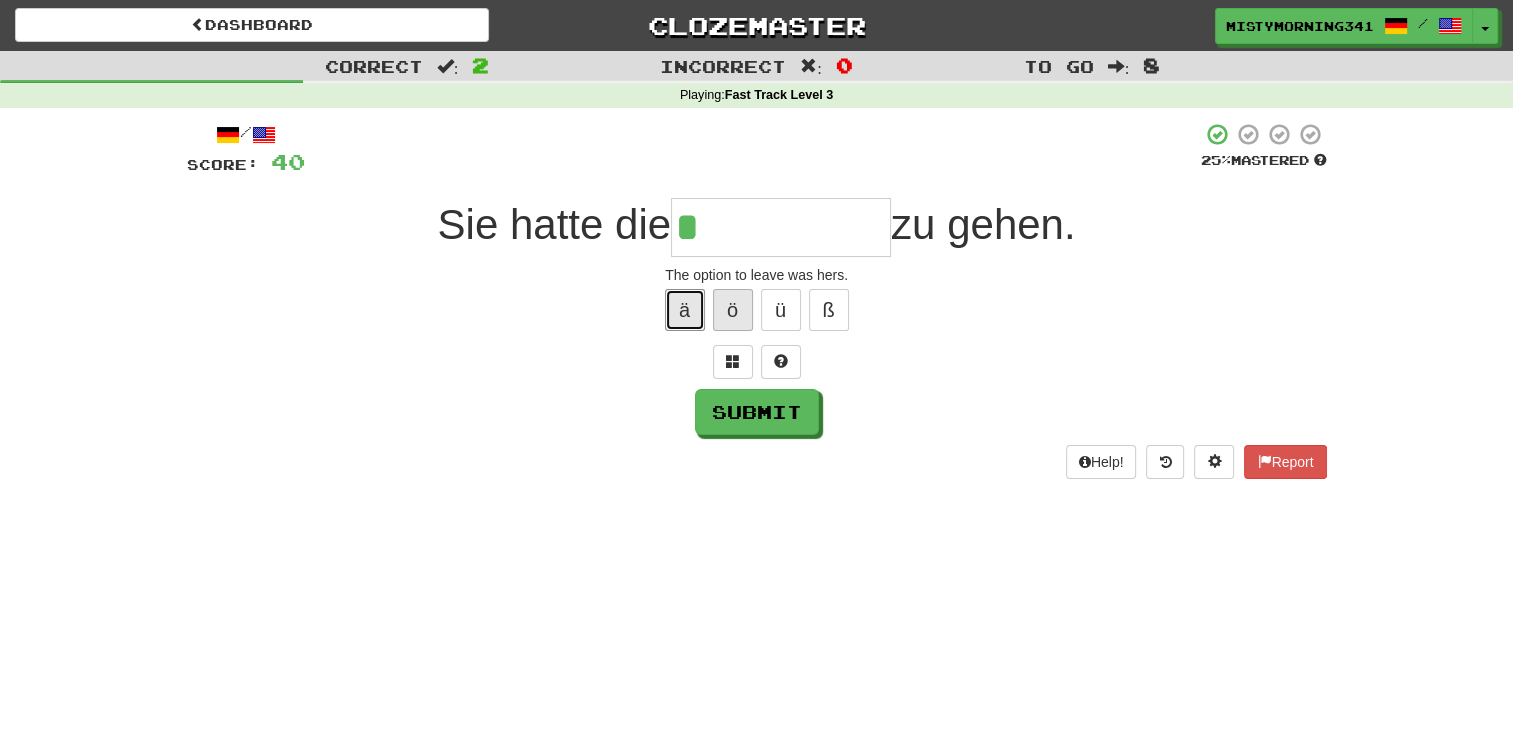 drag, startPoint x: 684, startPoint y: 307, endPoint x: 723, endPoint y: 309, distance: 39.051247 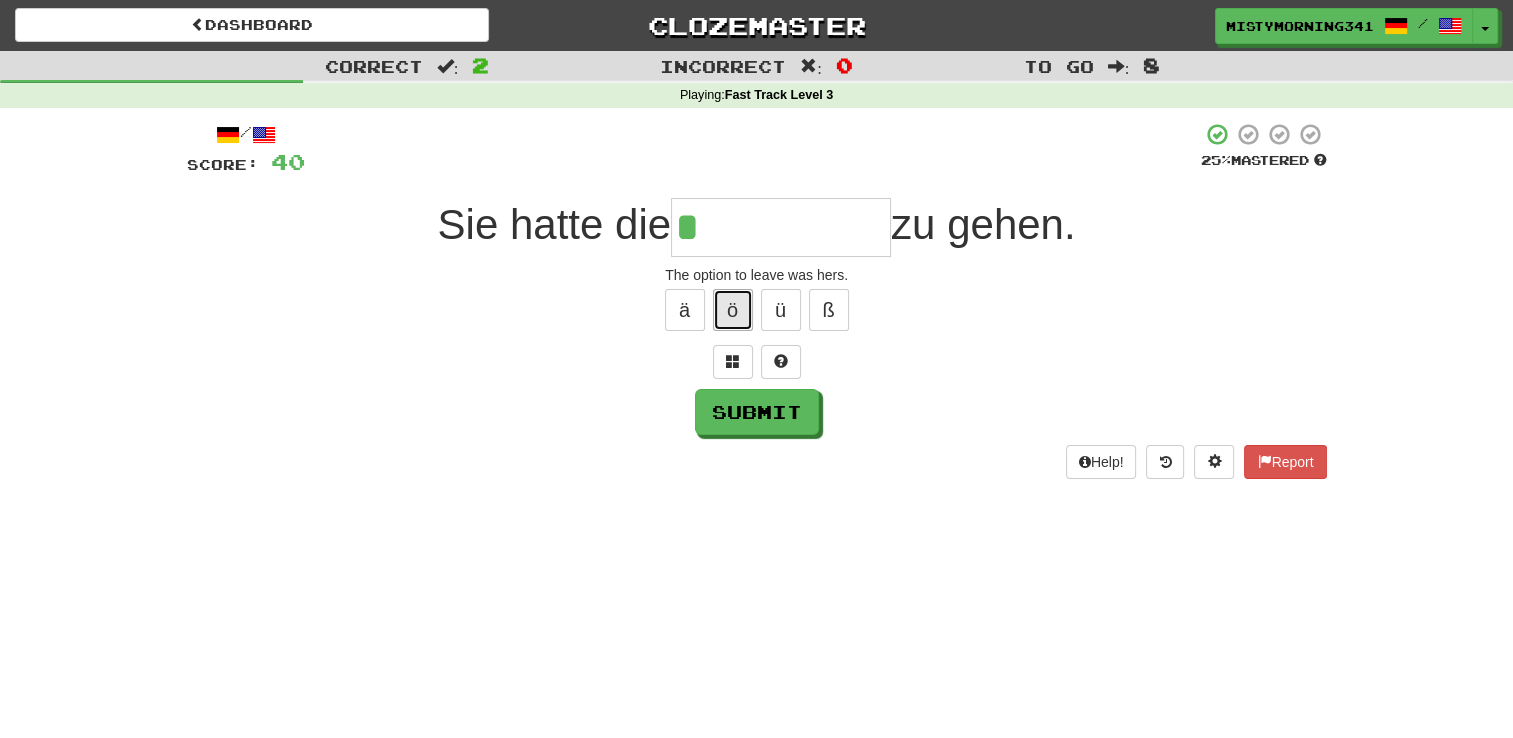 click on "ö" at bounding box center [733, 310] 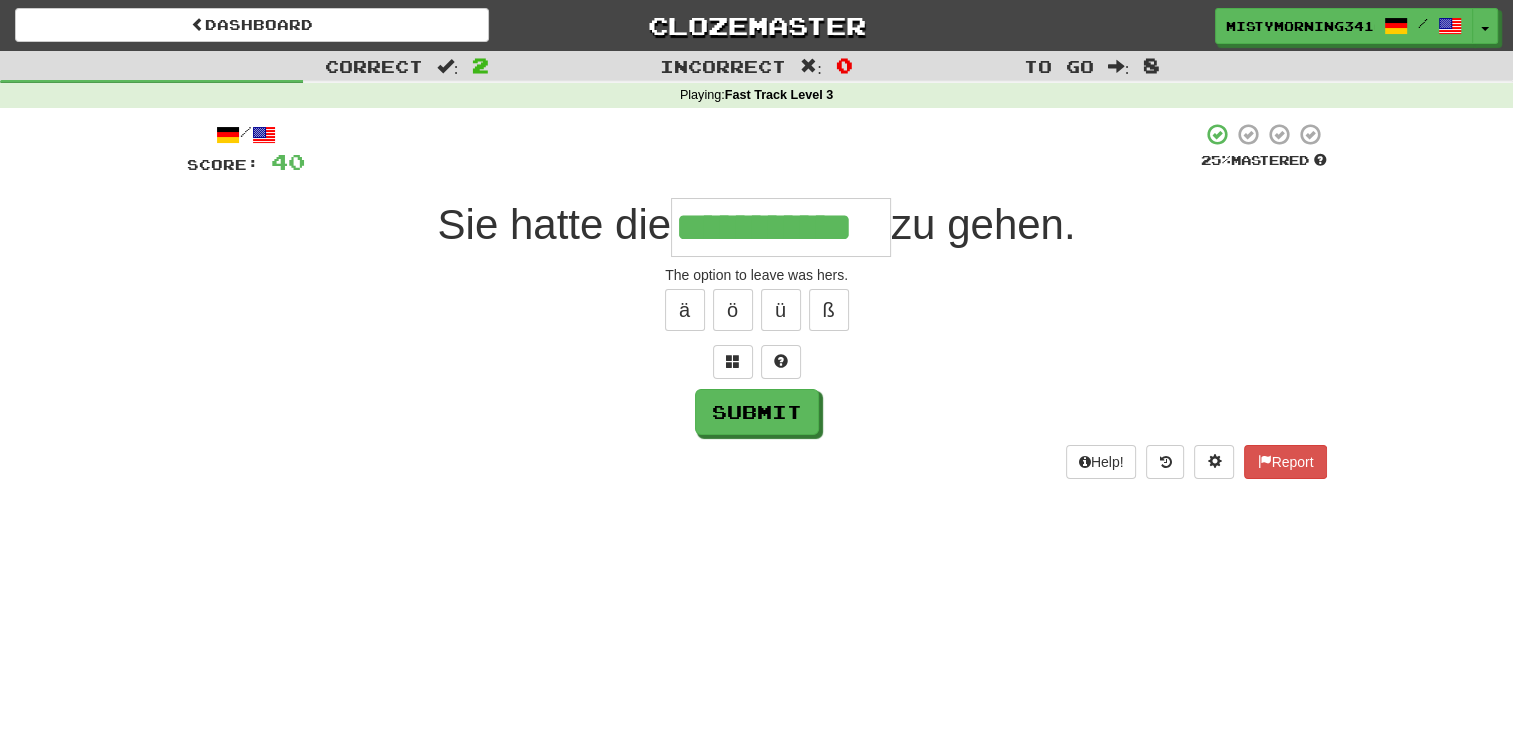 type on "**********" 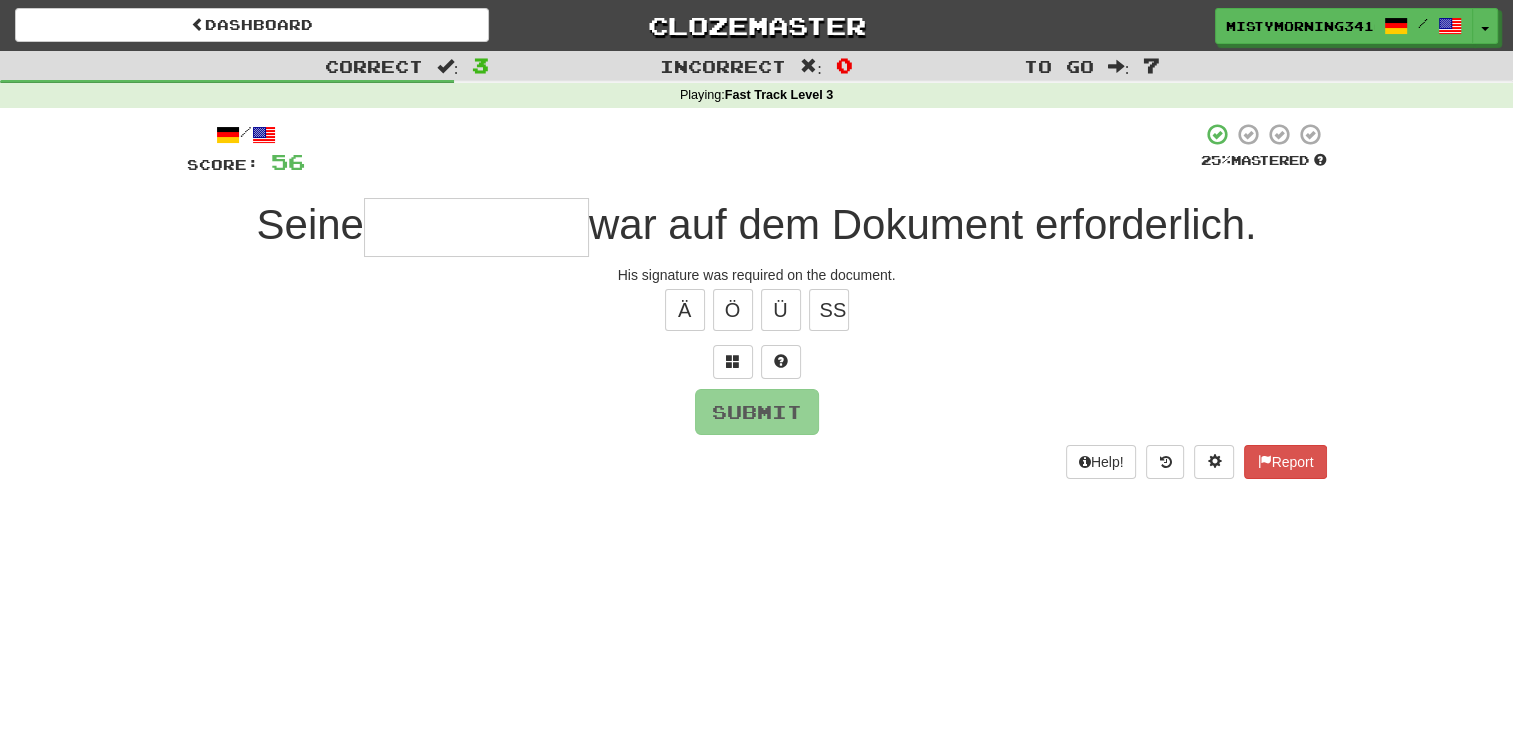 type on "*" 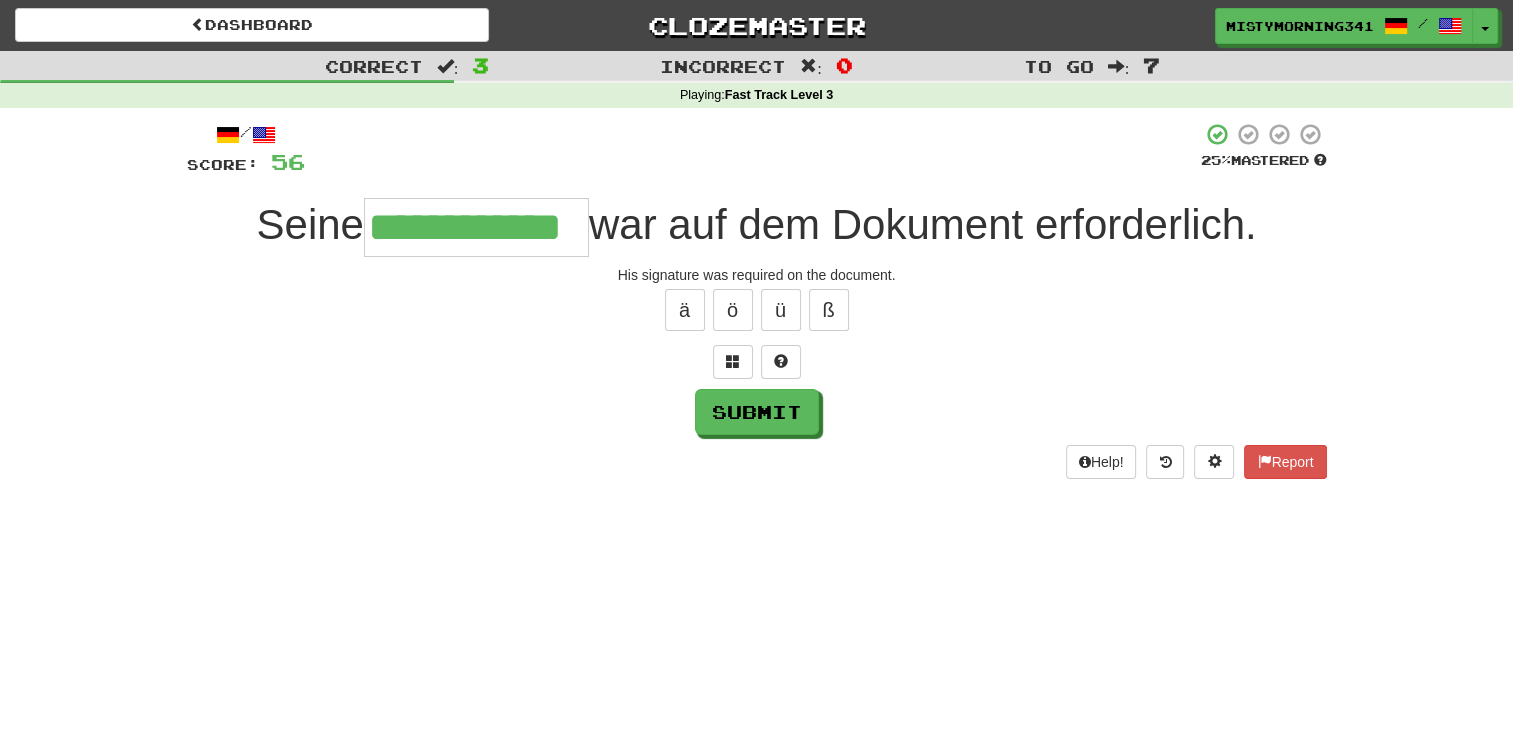 type on "**********" 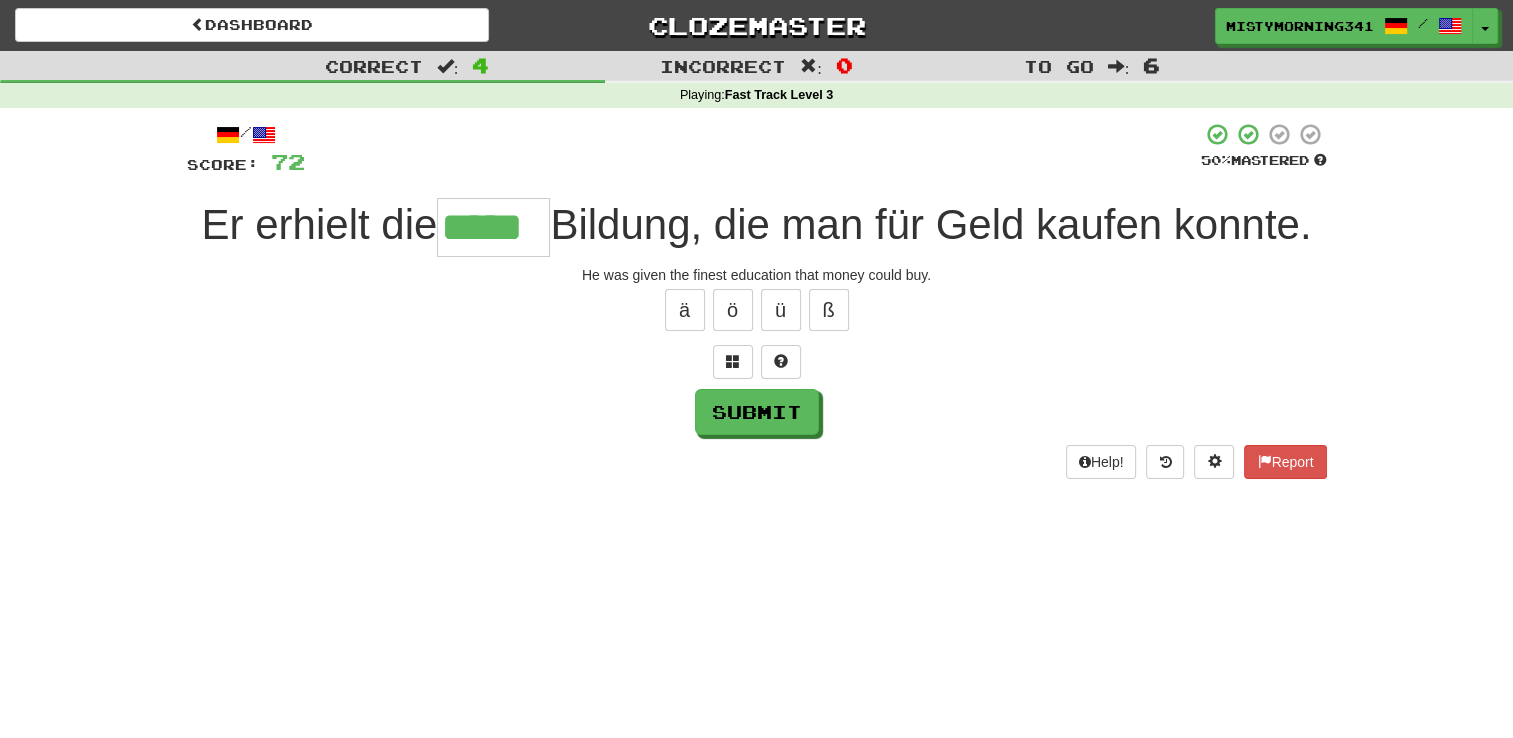 type on "*****" 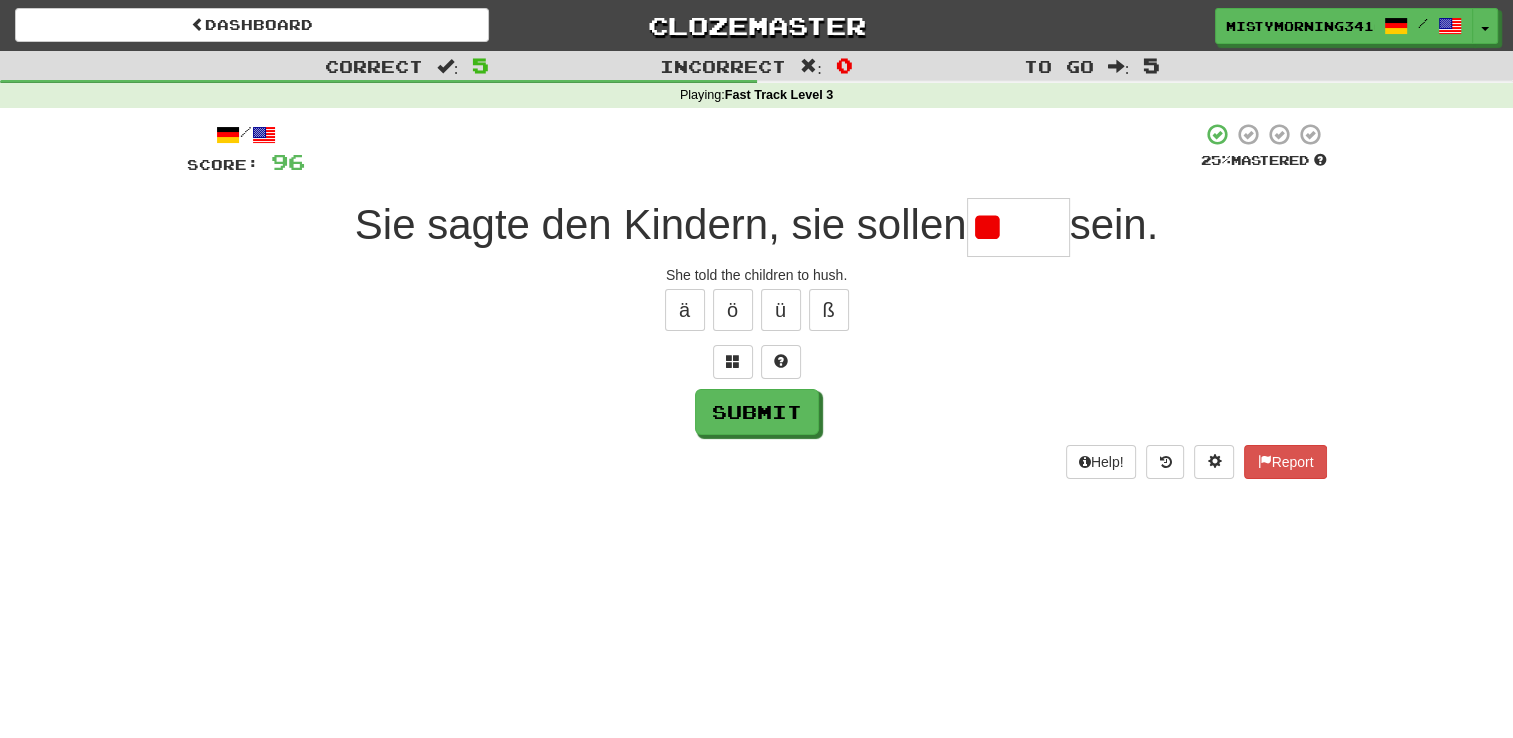 type on "*" 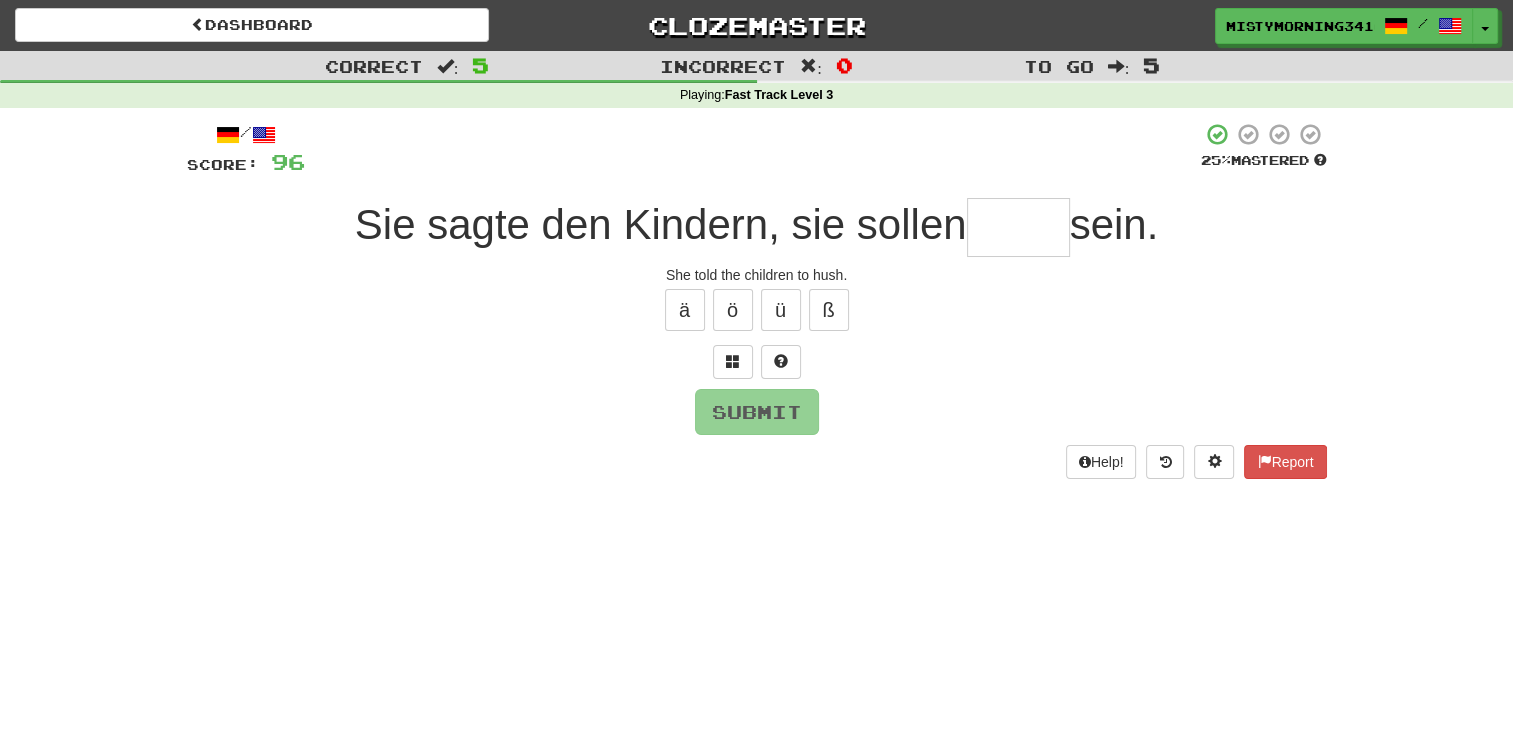type on "*" 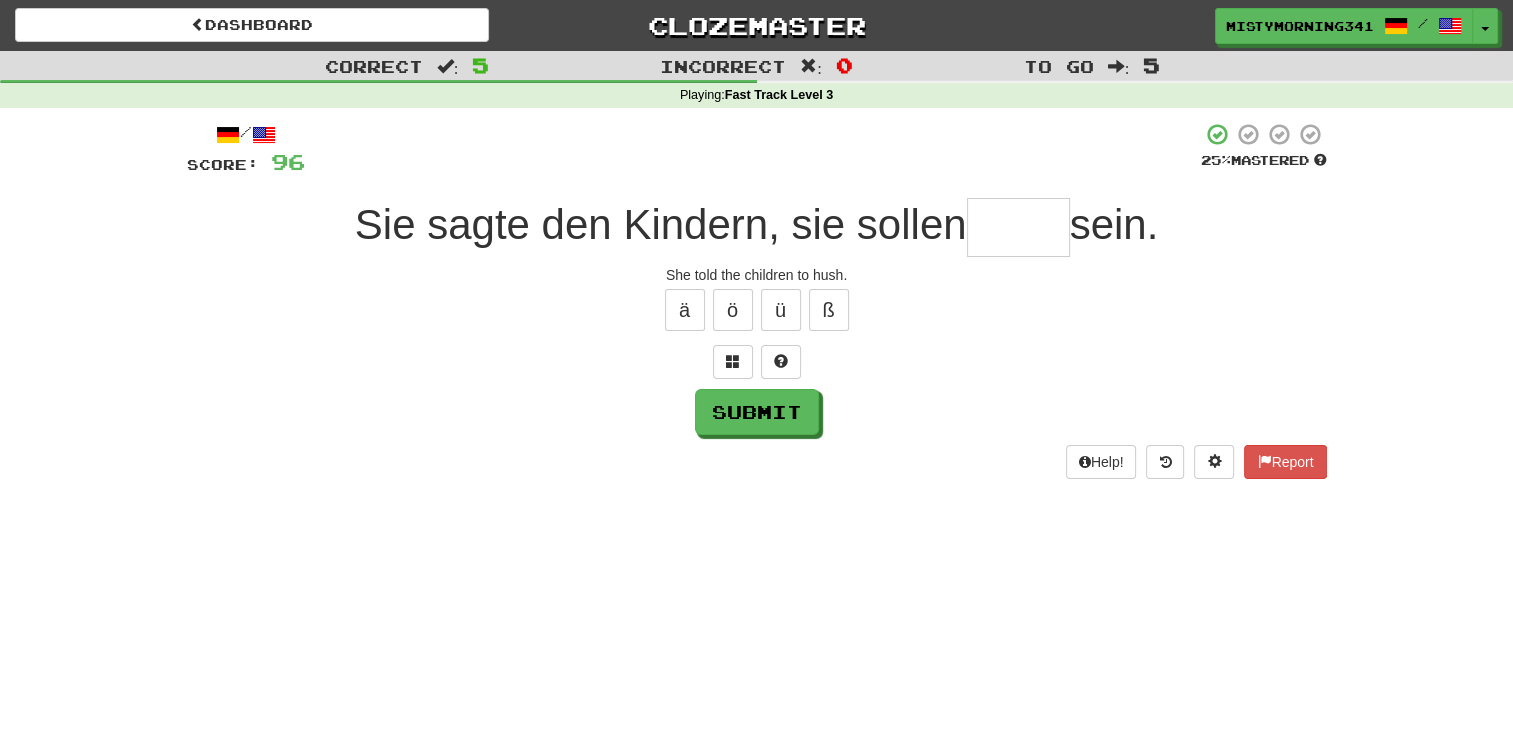 type on "*" 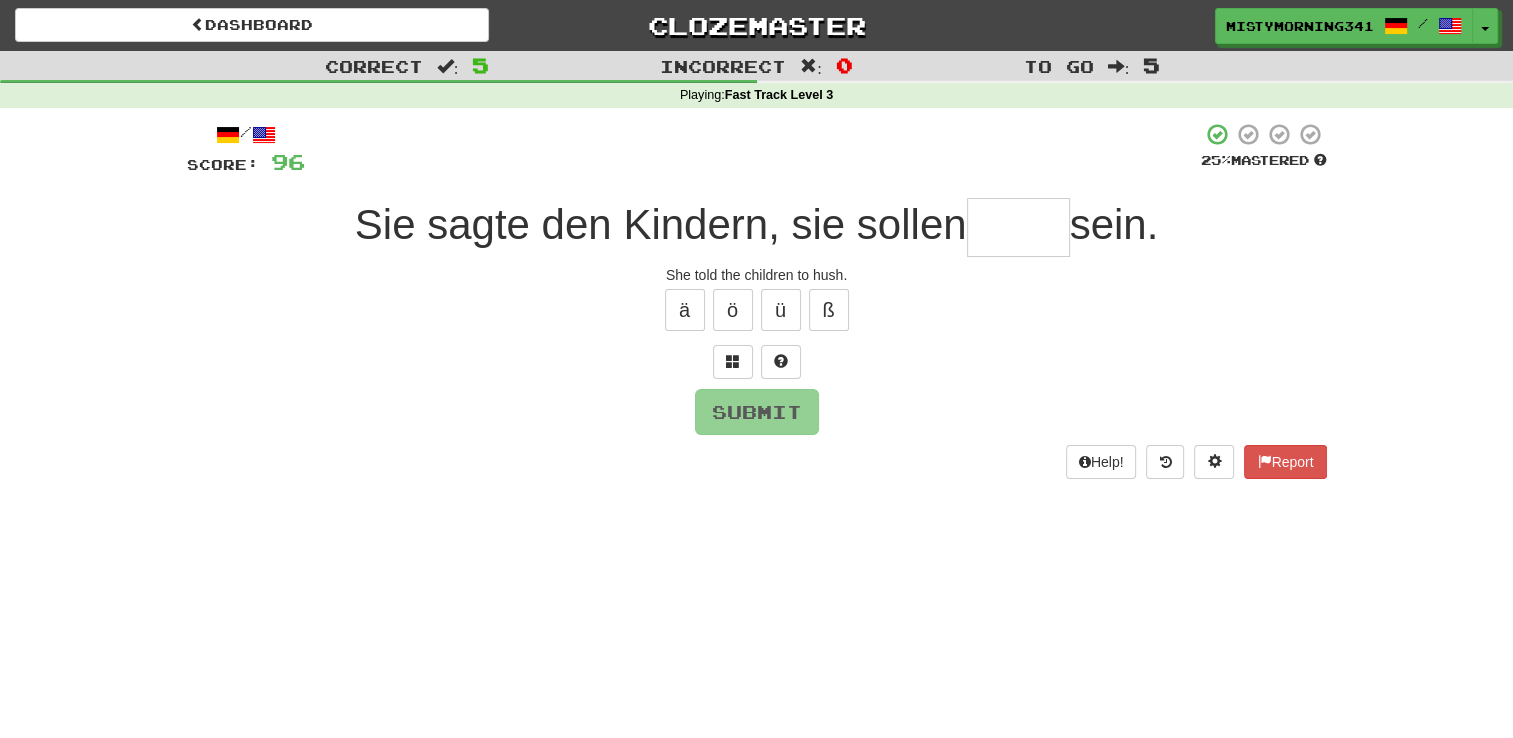 type on "*" 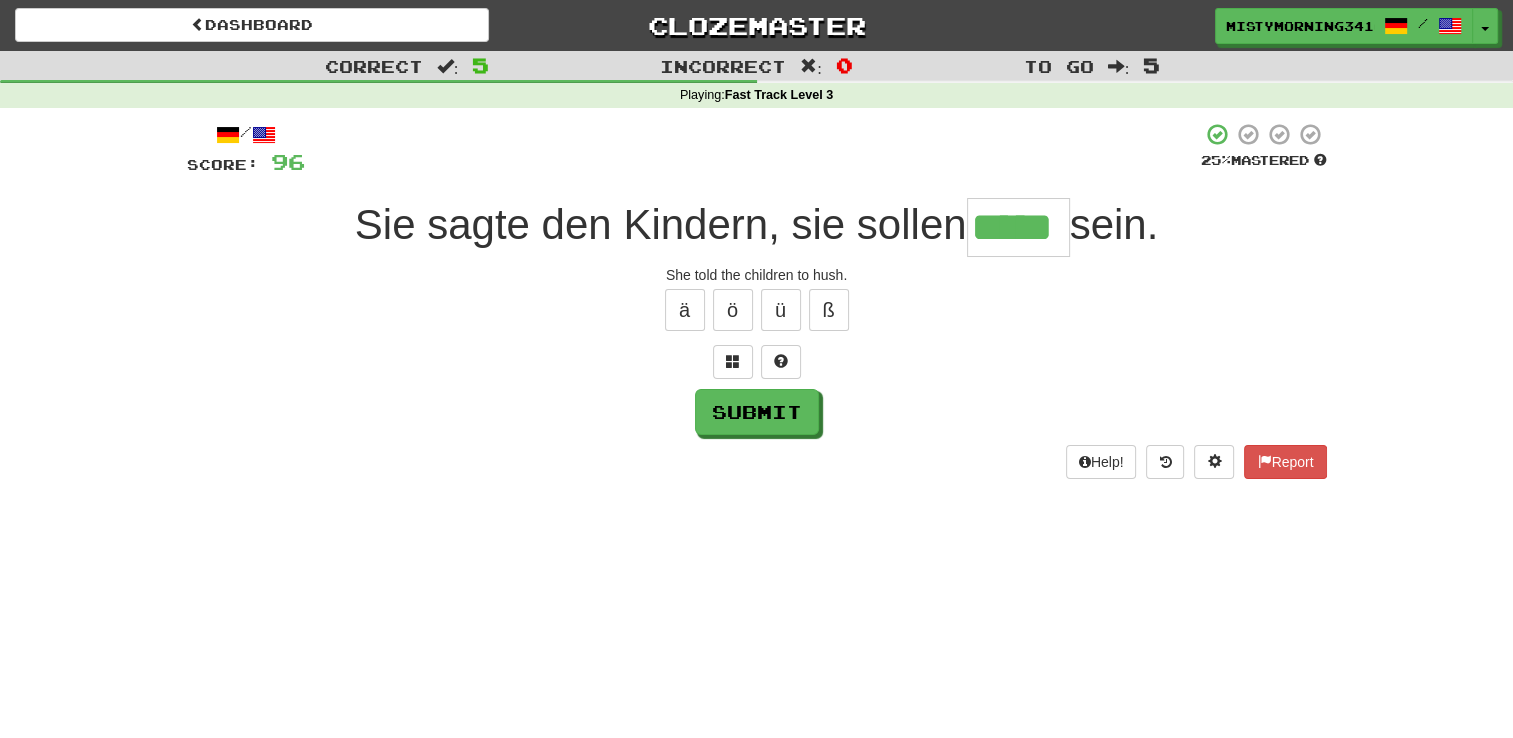 type on "*****" 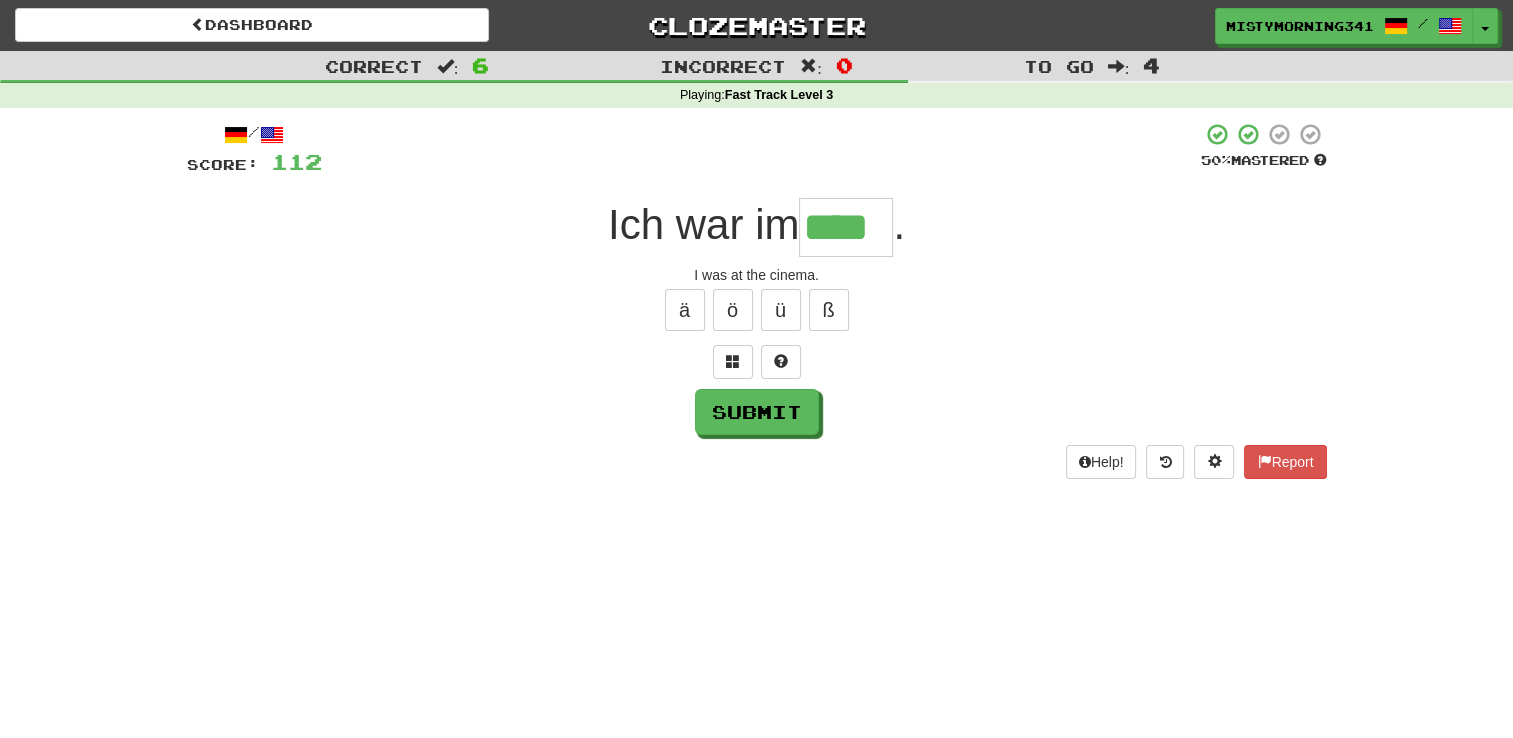 type on "****" 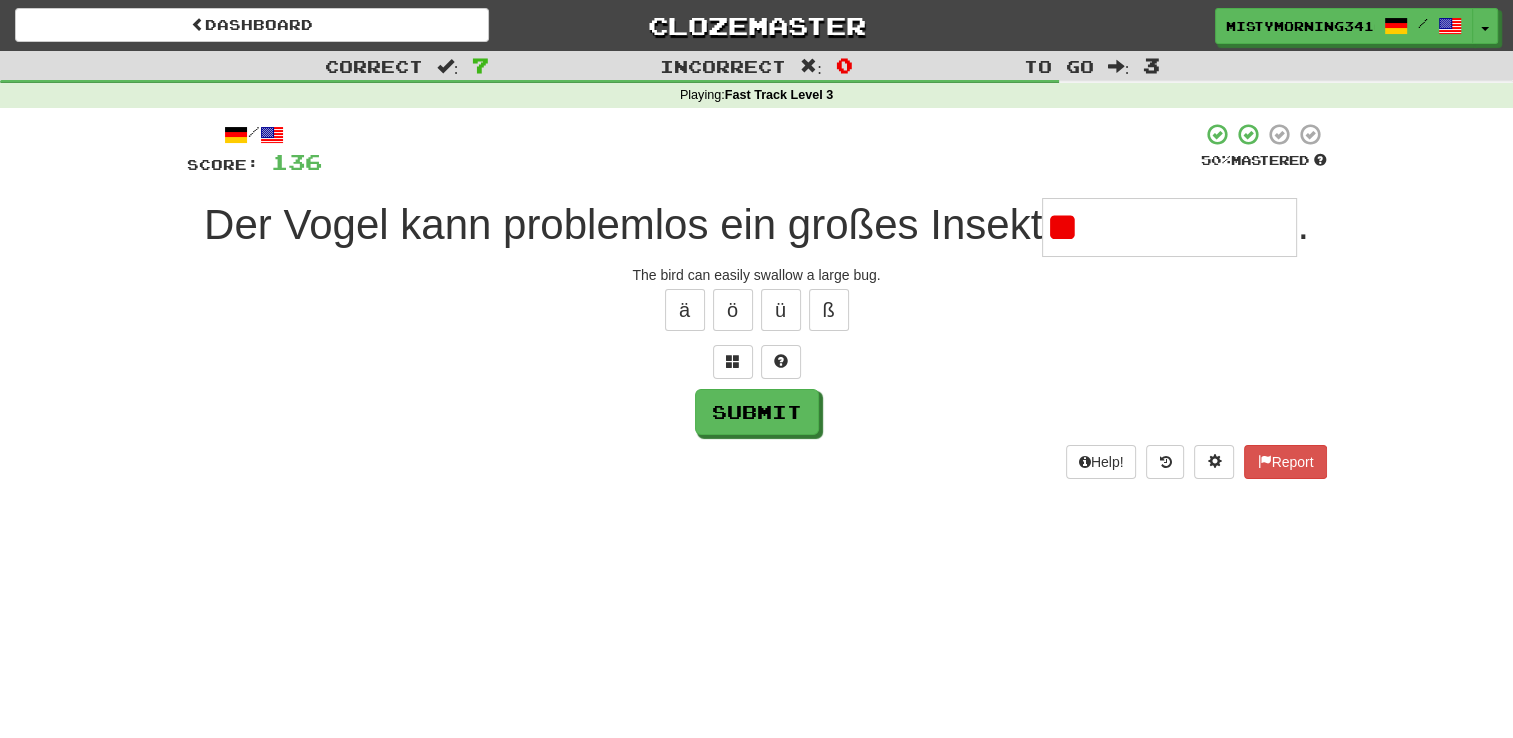 type on "*" 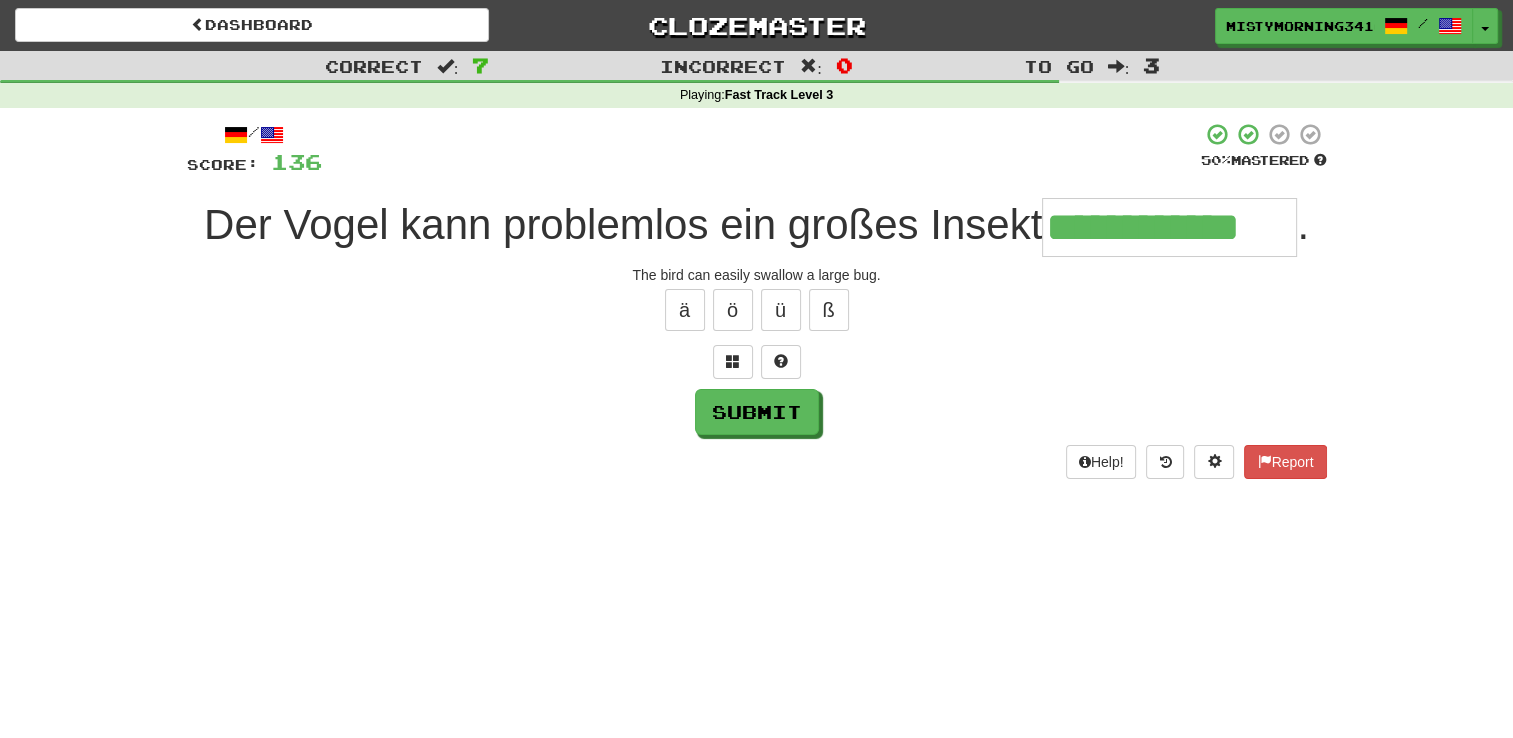type on "**********" 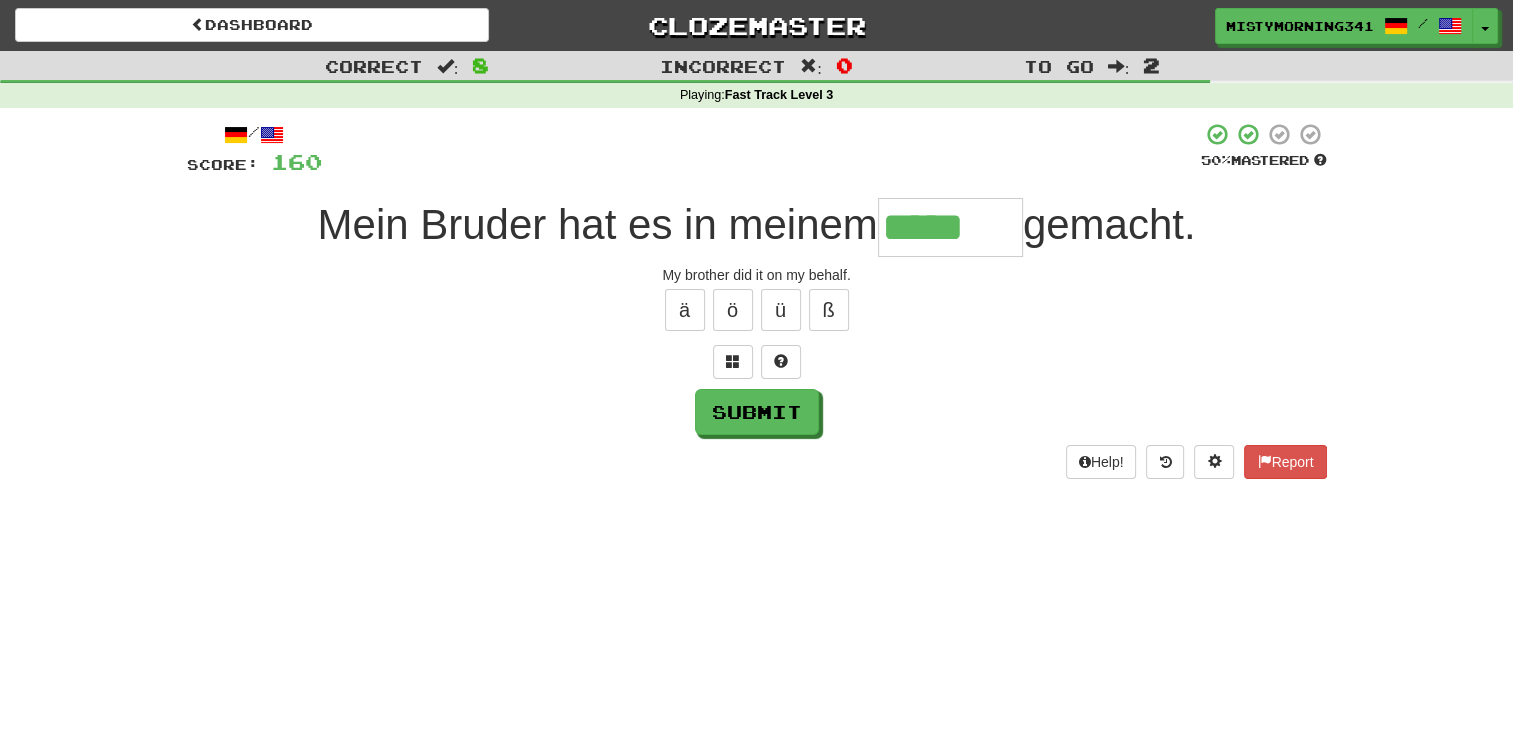 type on "*****" 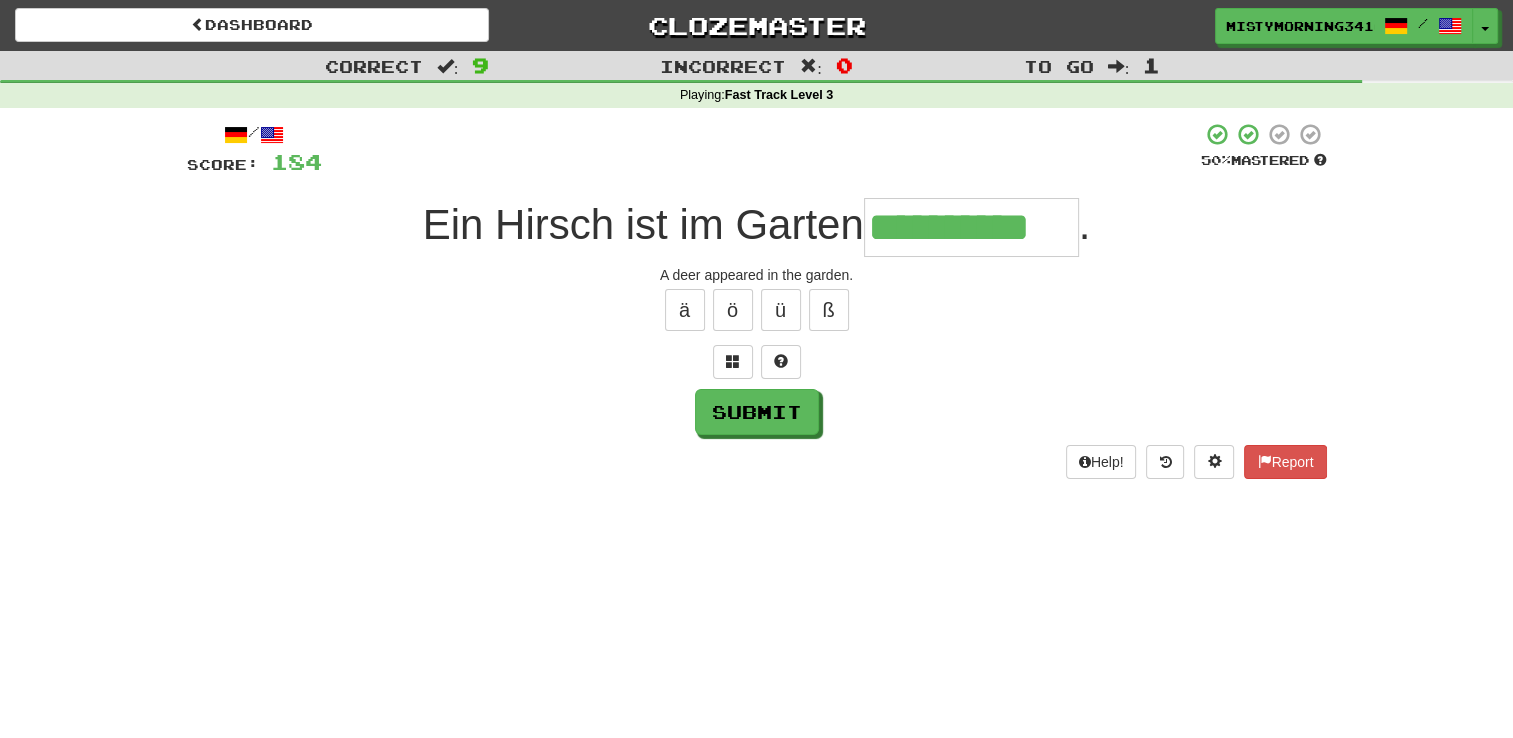 type on "**********" 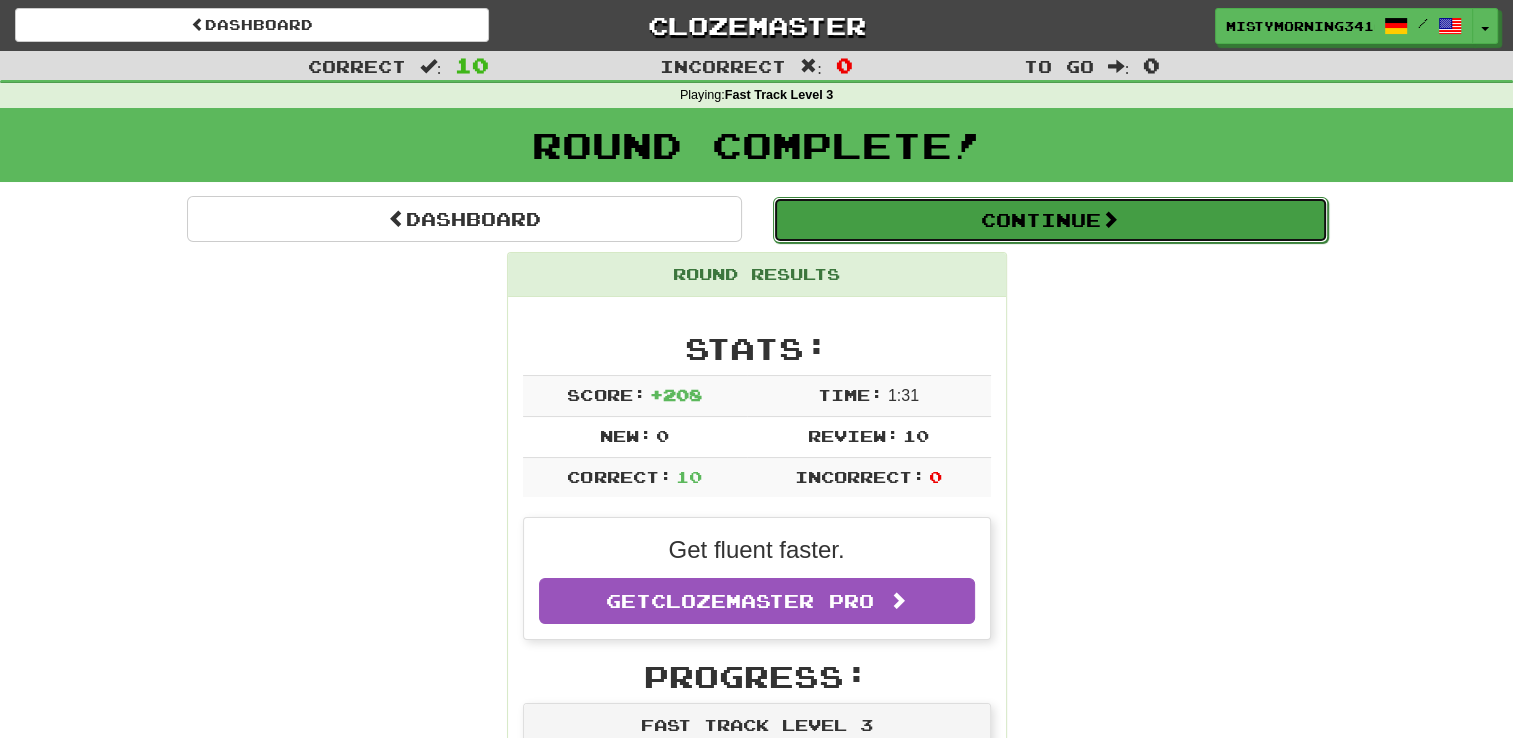 click on "Continue" at bounding box center (1050, 220) 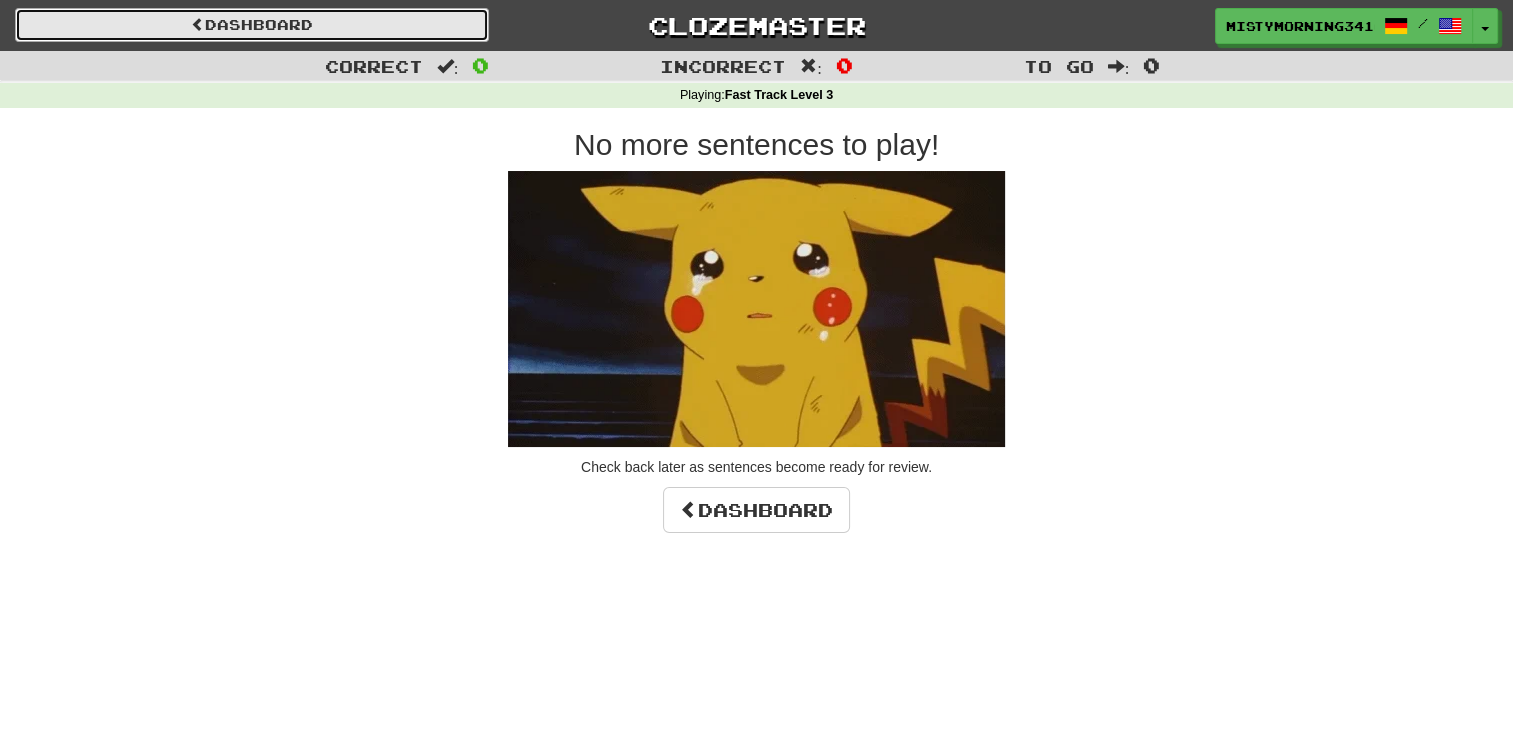 click on "Dashboard" at bounding box center (252, 25) 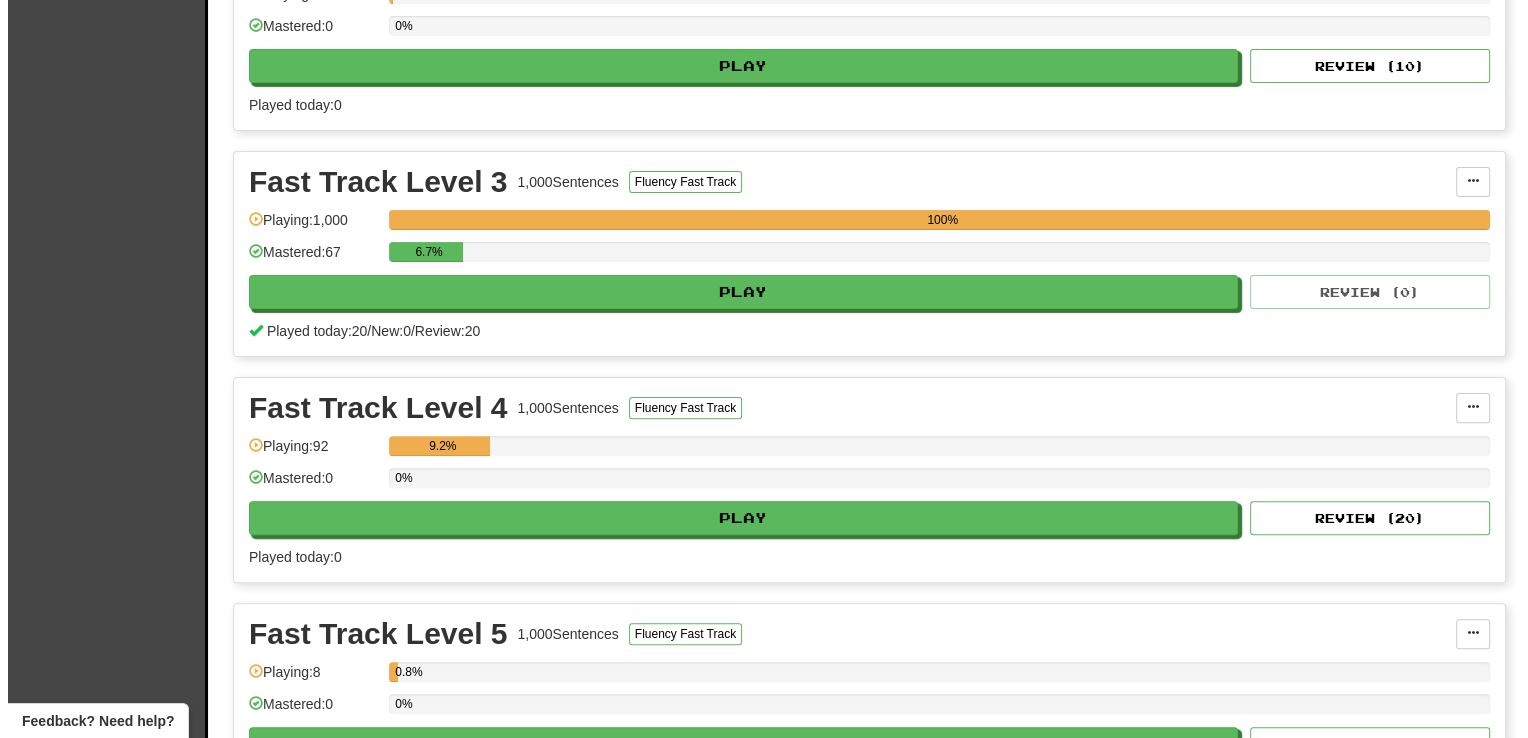 scroll, scrollTop: 550, scrollLeft: 0, axis: vertical 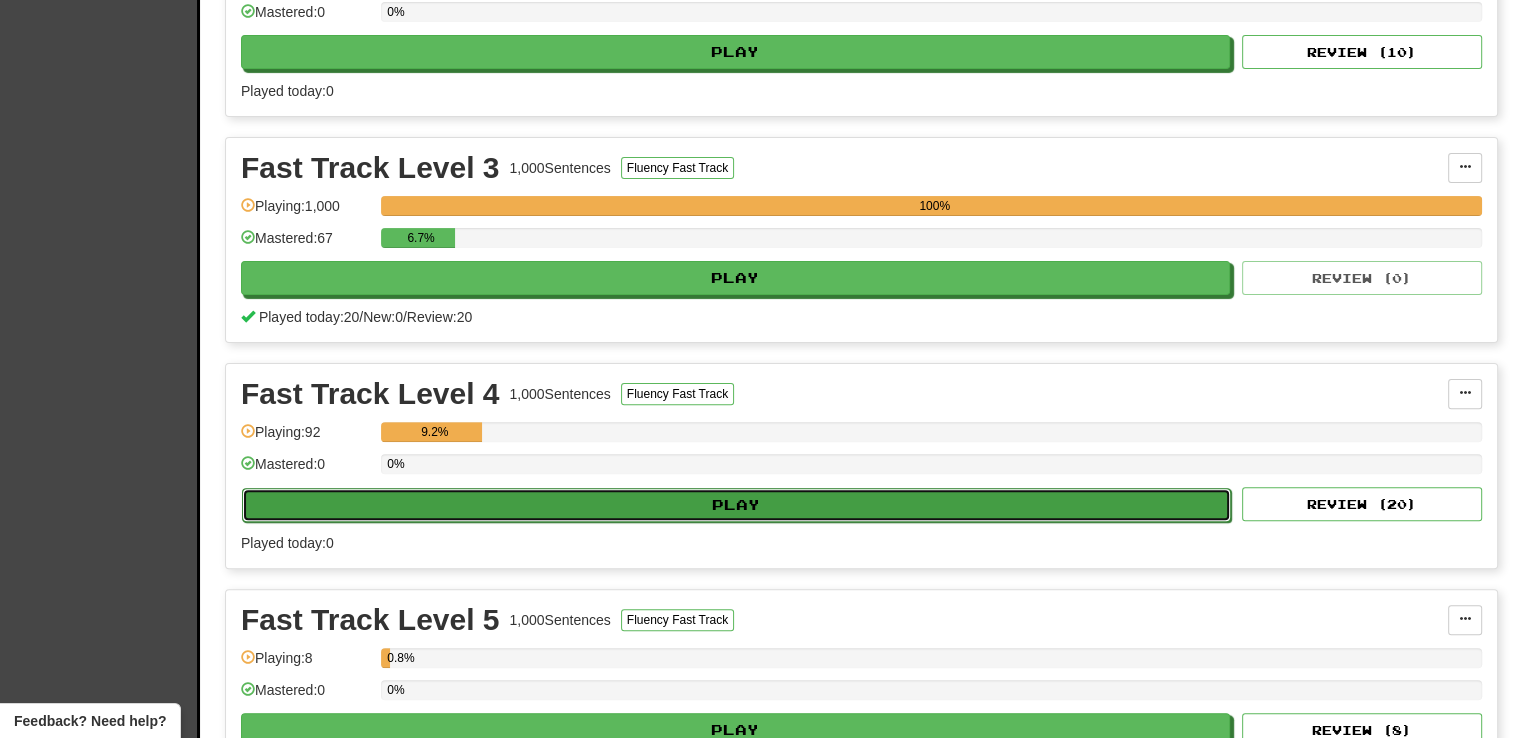 click on "Play" at bounding box center [736, 505] 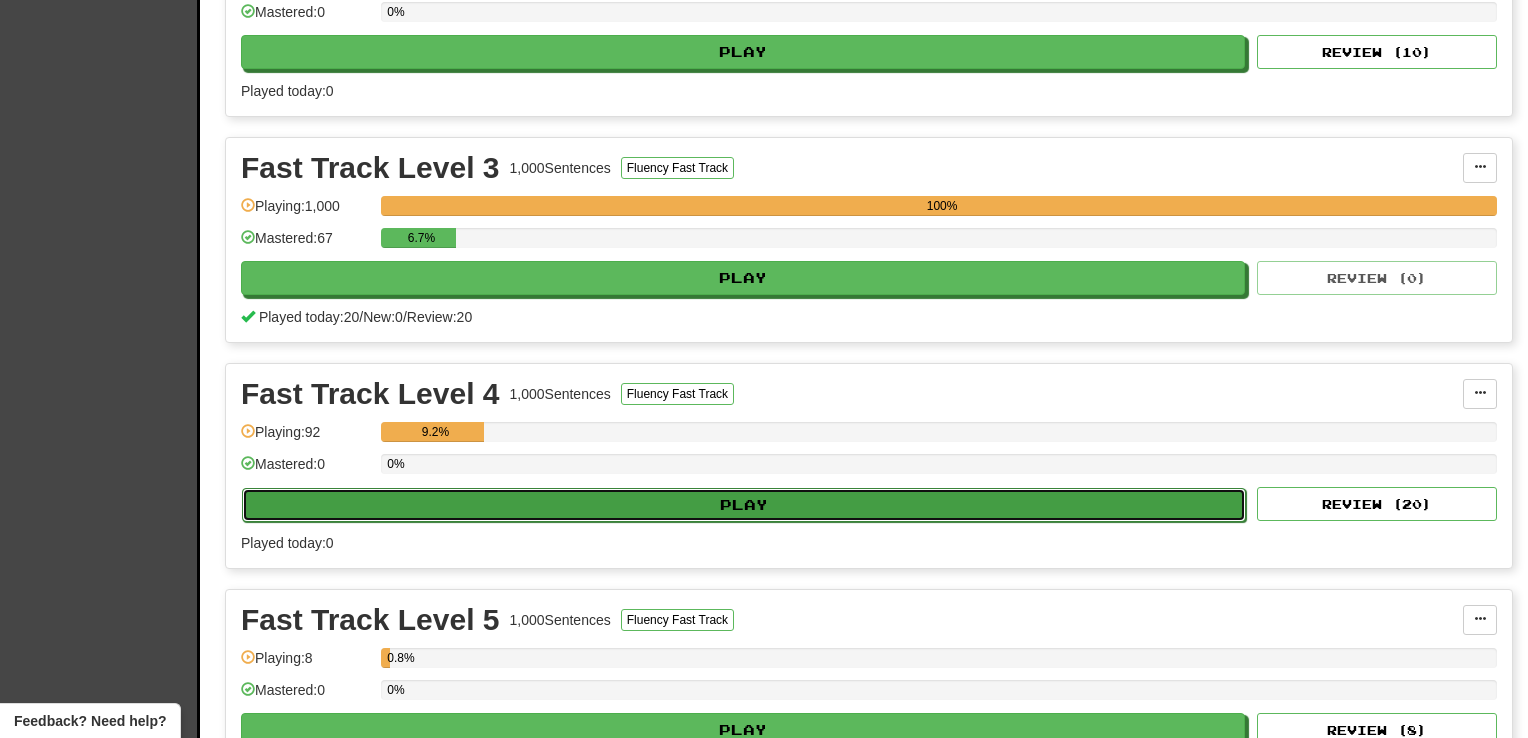 select on "**" 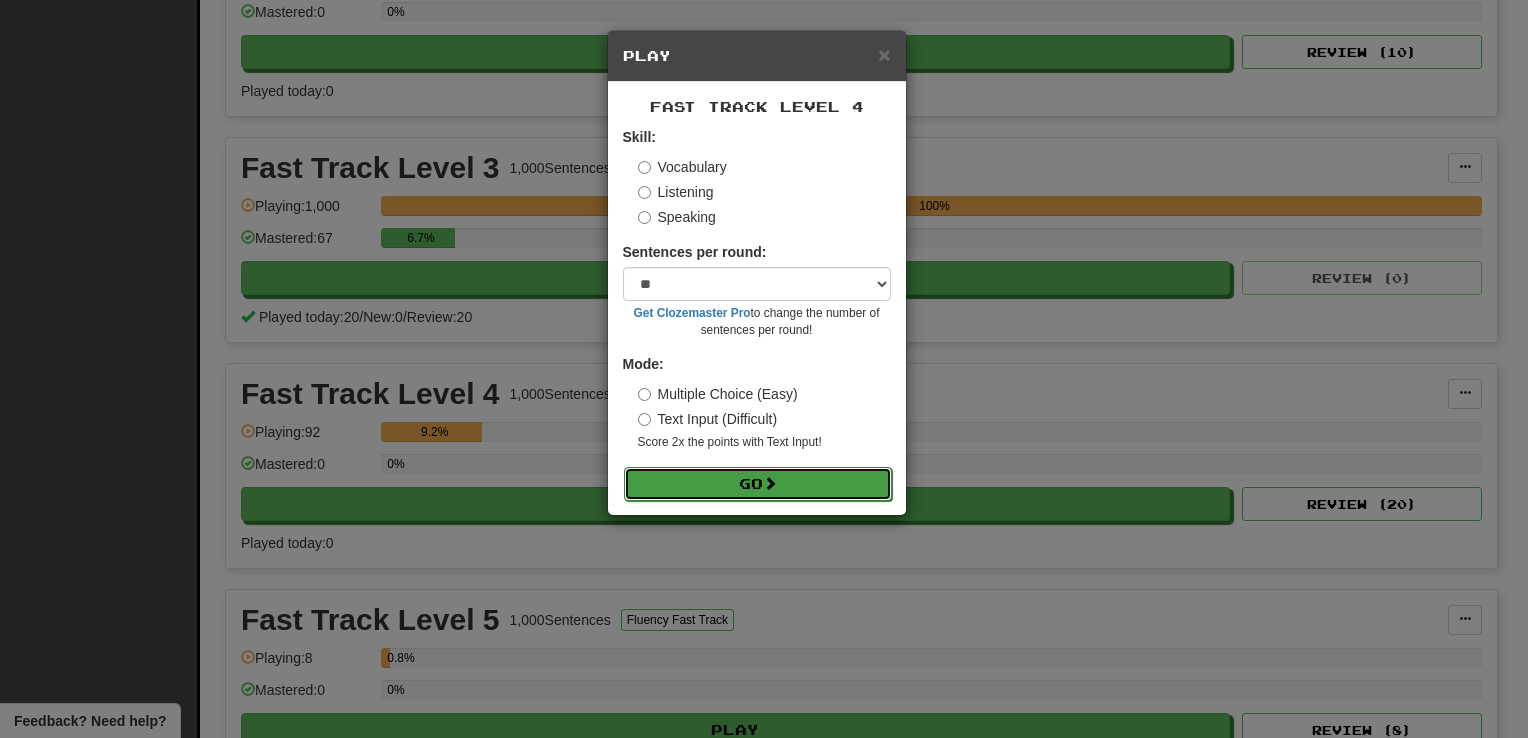 click on "Go" at bounding box center [758, 484] 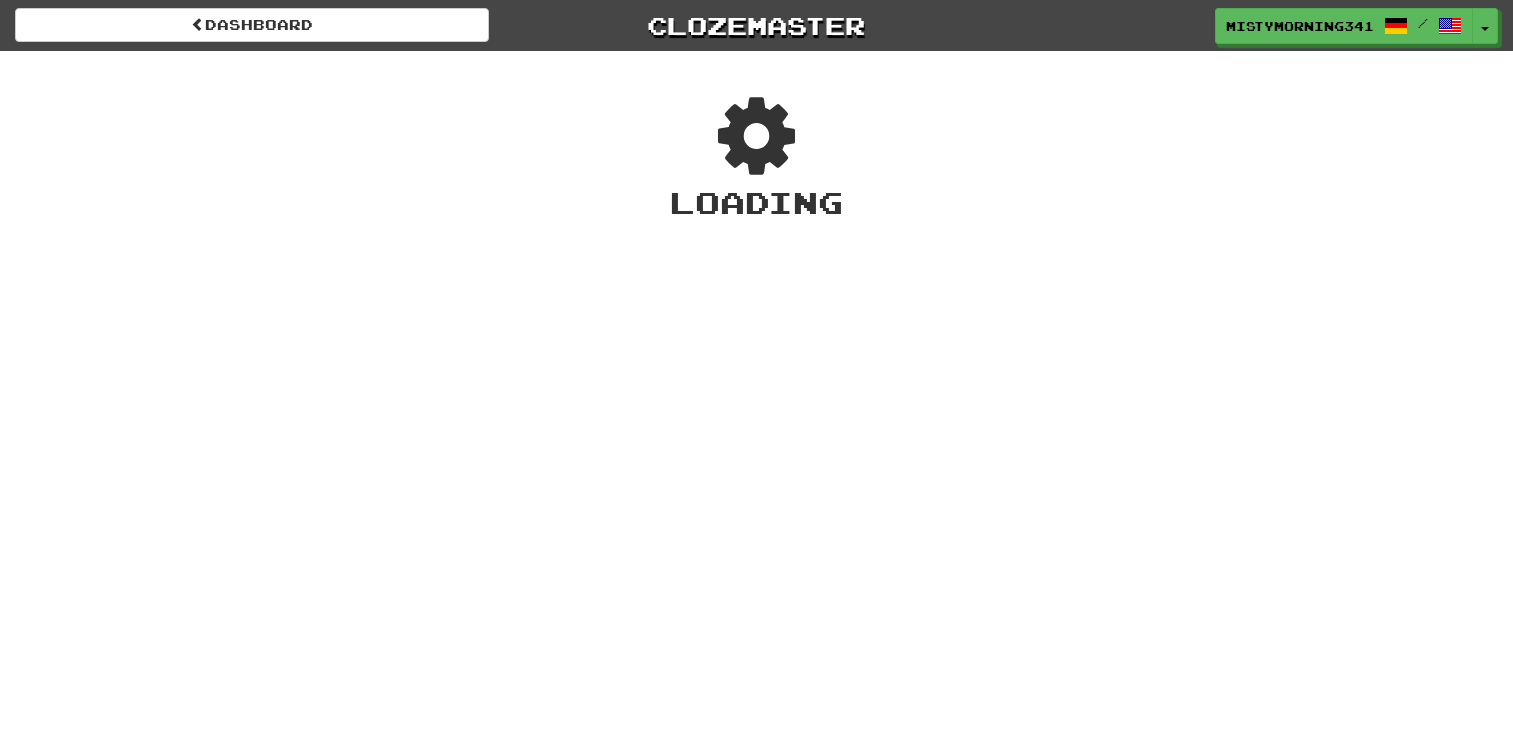 scroll, scrollTop: 0, scrollLeft: 0, axis: both 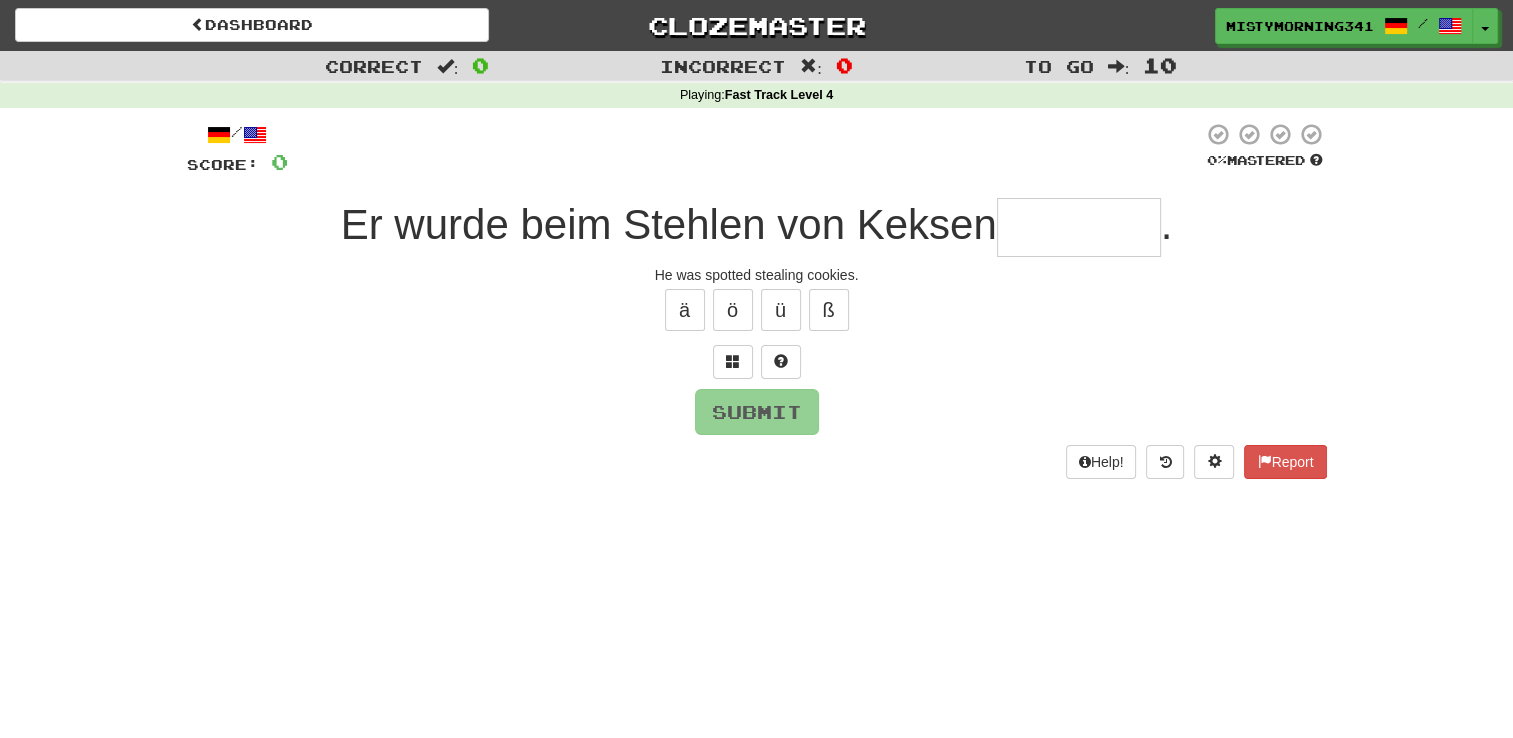 type on "*" 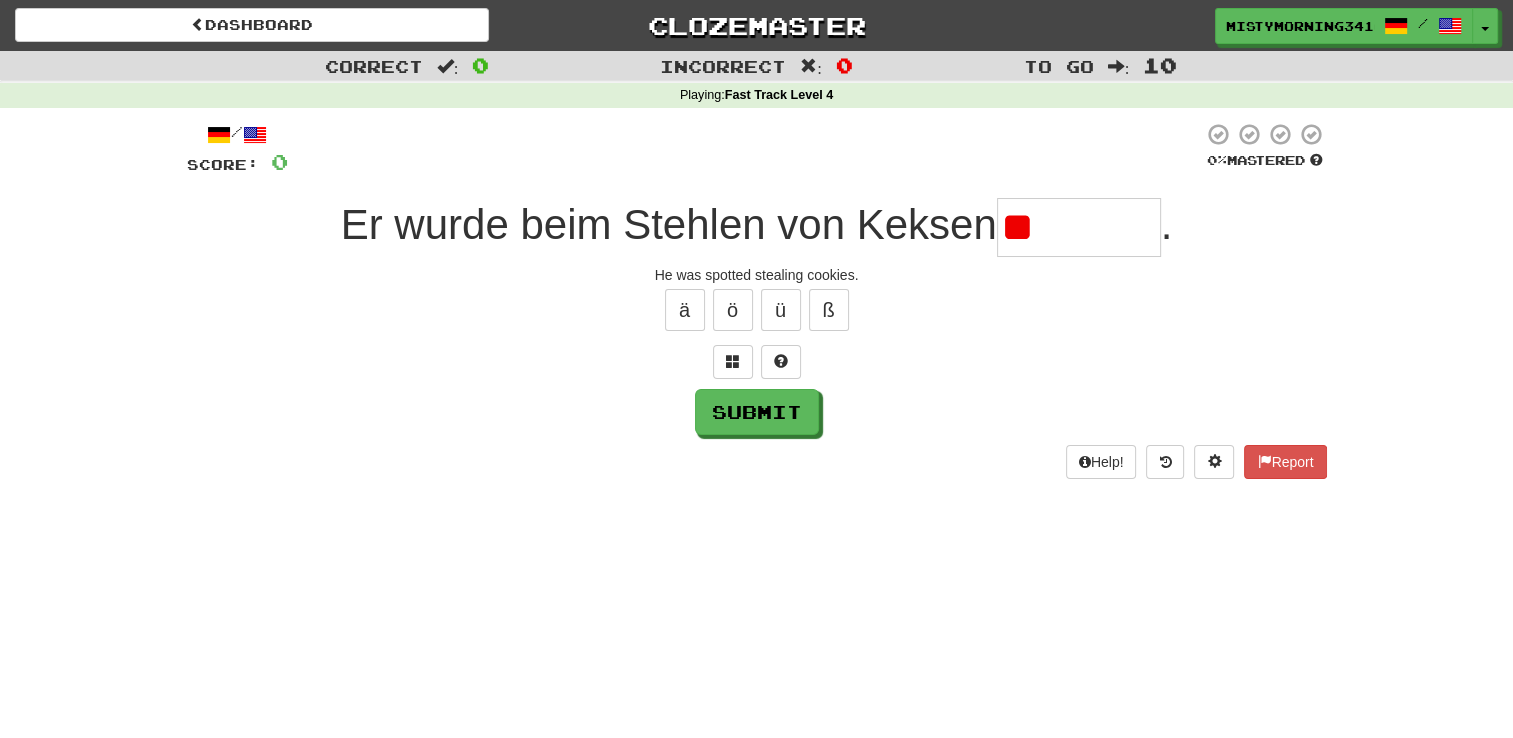 type on "*" 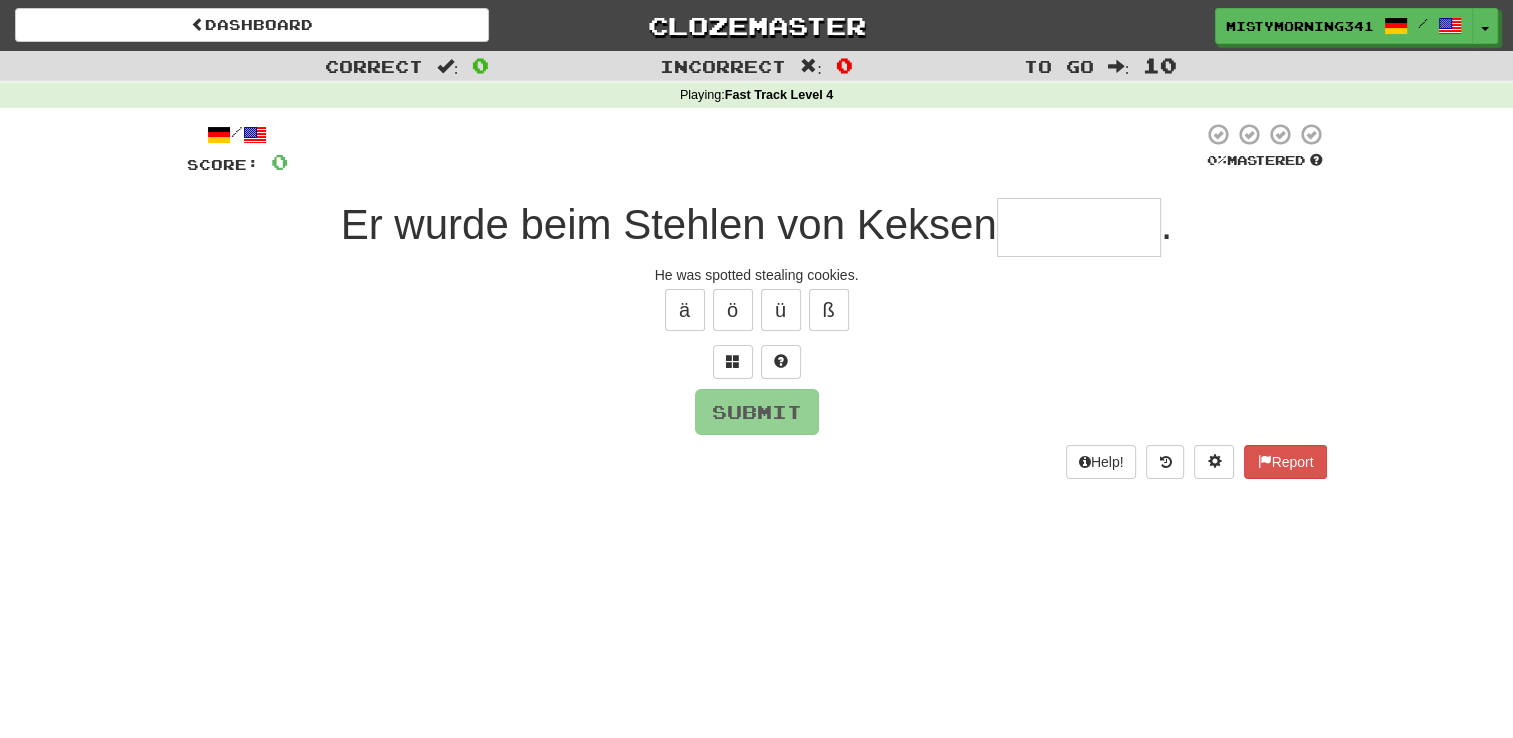 type on "*" 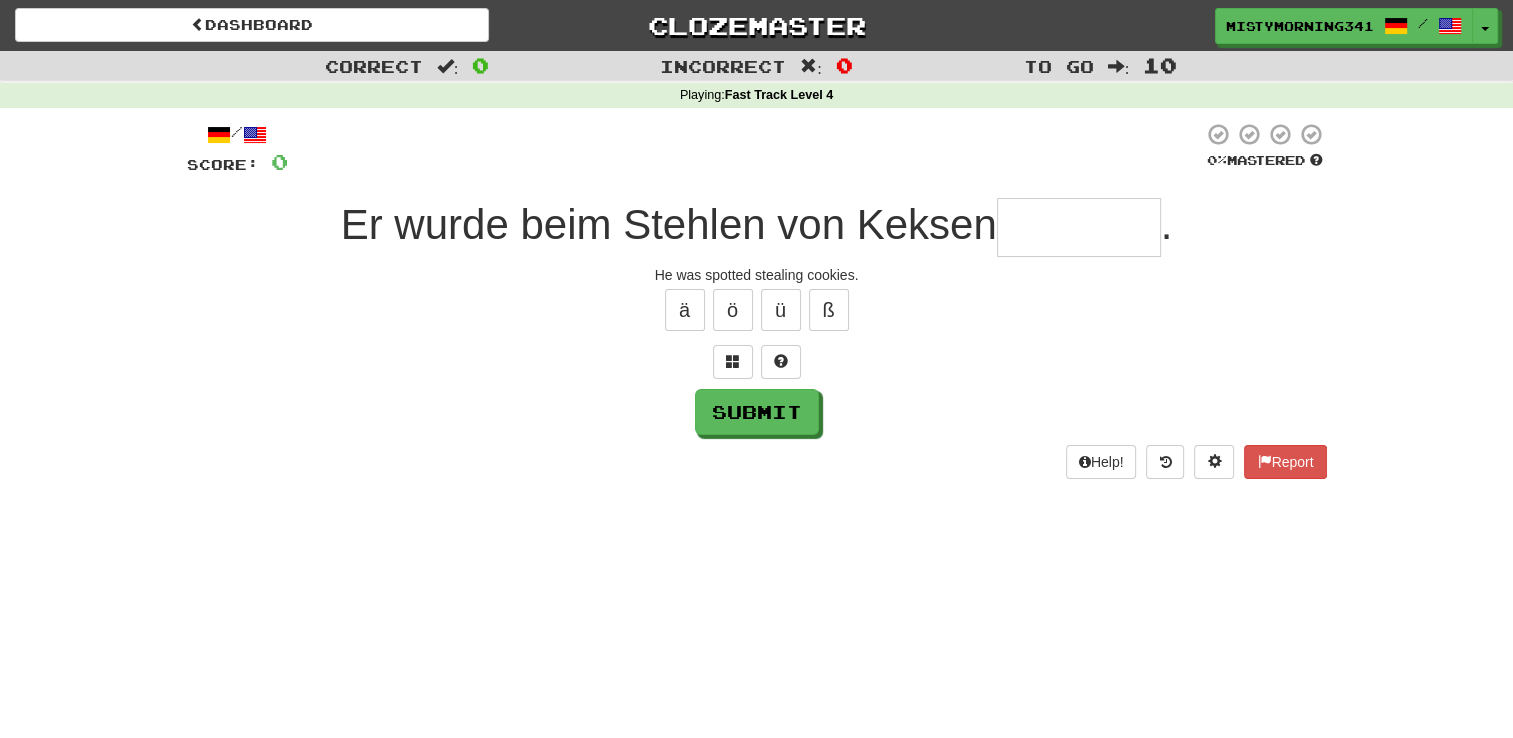 type on "*" 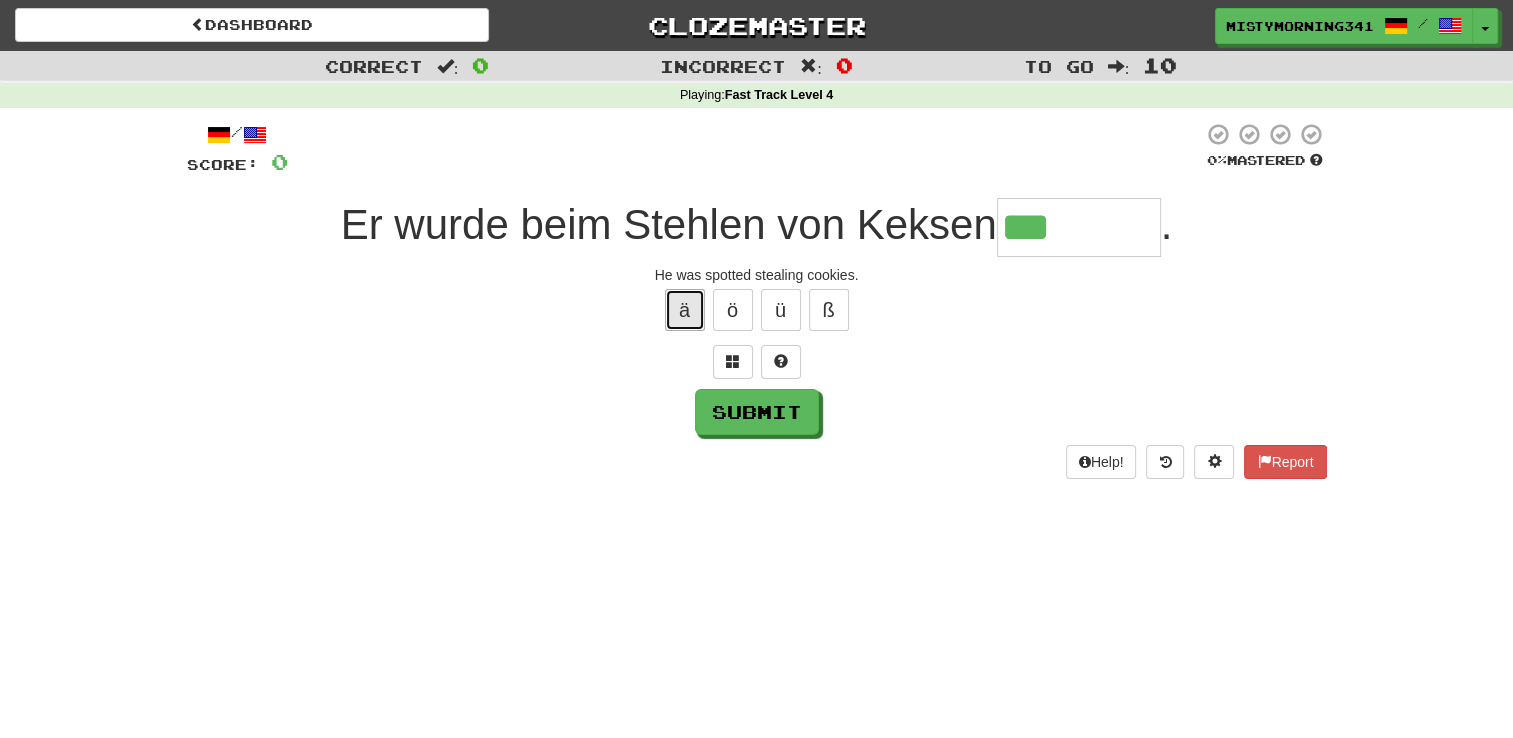 click on "ä" at bounding box center (685, 310) 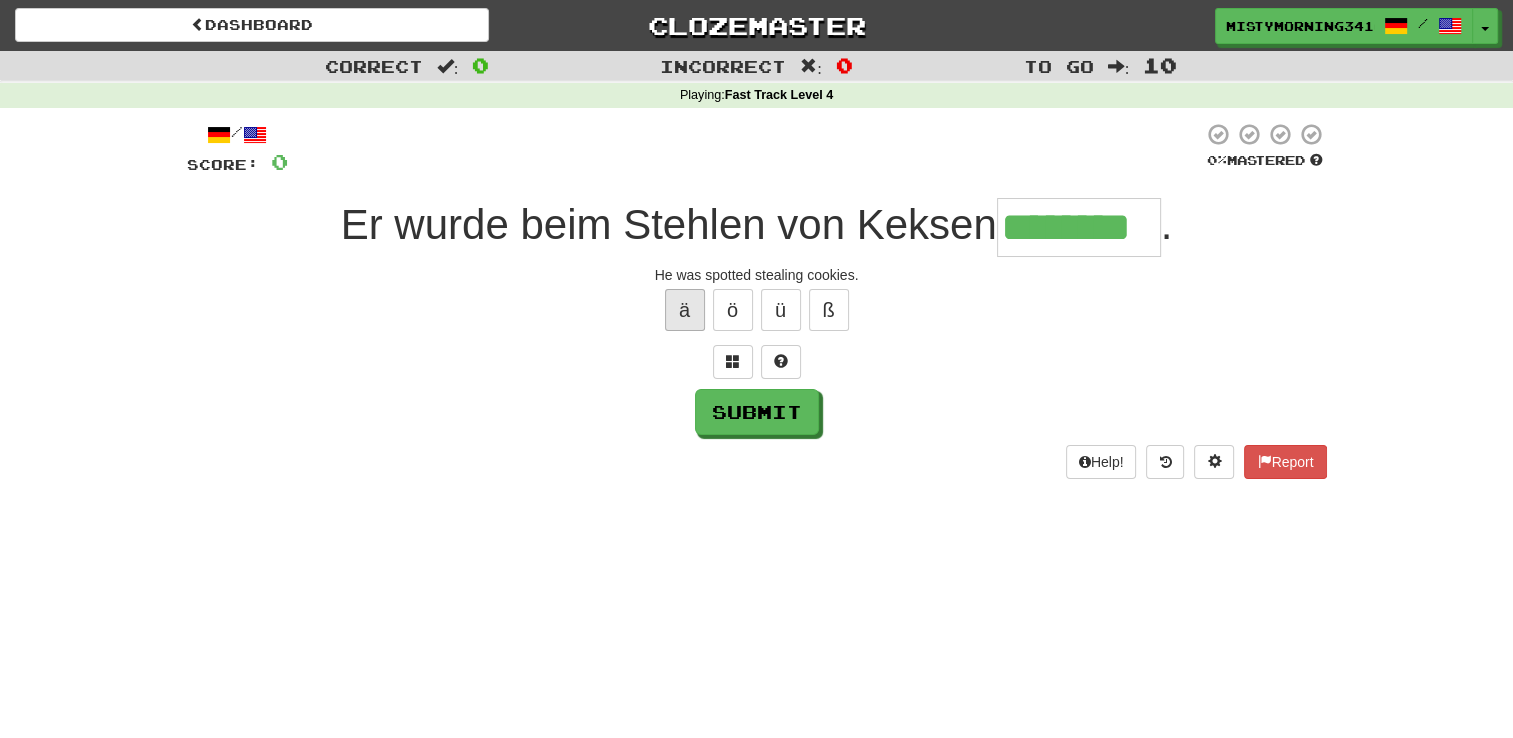 type on "********" 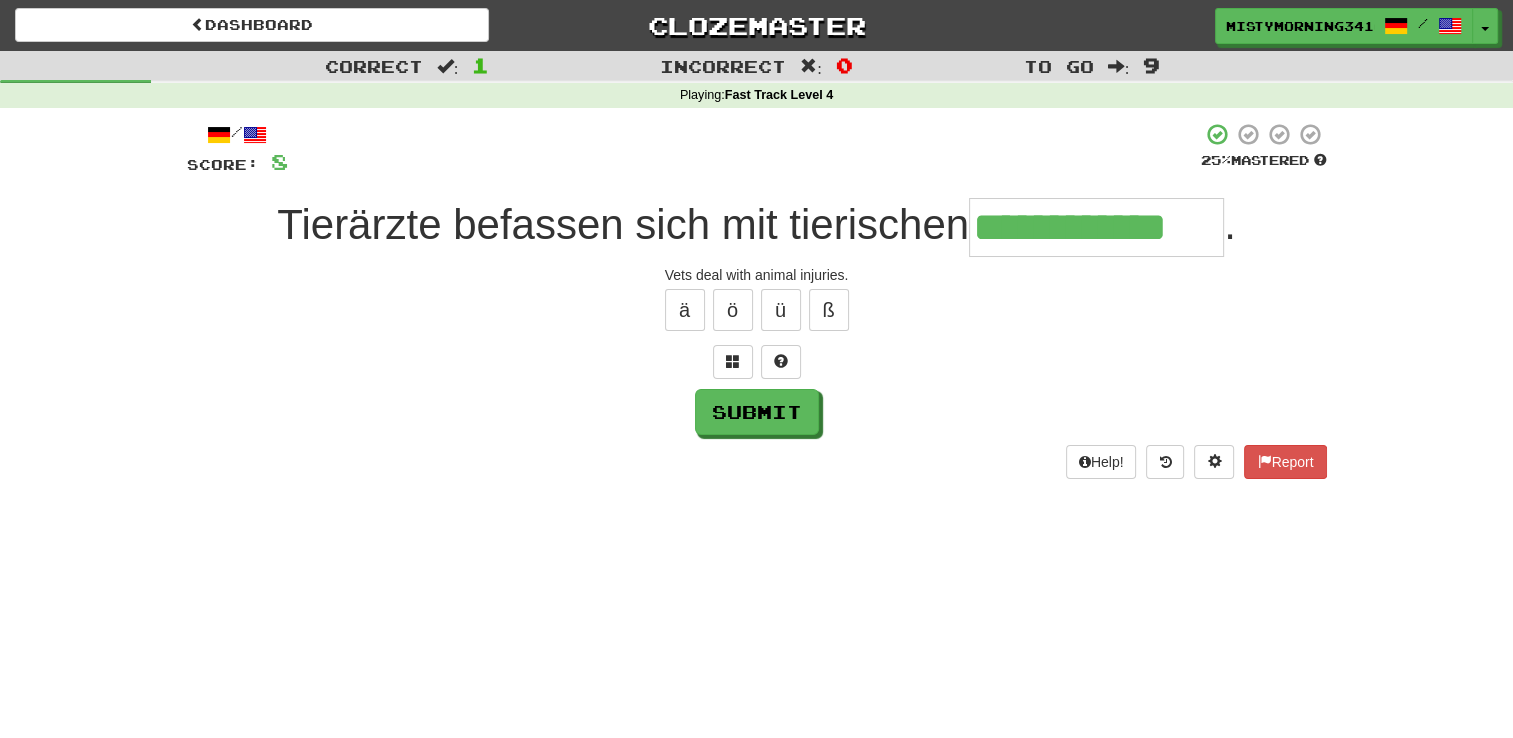 type on "**********" 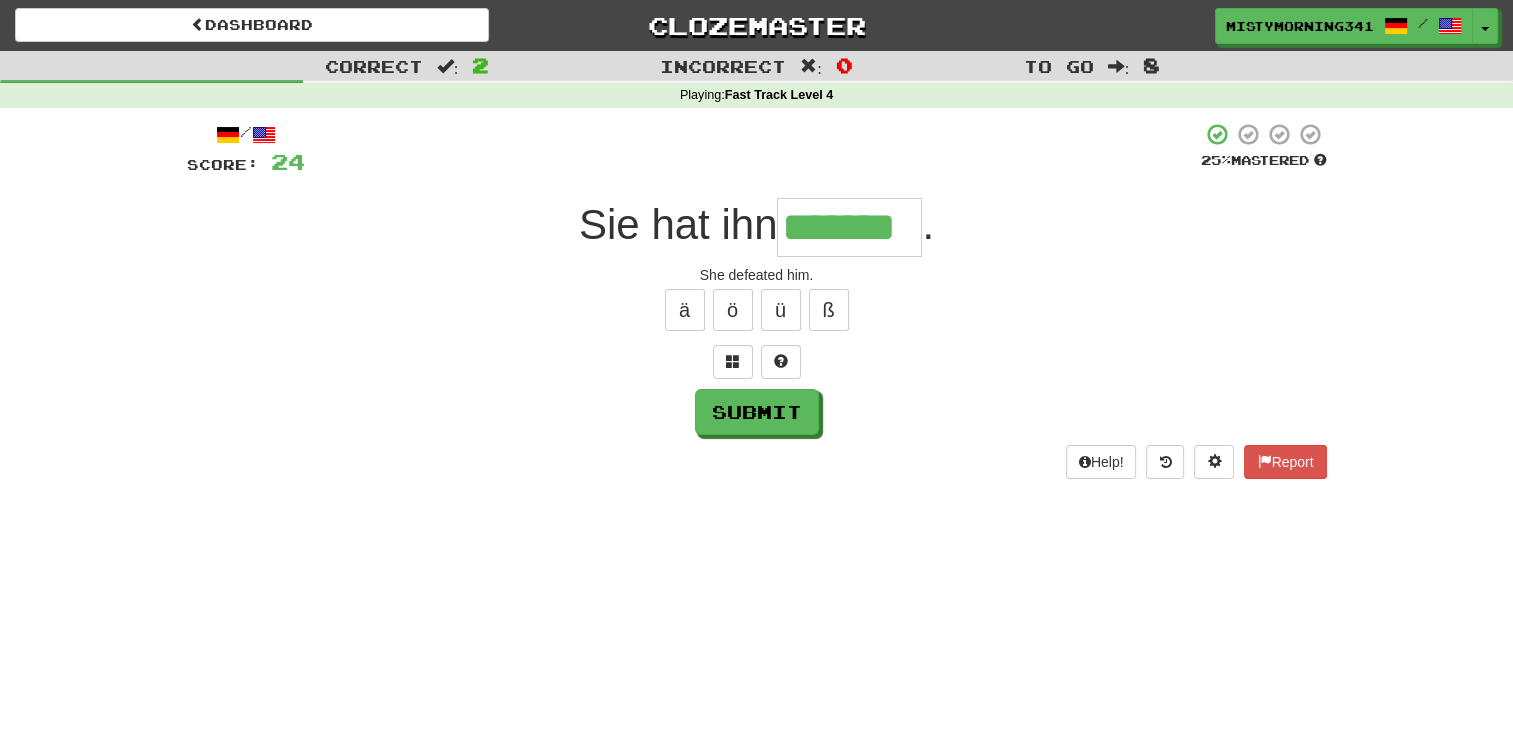 type on "*******" 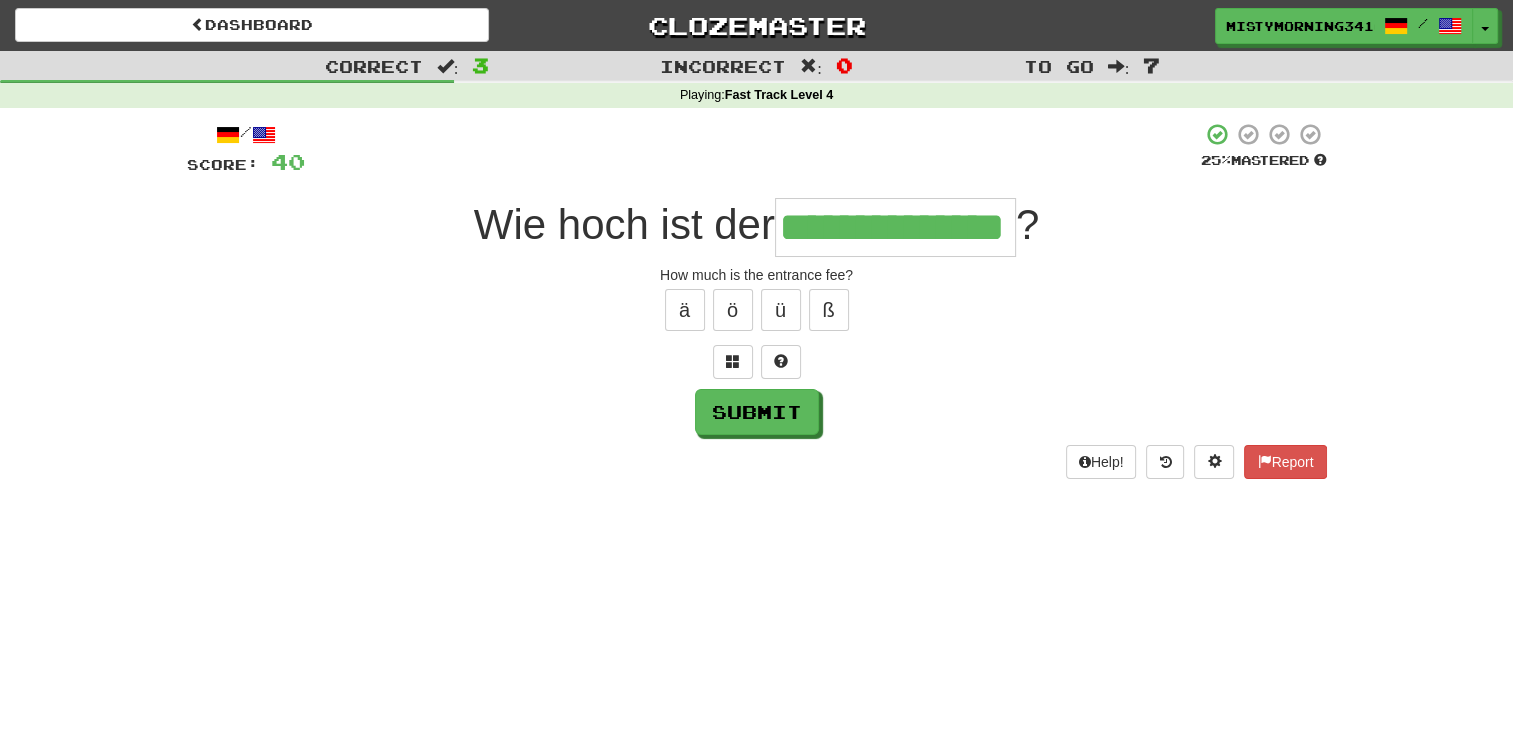 type on "**********" 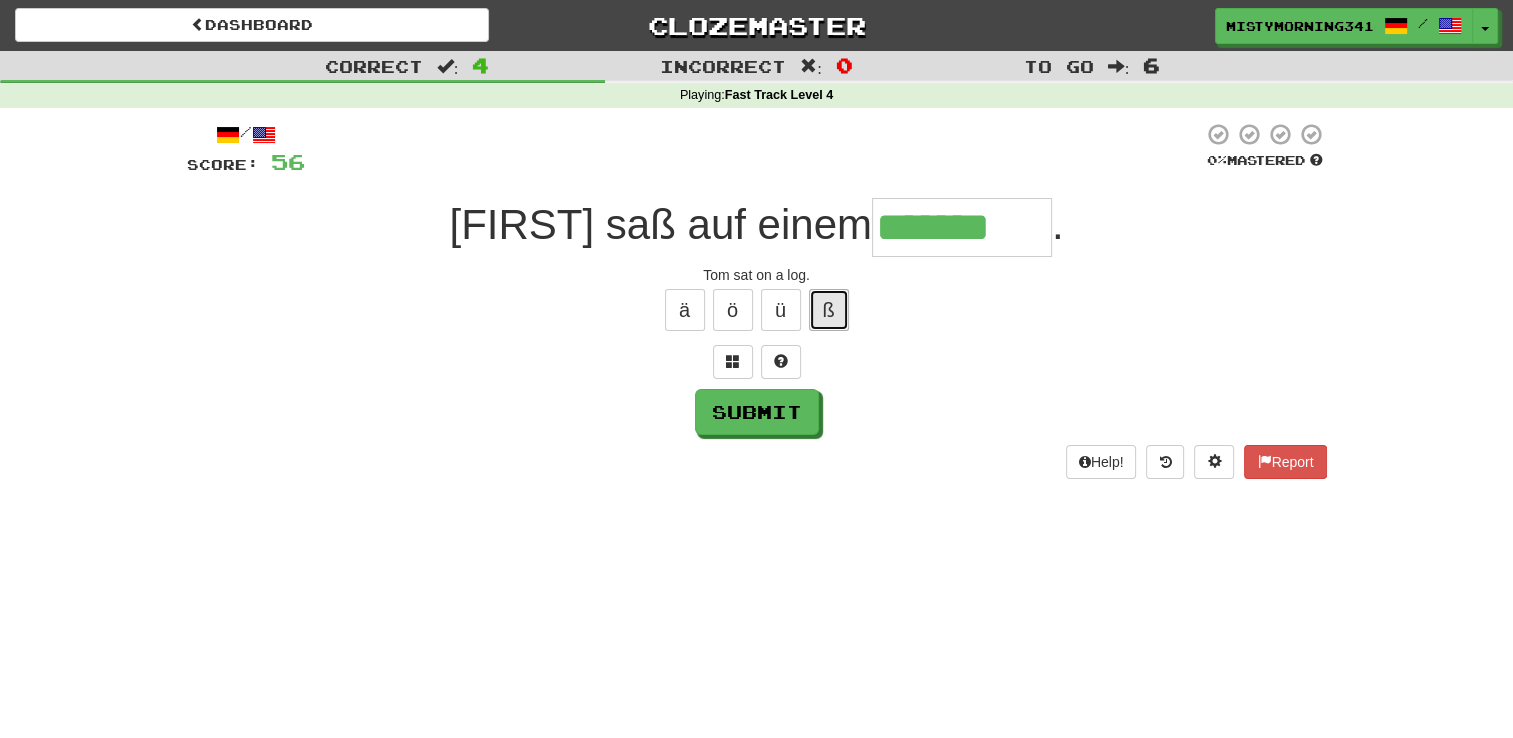 click on "ß" at bounding box center (829, 310) 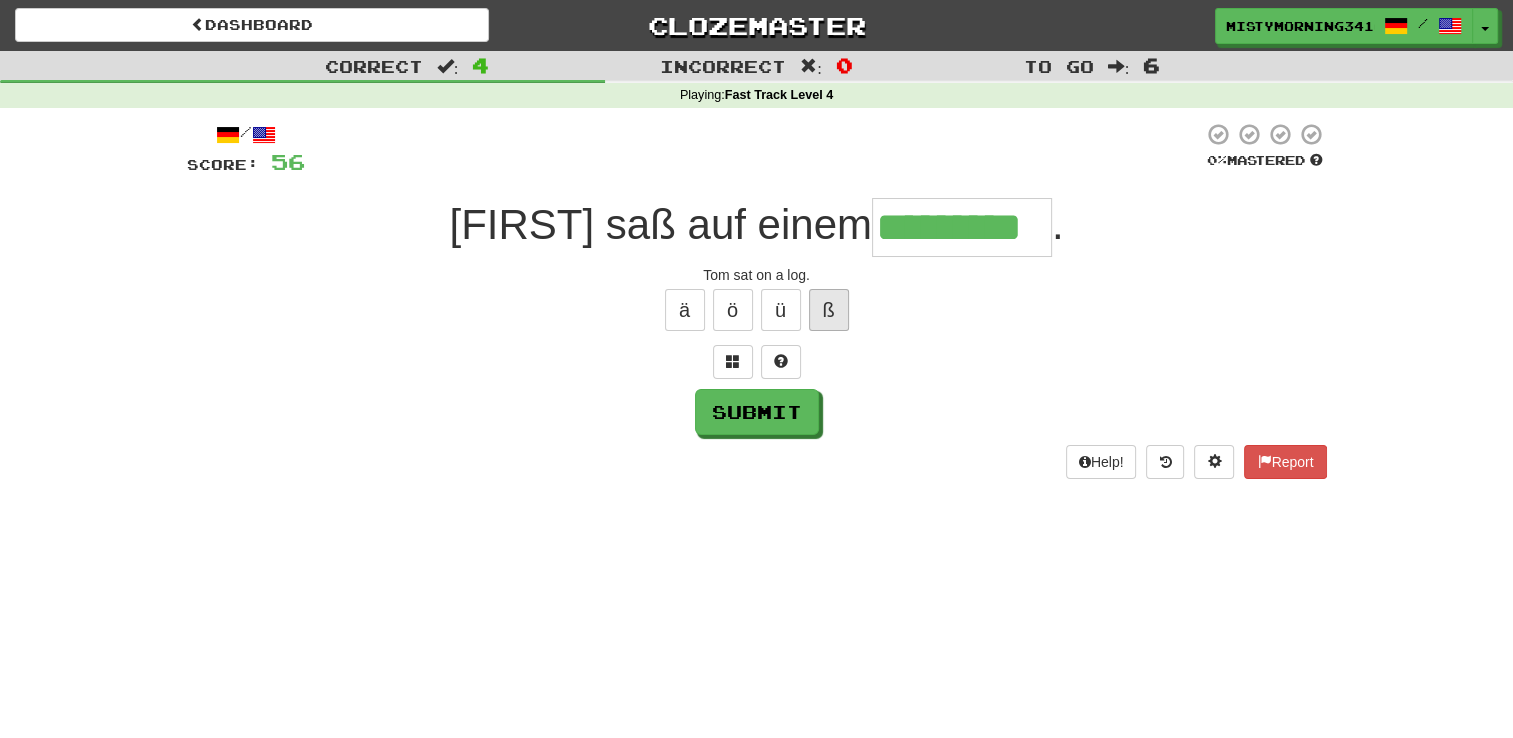type on "*********" 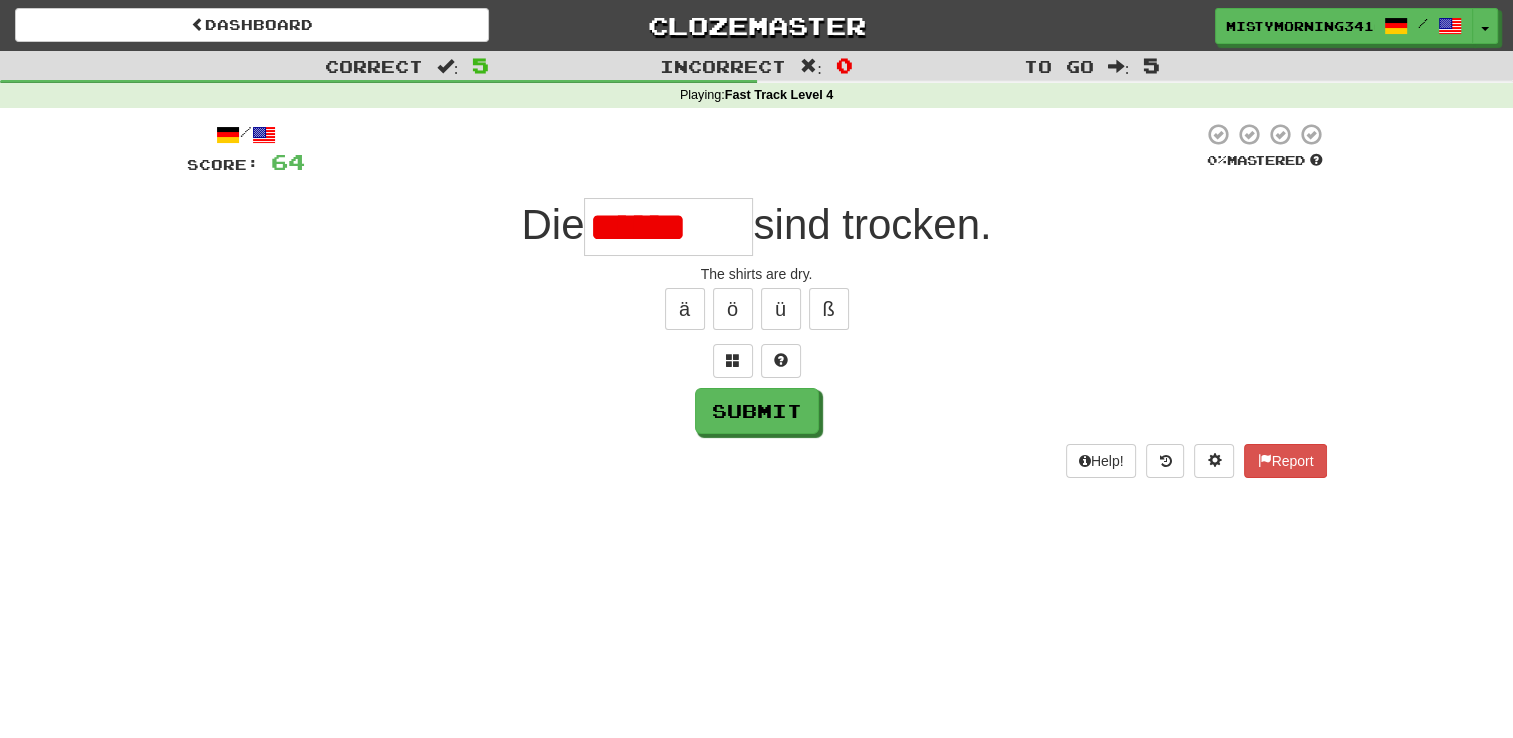 scroll, scrollTop: 0, scrollLeft: 0, axis: both 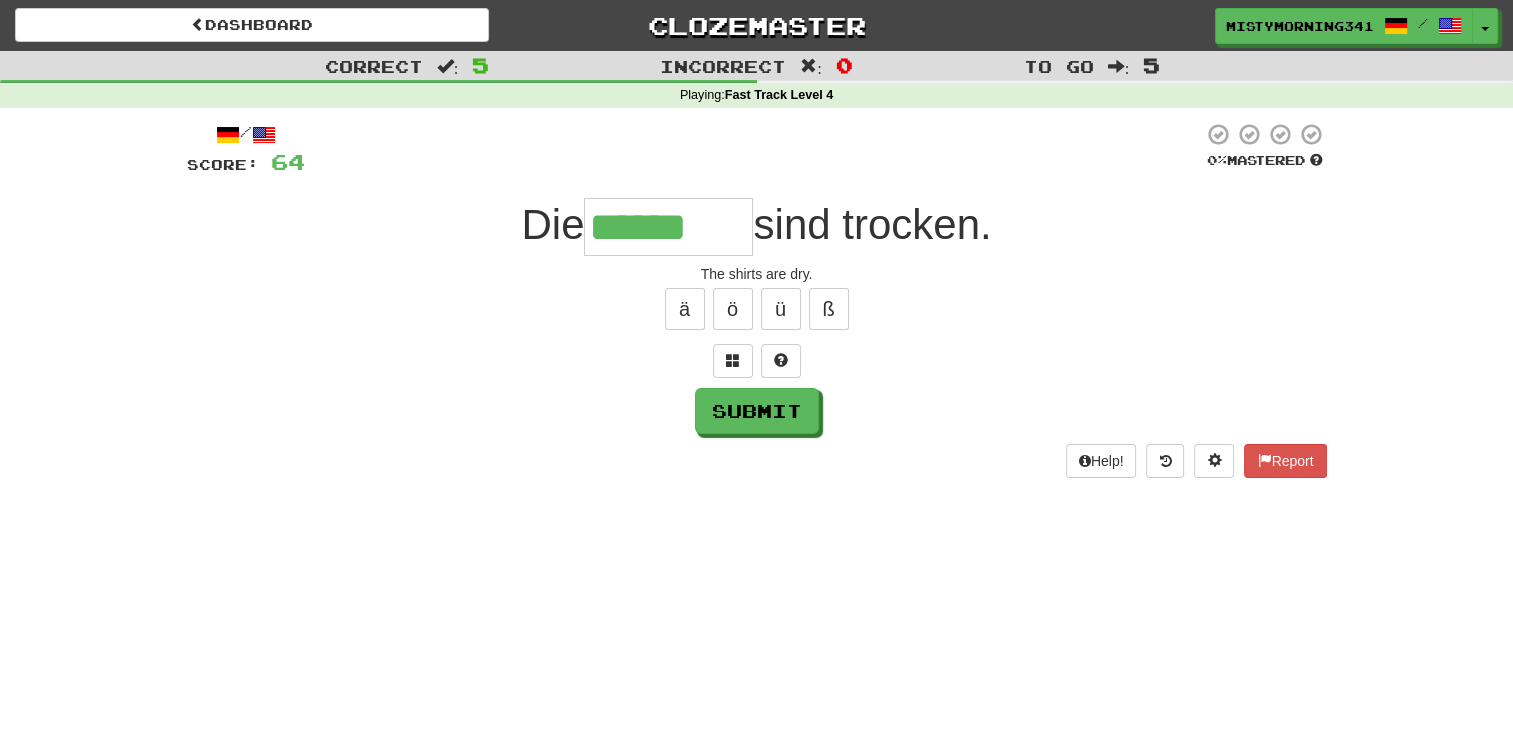 type on "******" 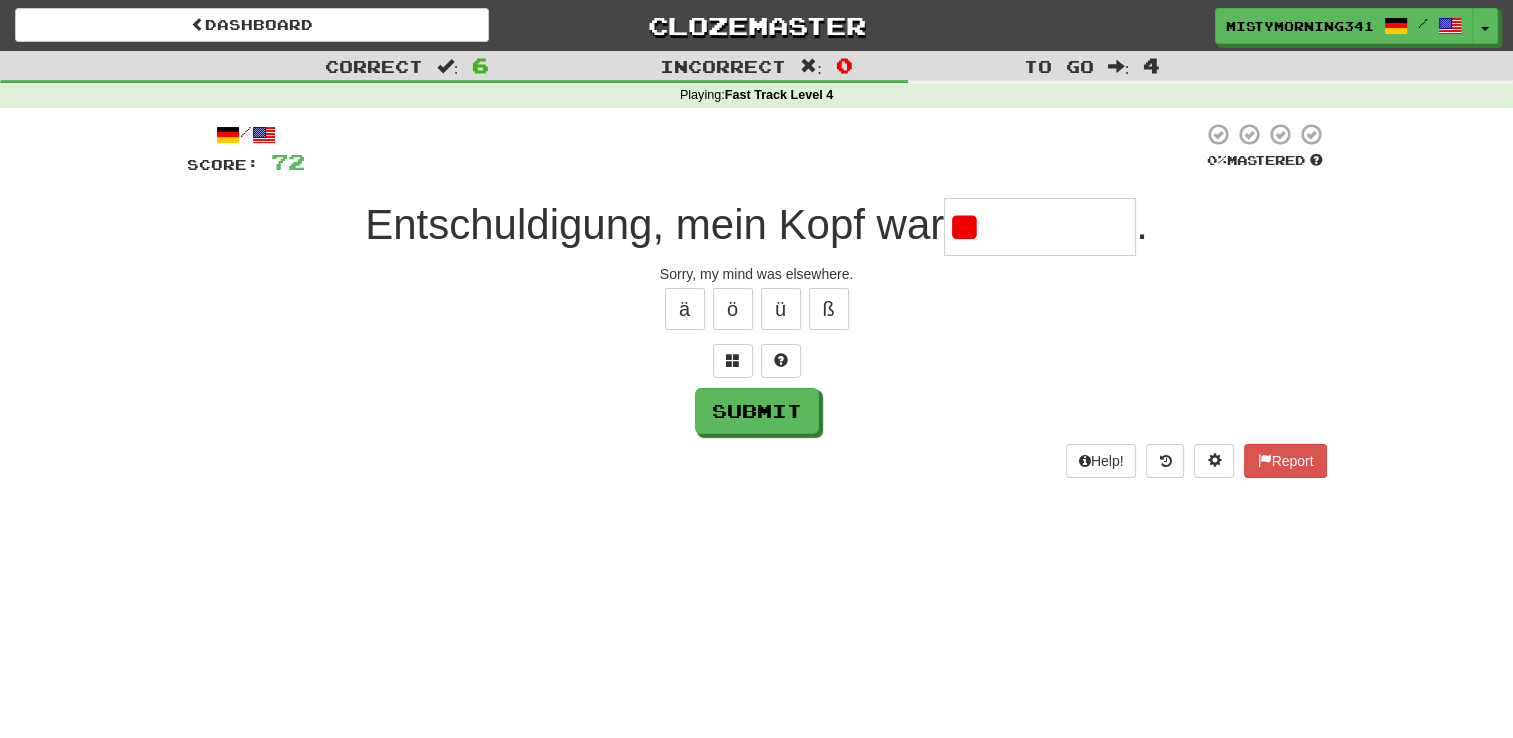 type on "*" 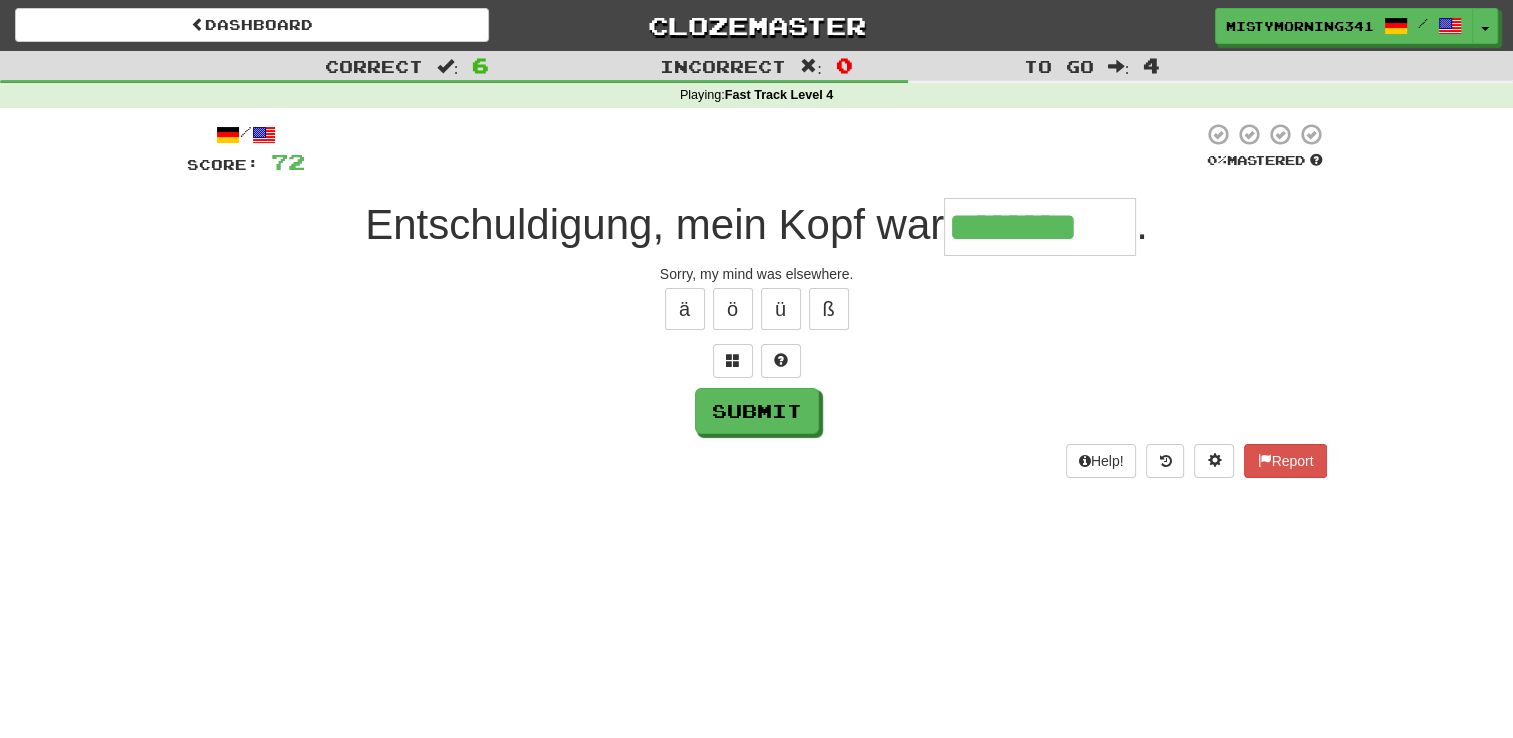 type on "********" 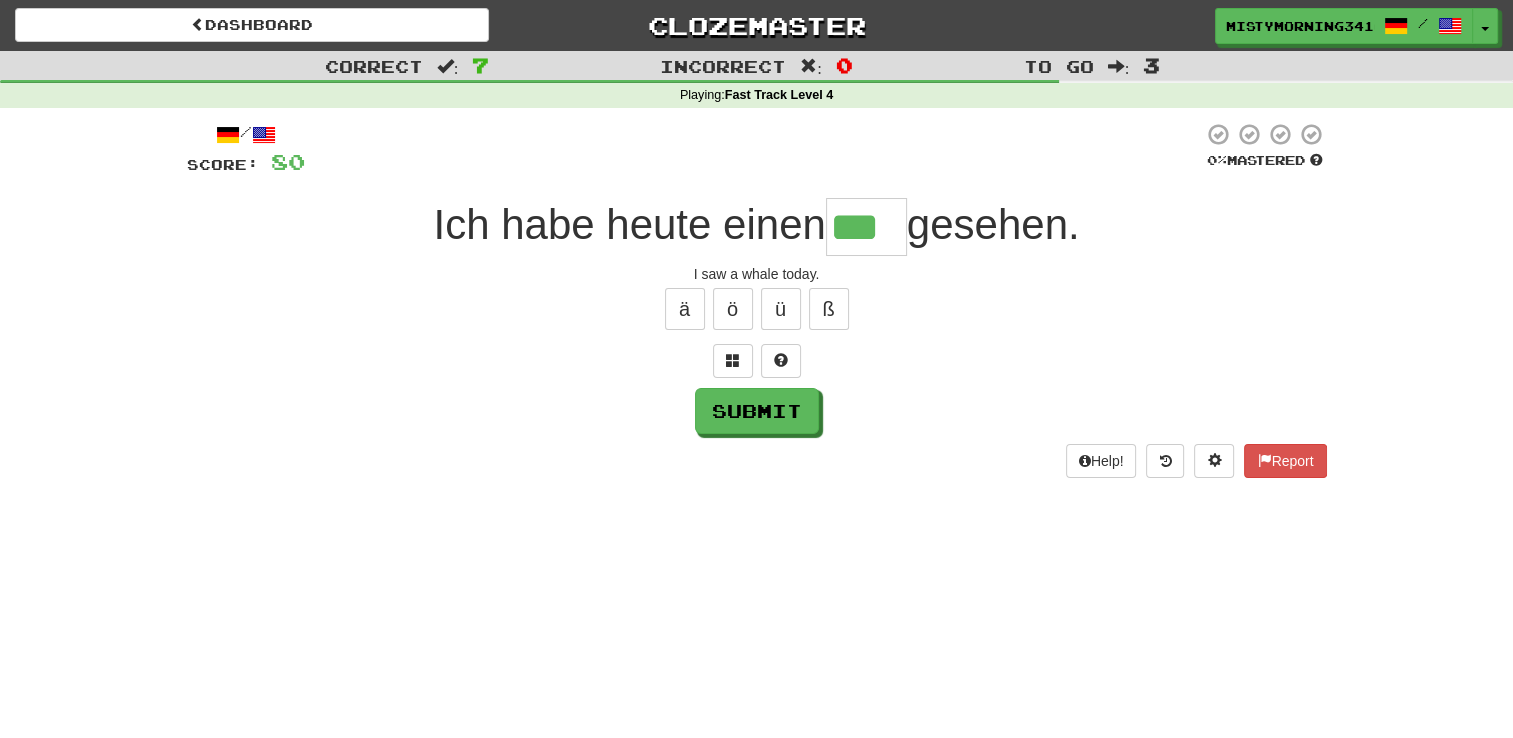 type on "***" 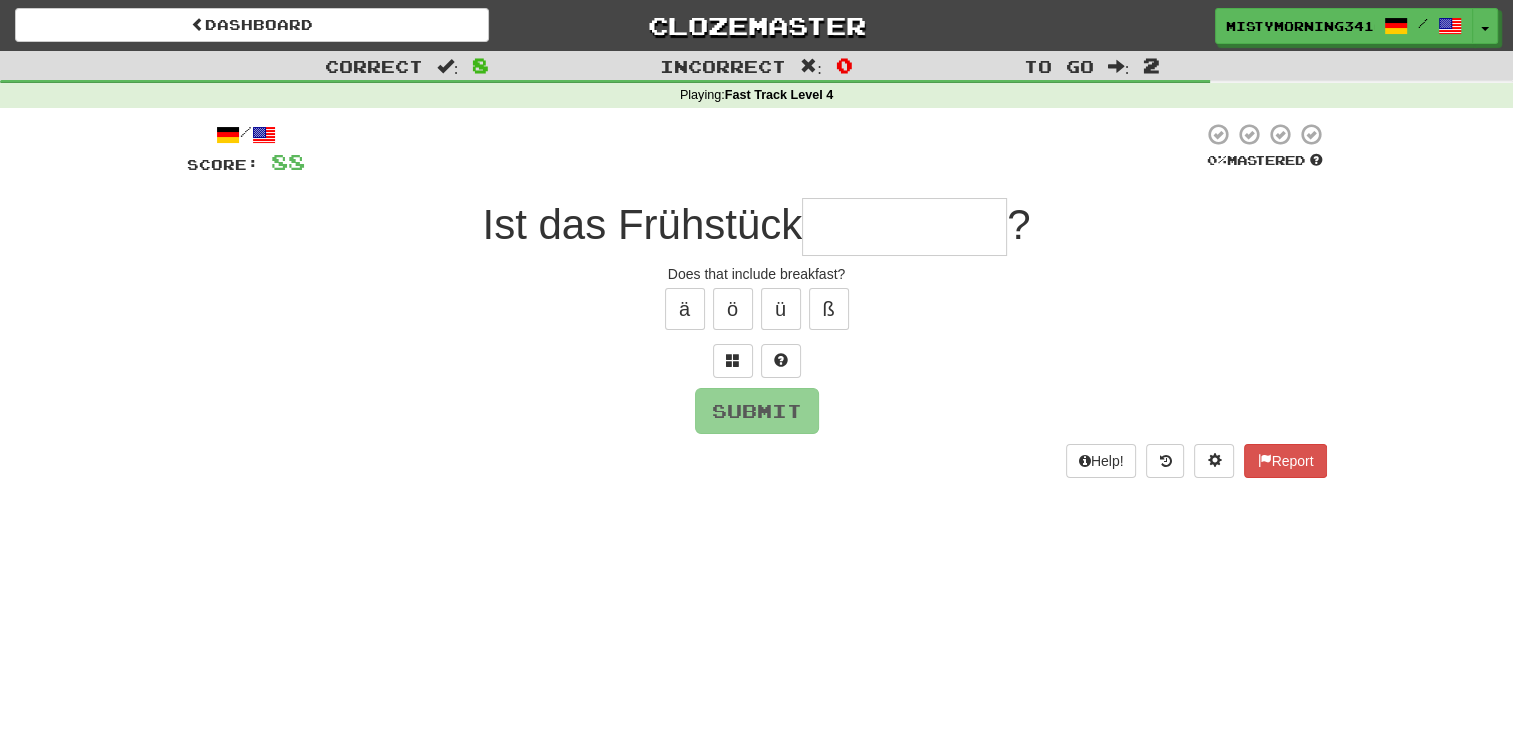 type on "*" 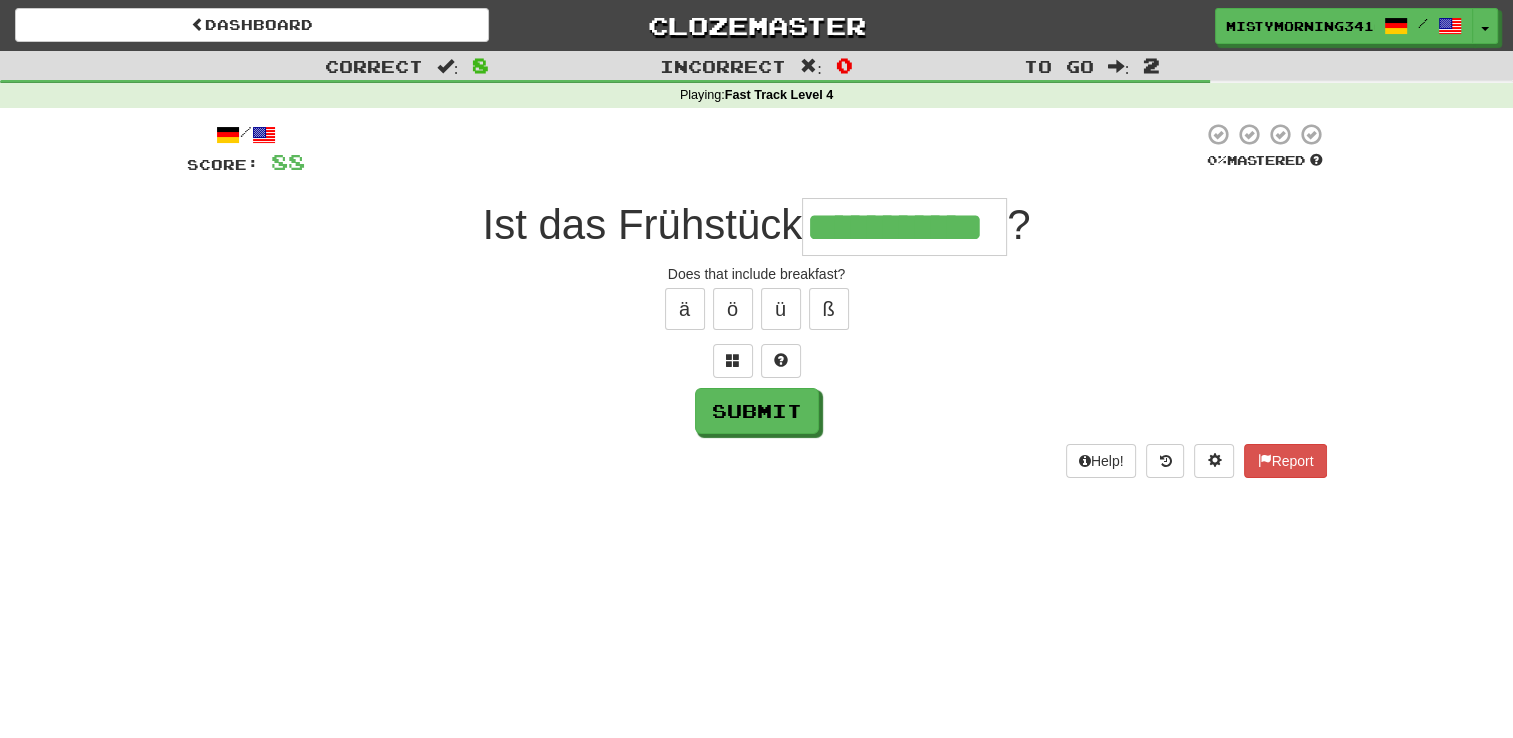 type on "**********" 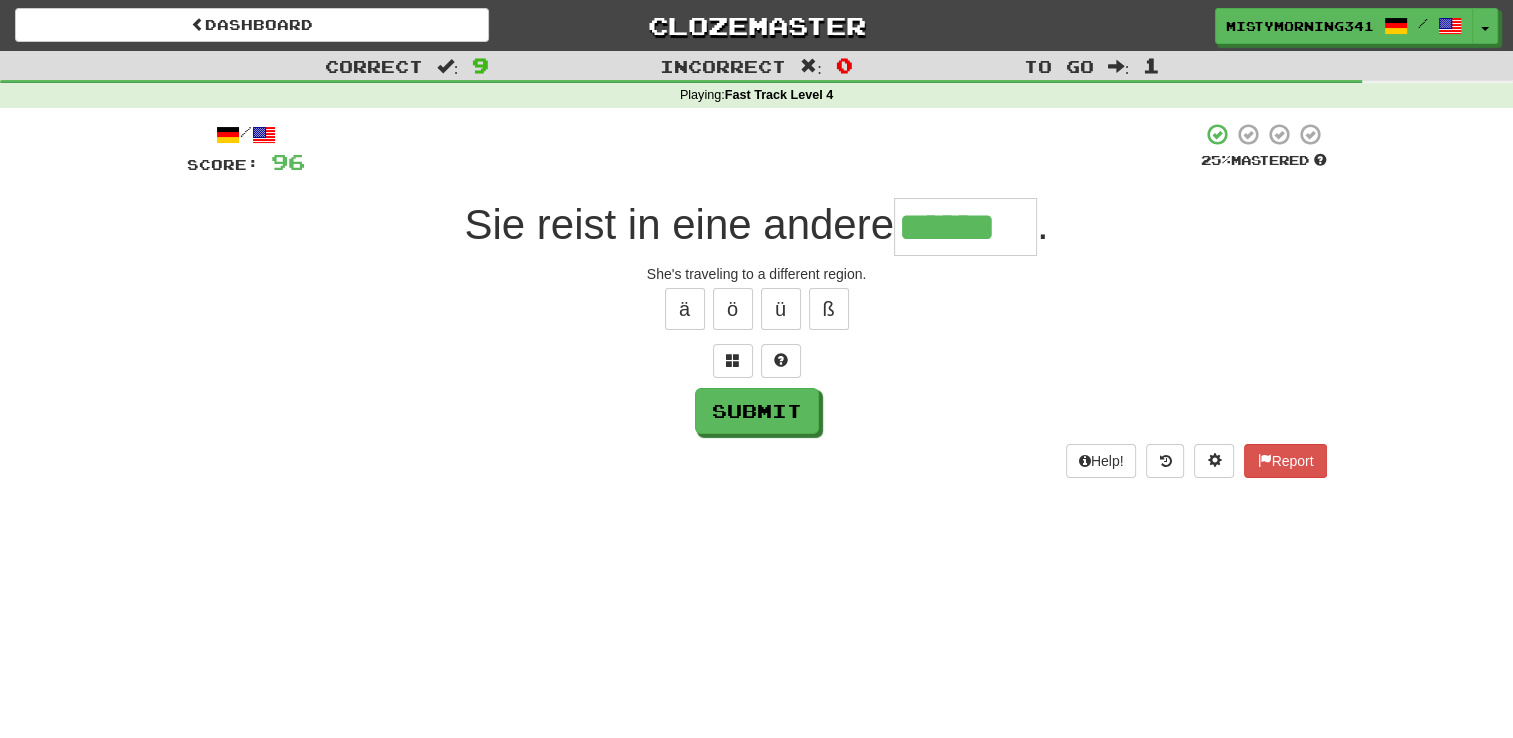 type on "******" 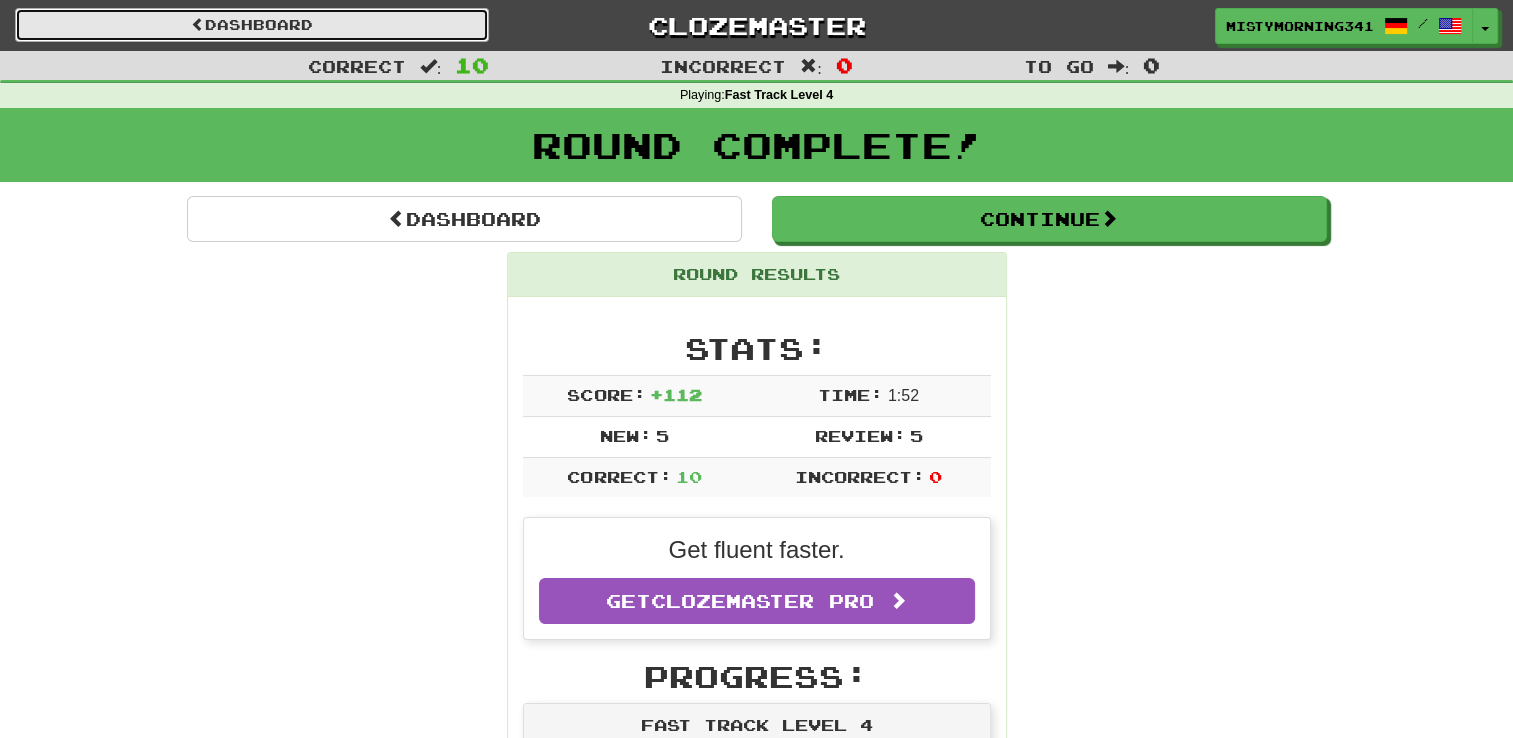 click on "Dashboard" at bounding box center [252, 25] 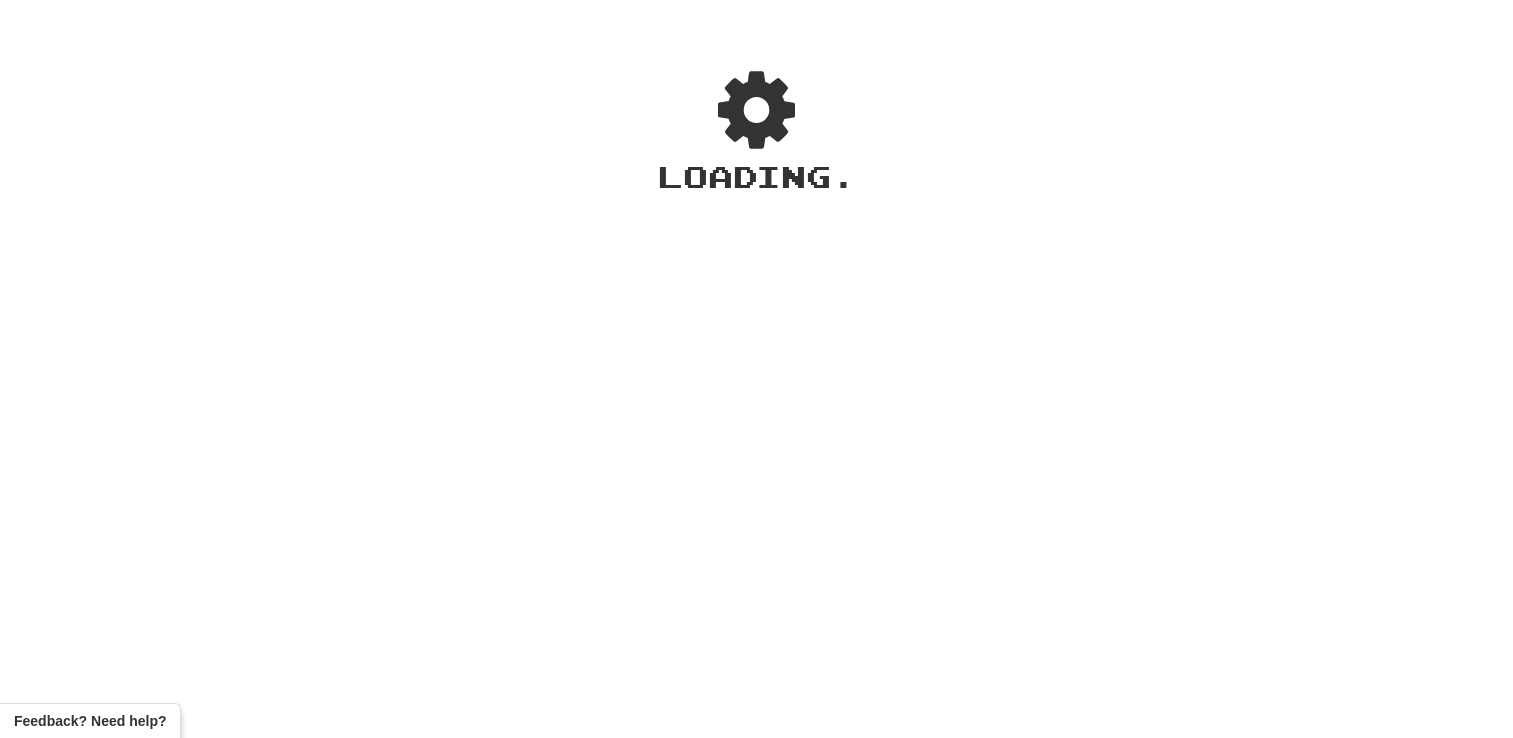 scroll, scrollTop: 0, scrollLeft: 0, axis: both 